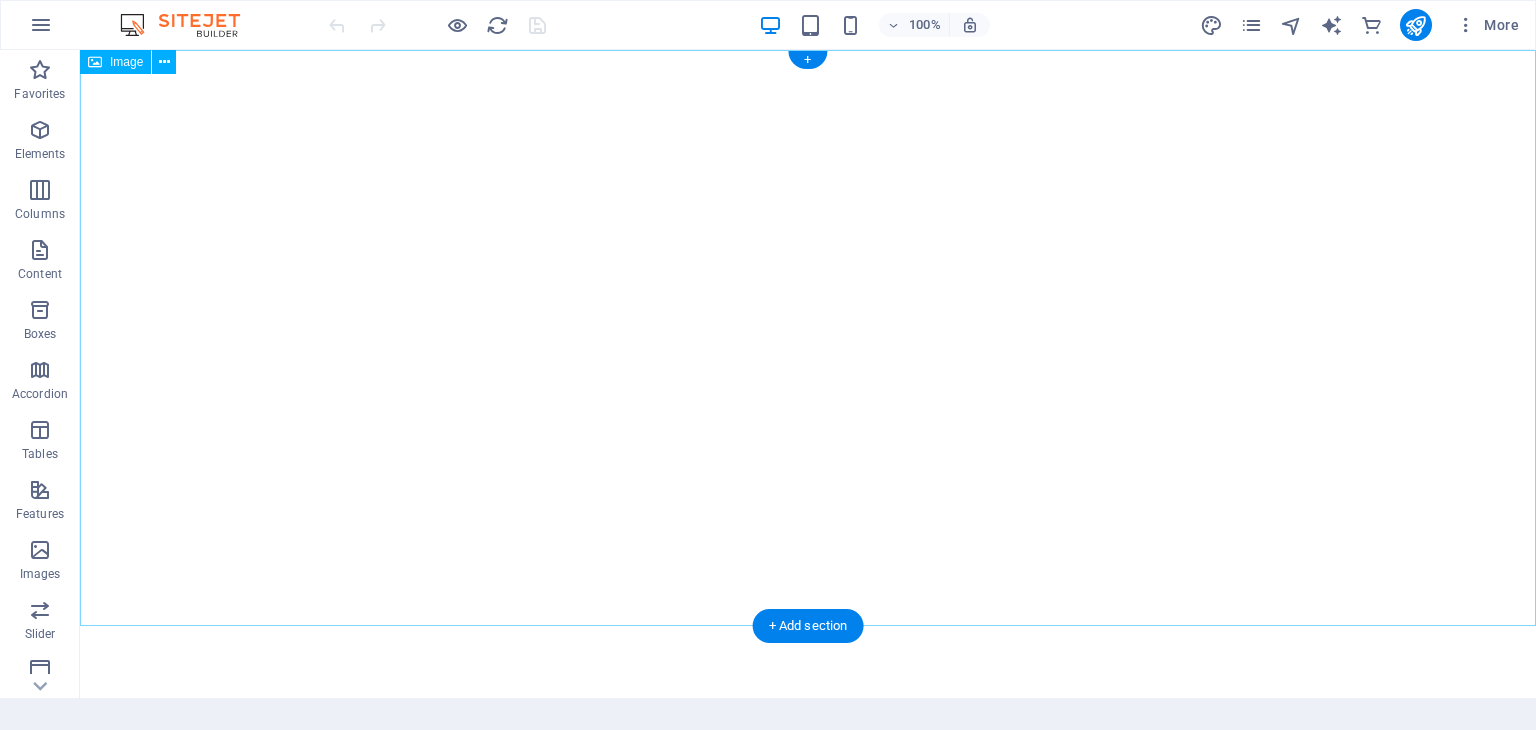 scroll, scrollTop: 0, scrollLeft: 0, axis: both 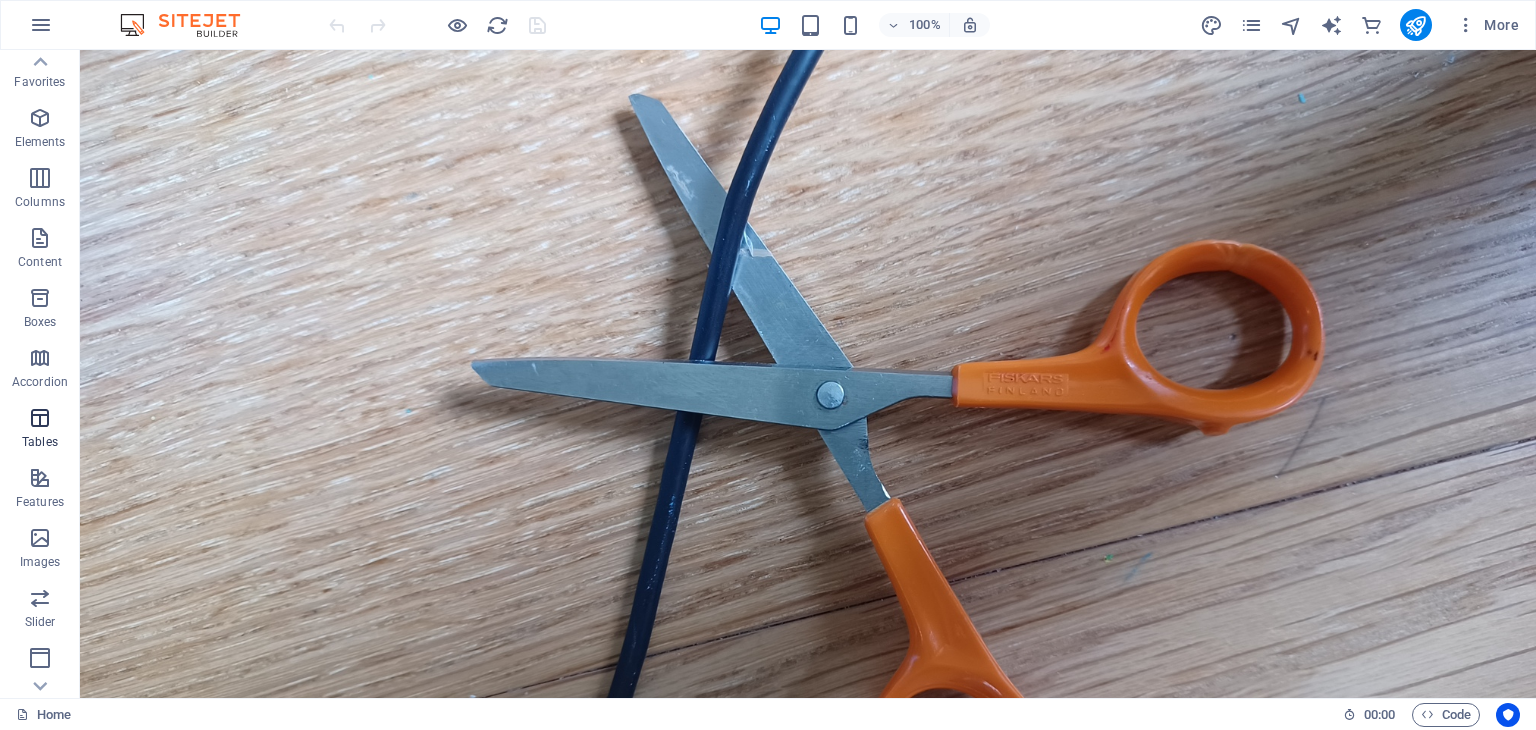 click at bounding box center [40, 418] 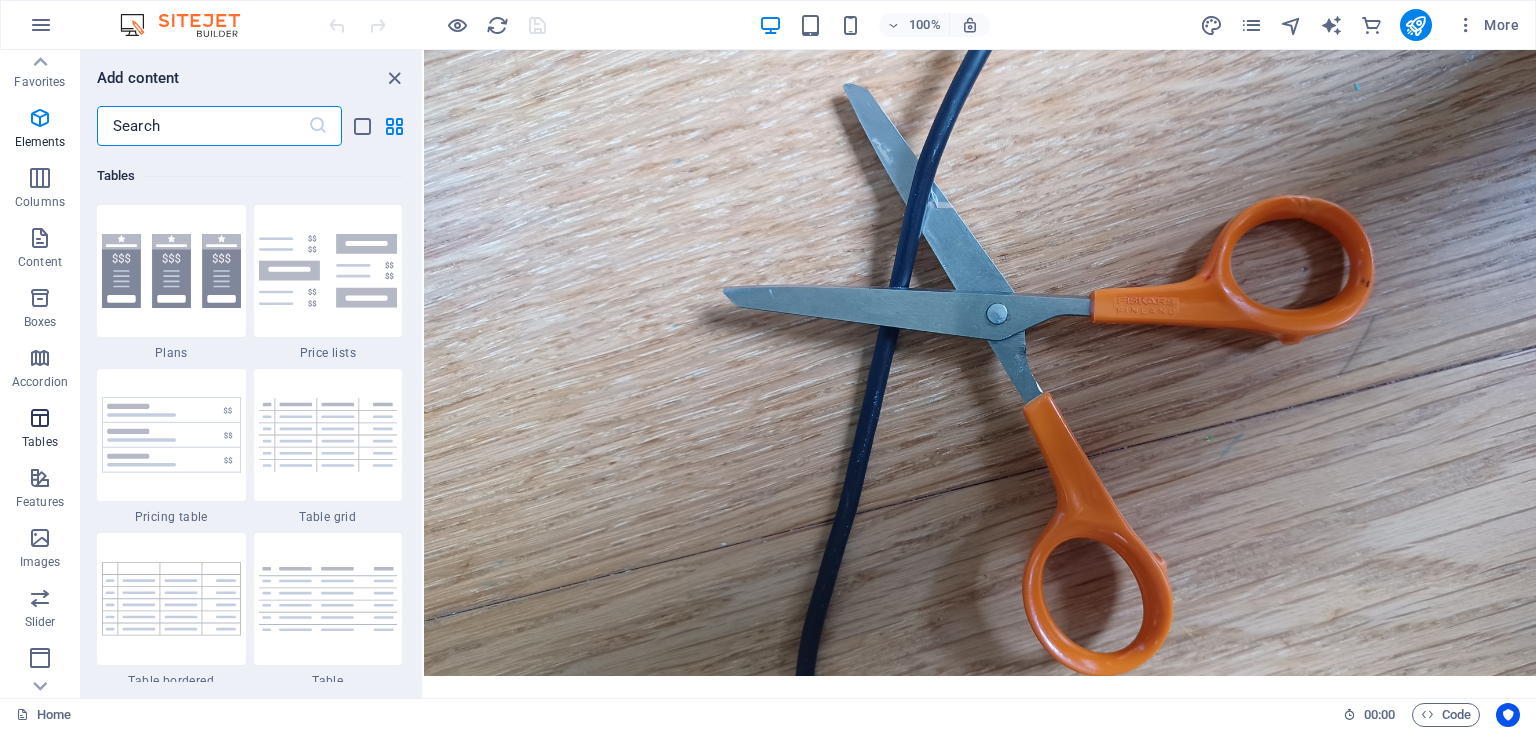 scroll, scrollTop: 6926, scrollLeft: 0, axis: vertical 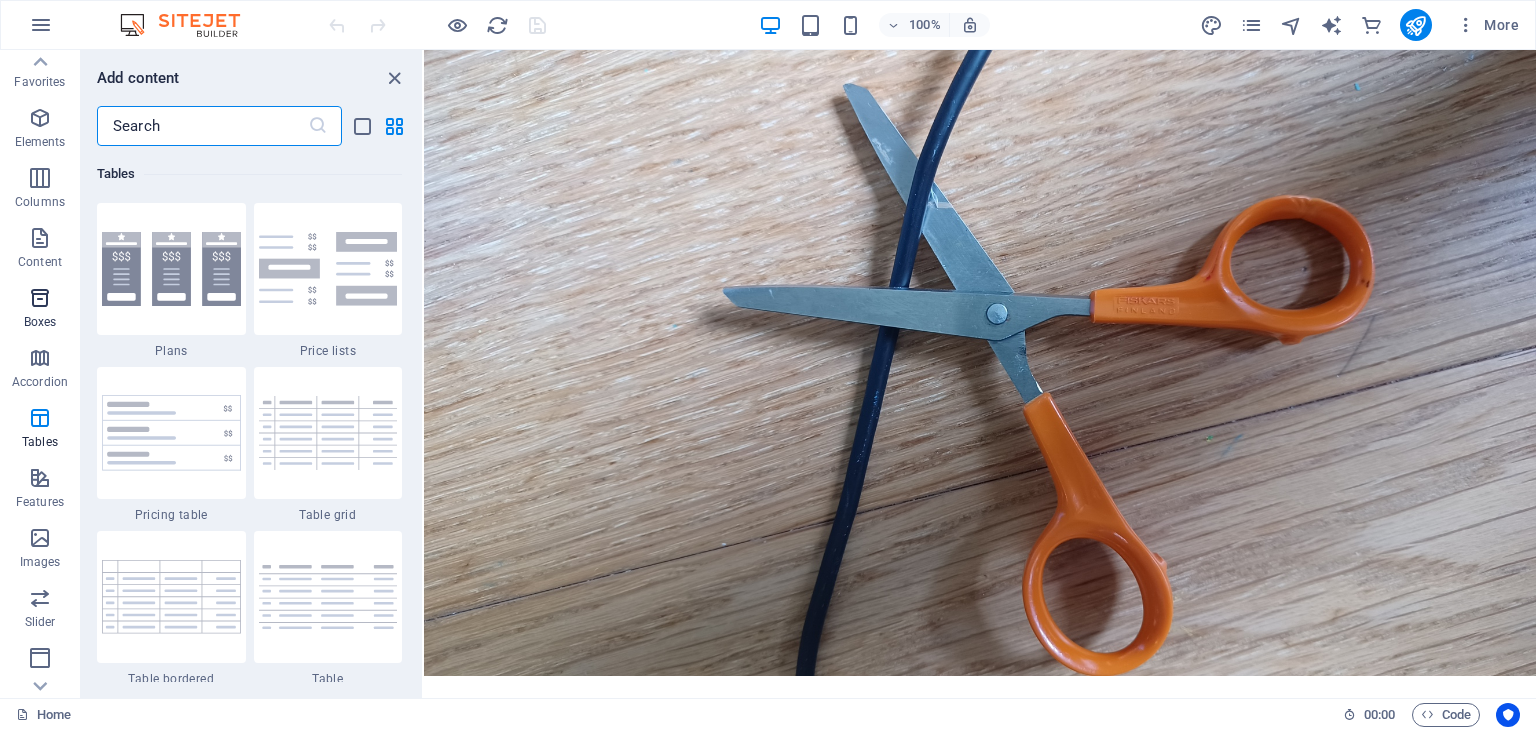 click at bounding box center [40, 298] 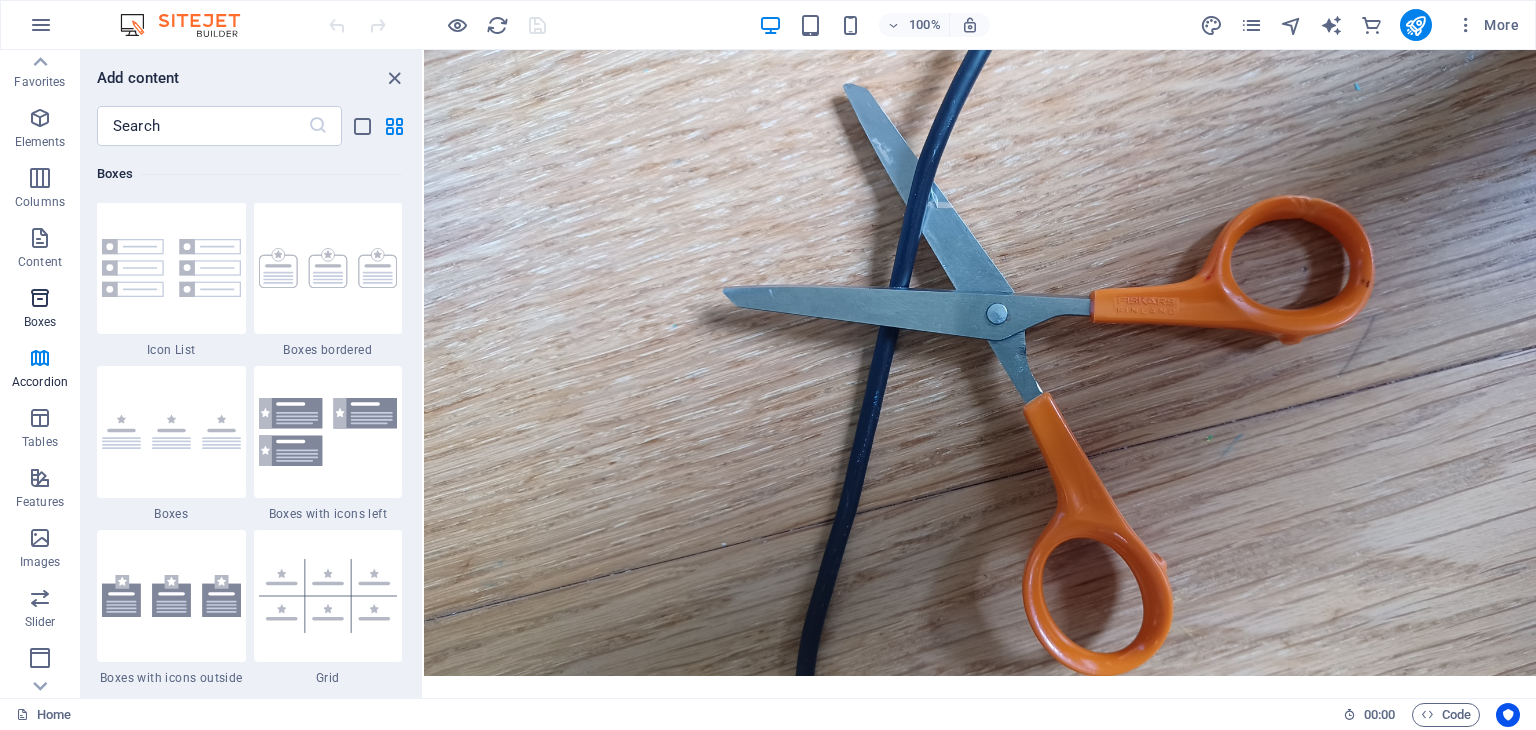 scroll, scrollTop: 5516, scrollLeft: 0, axis: vertical 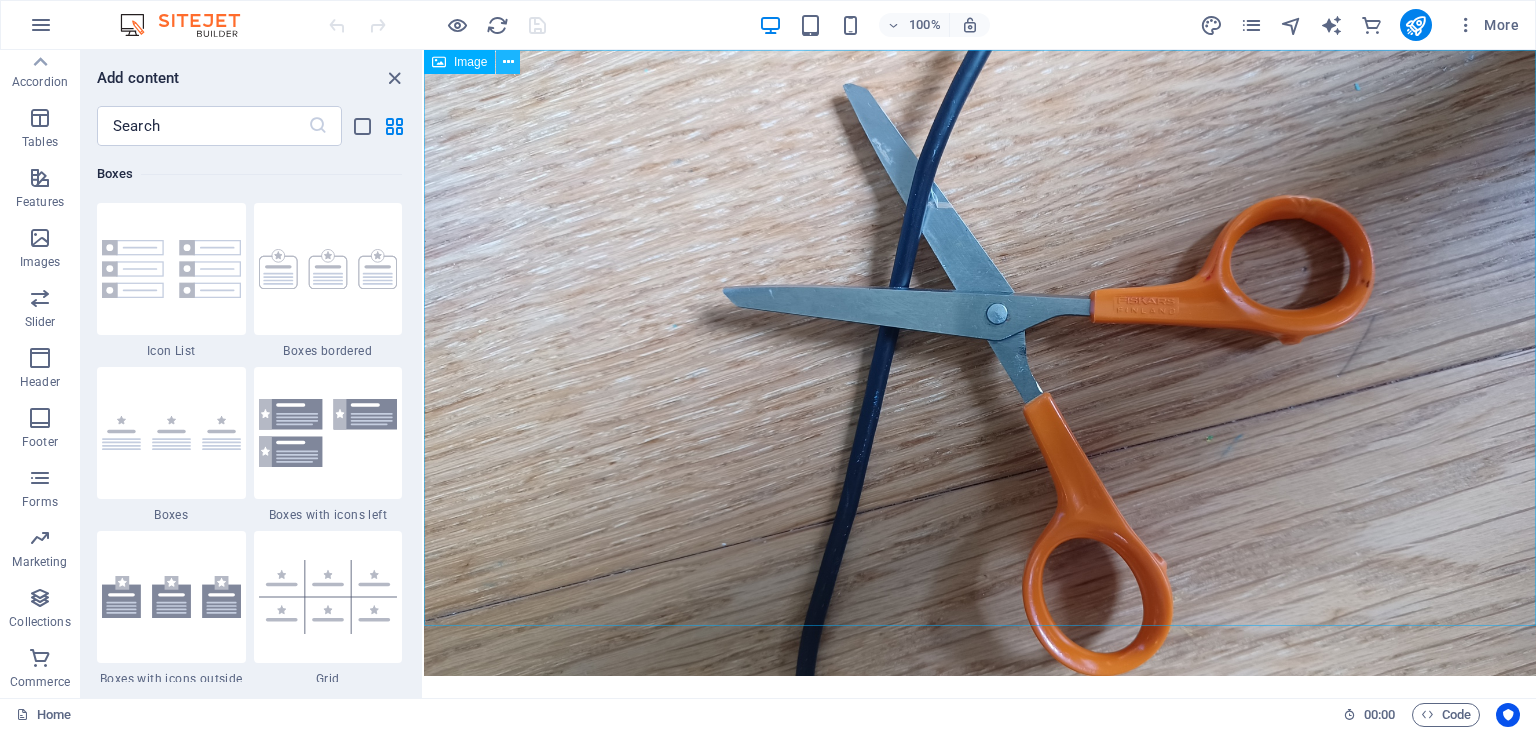 click at bounding box center [508, 62] 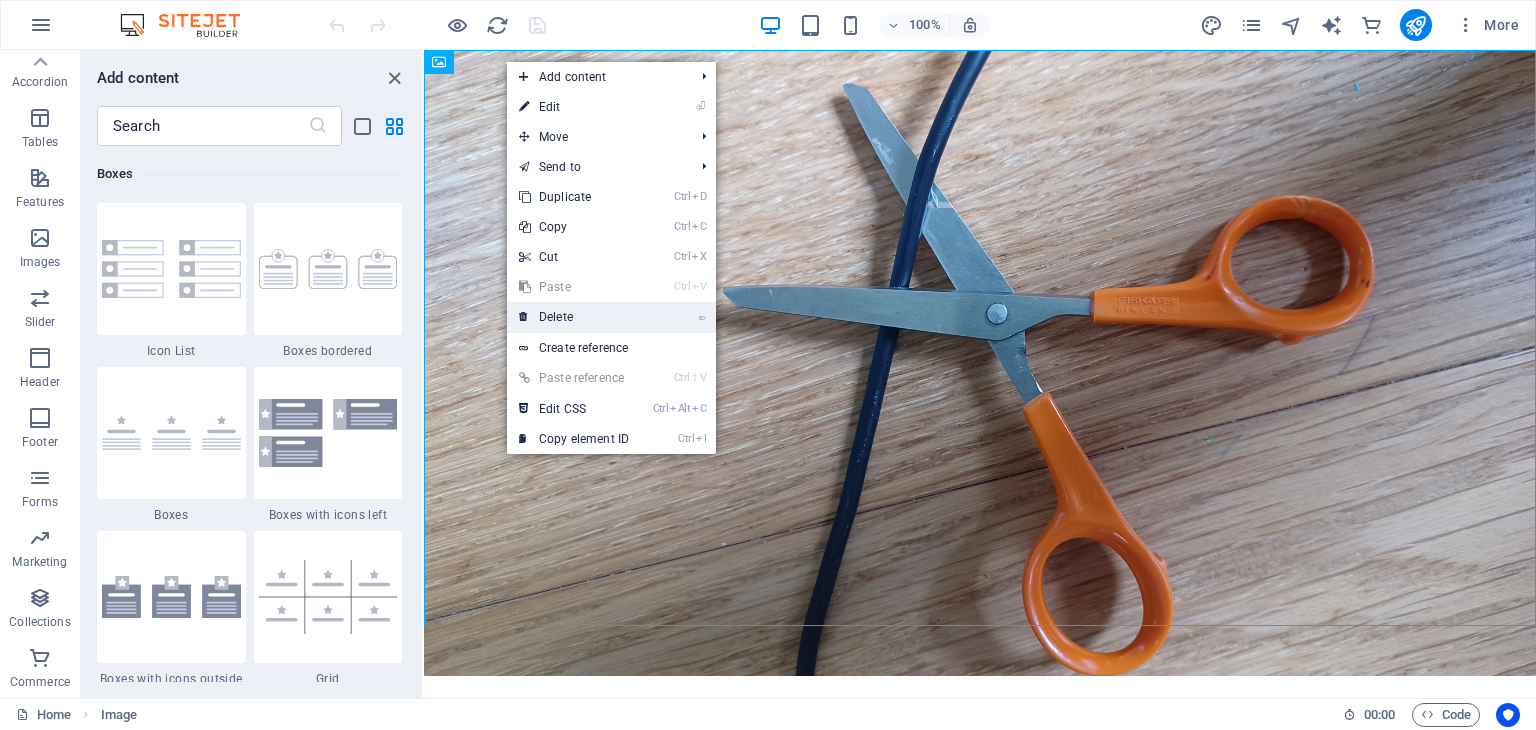 click on "⌦  Delete" at bounding box center (574, 317) 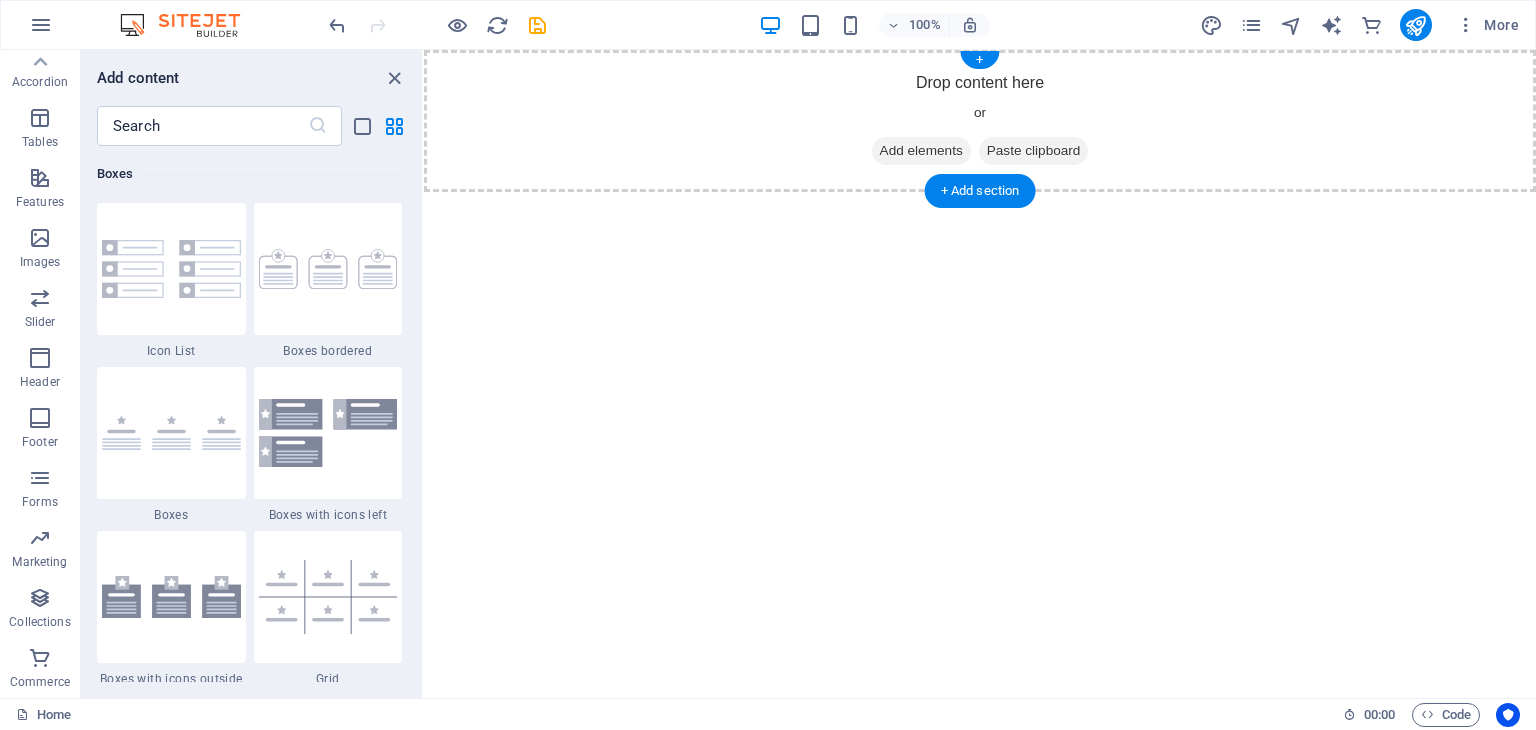 click on "Add elements" at bounding box center (921, 151) 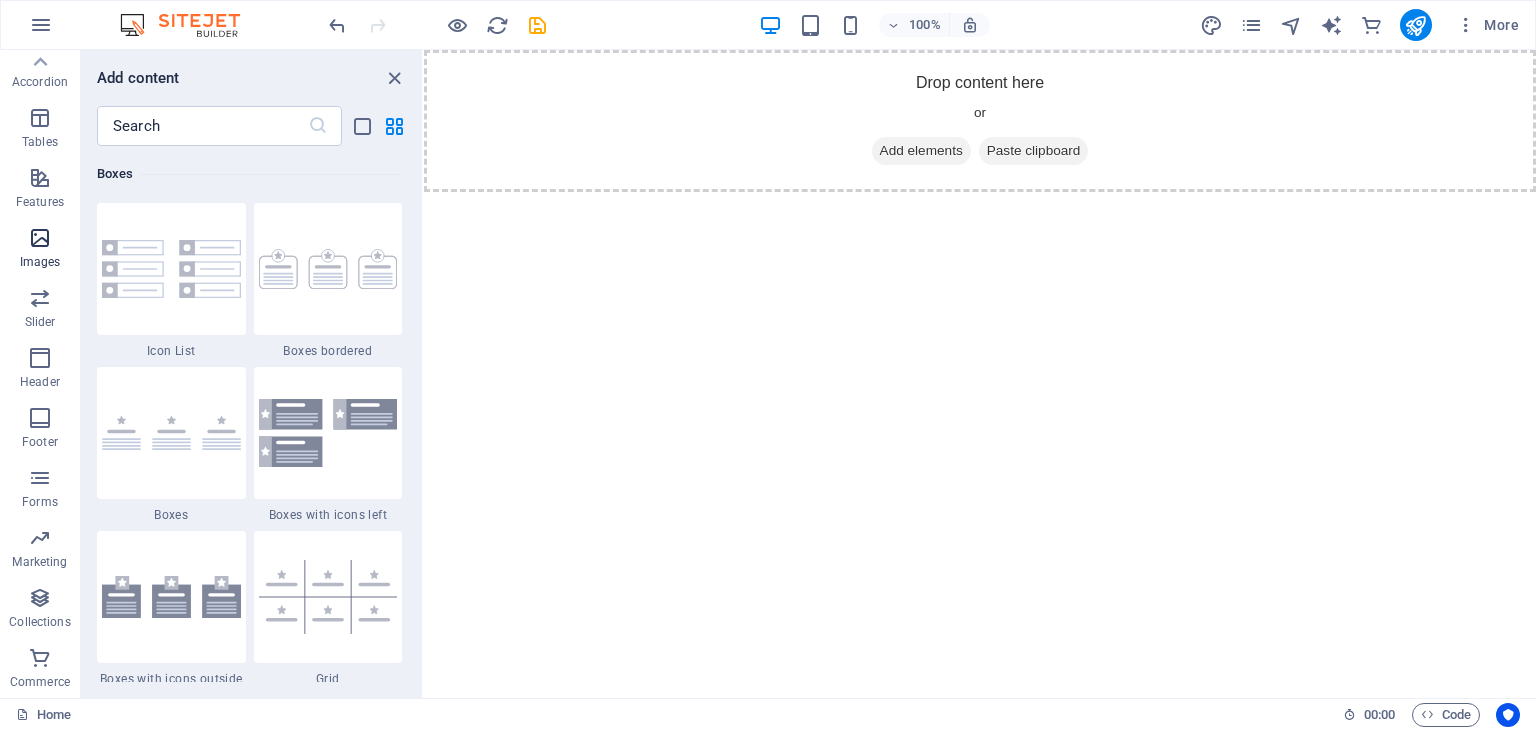 click at bounding box center [40, 238] 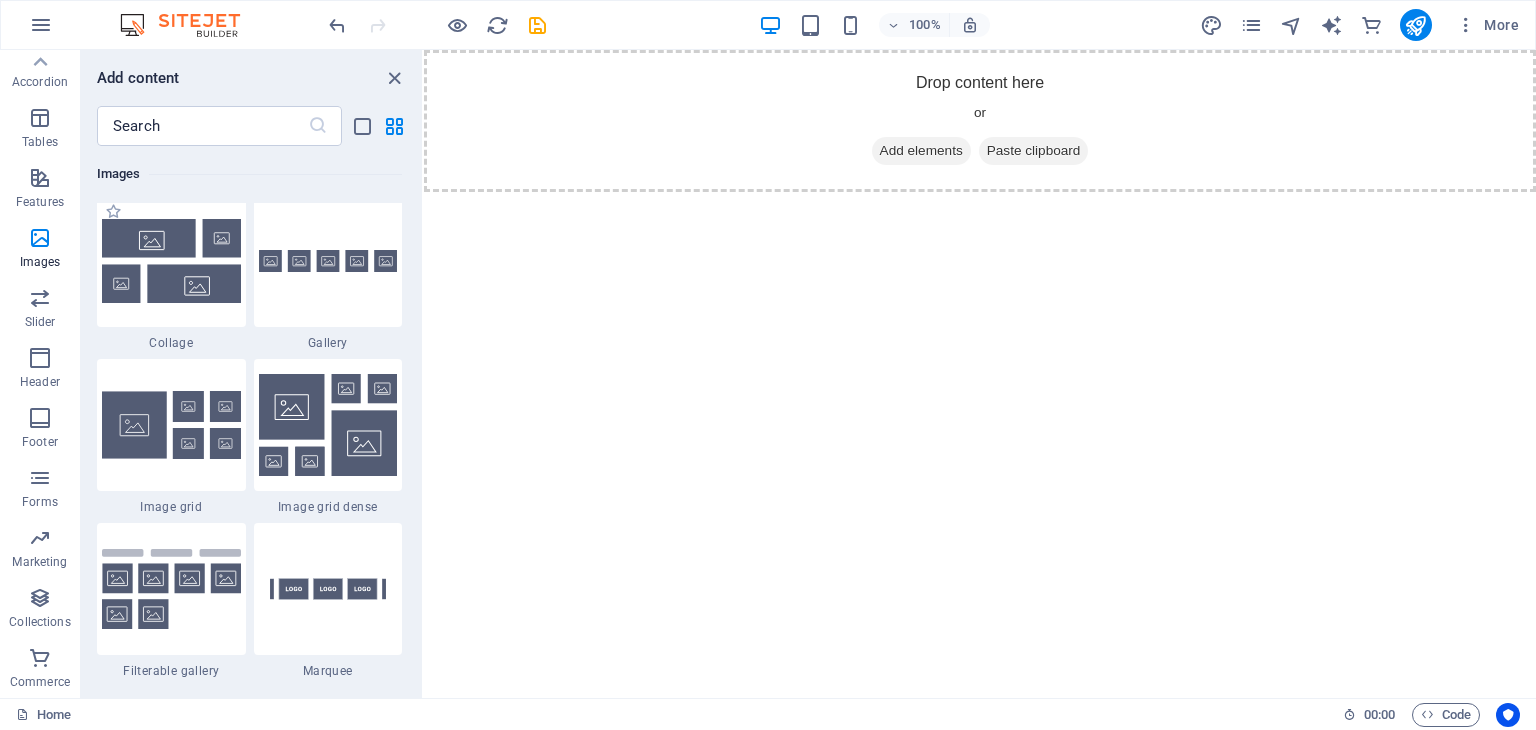 scroll, scrollTop: 10340, scrollLeft: 0, axis: vertical 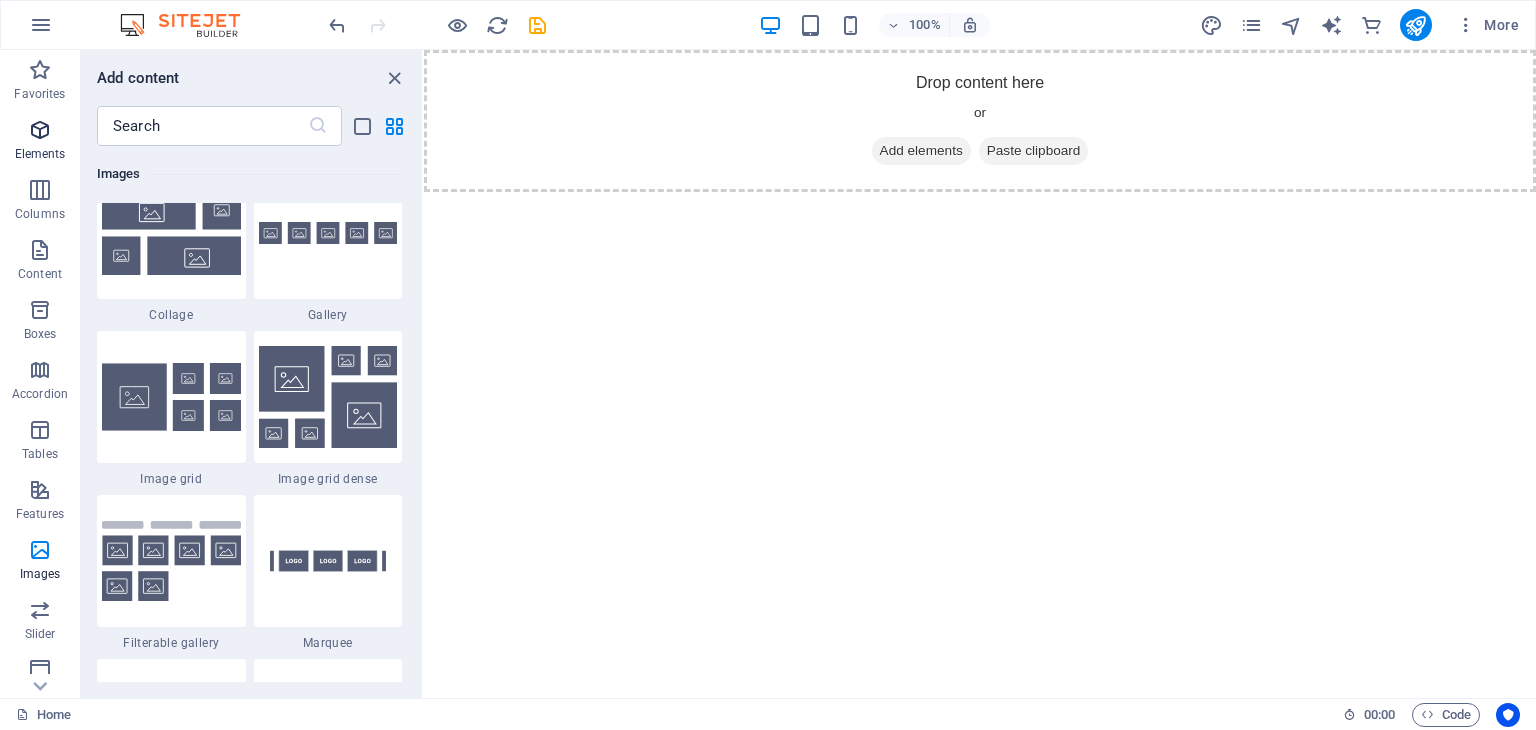 click at bounding box center (40, 130) 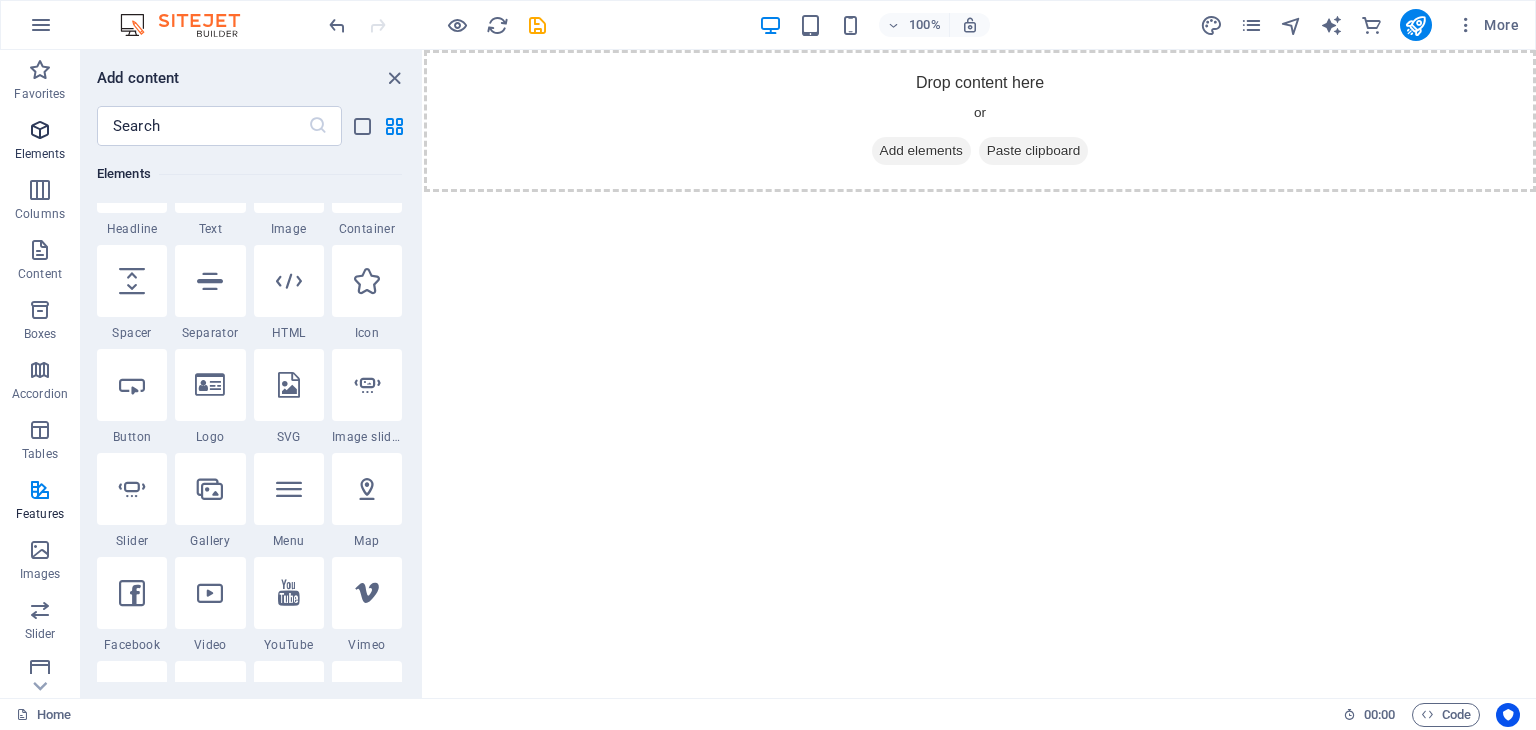 scroll, scrollTop: 212, scrollLeft: 0, axis: vertical 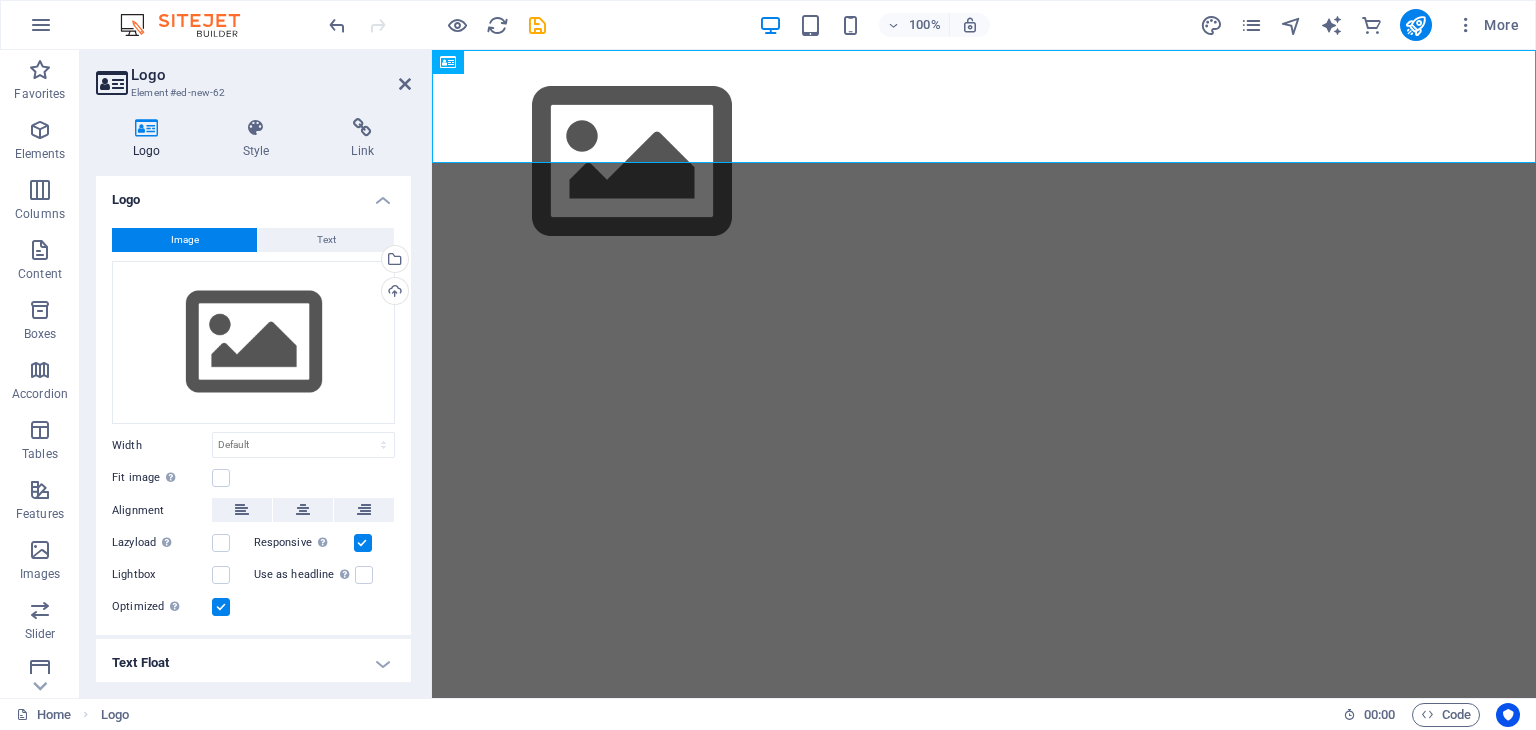click on "Image" at bounding box center [184, 240] 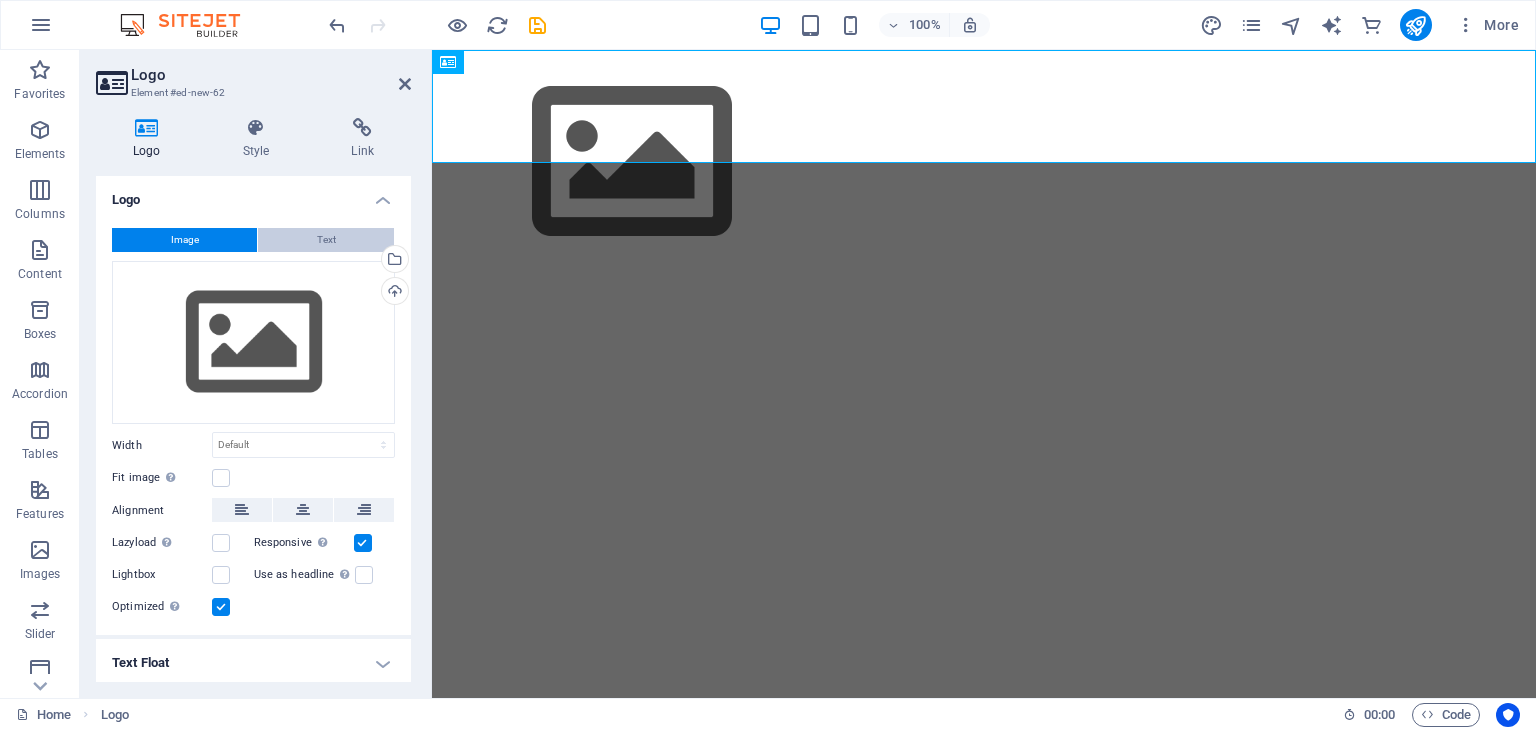 click on "Text" at bounding box center (326, 240) 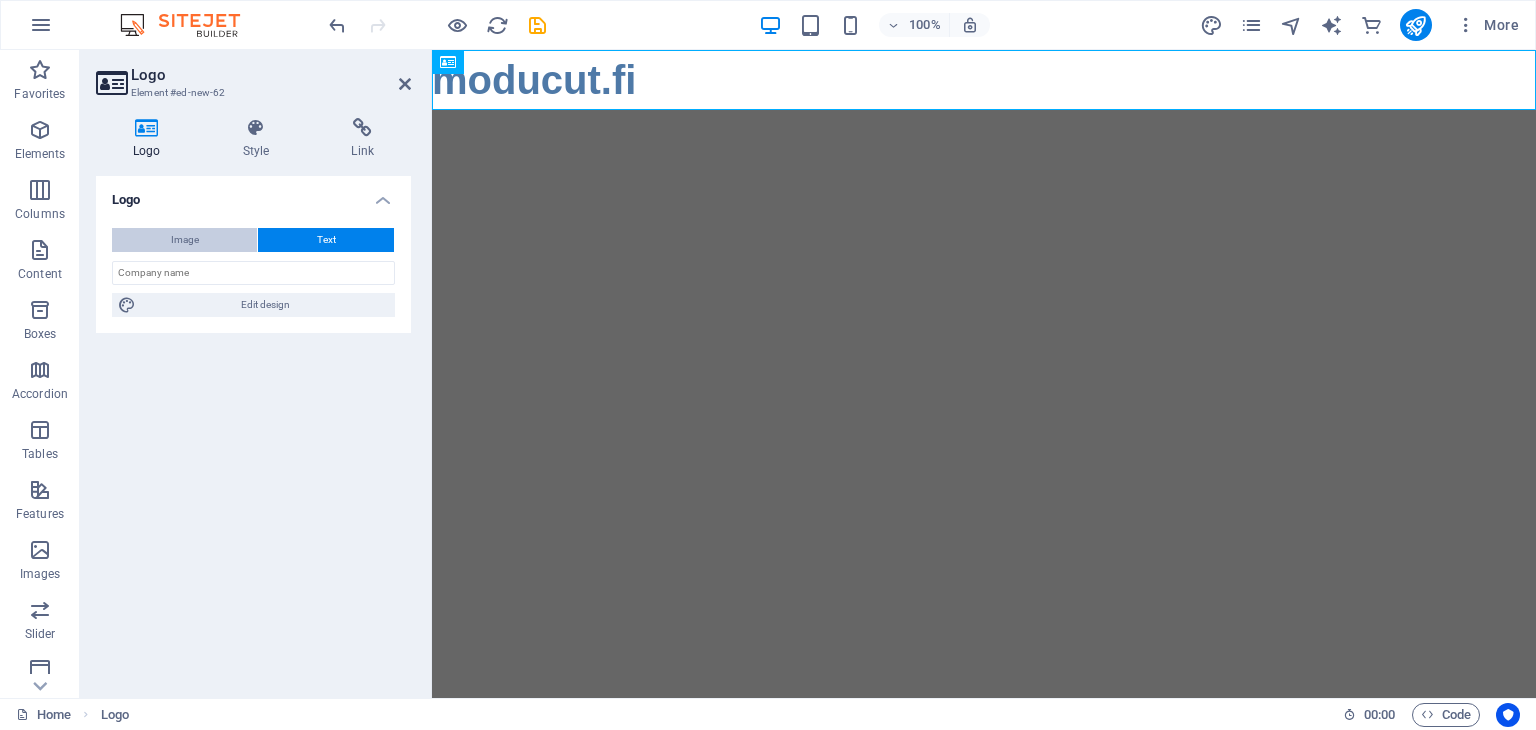 click on "Image" at bounding box center (185, 240) 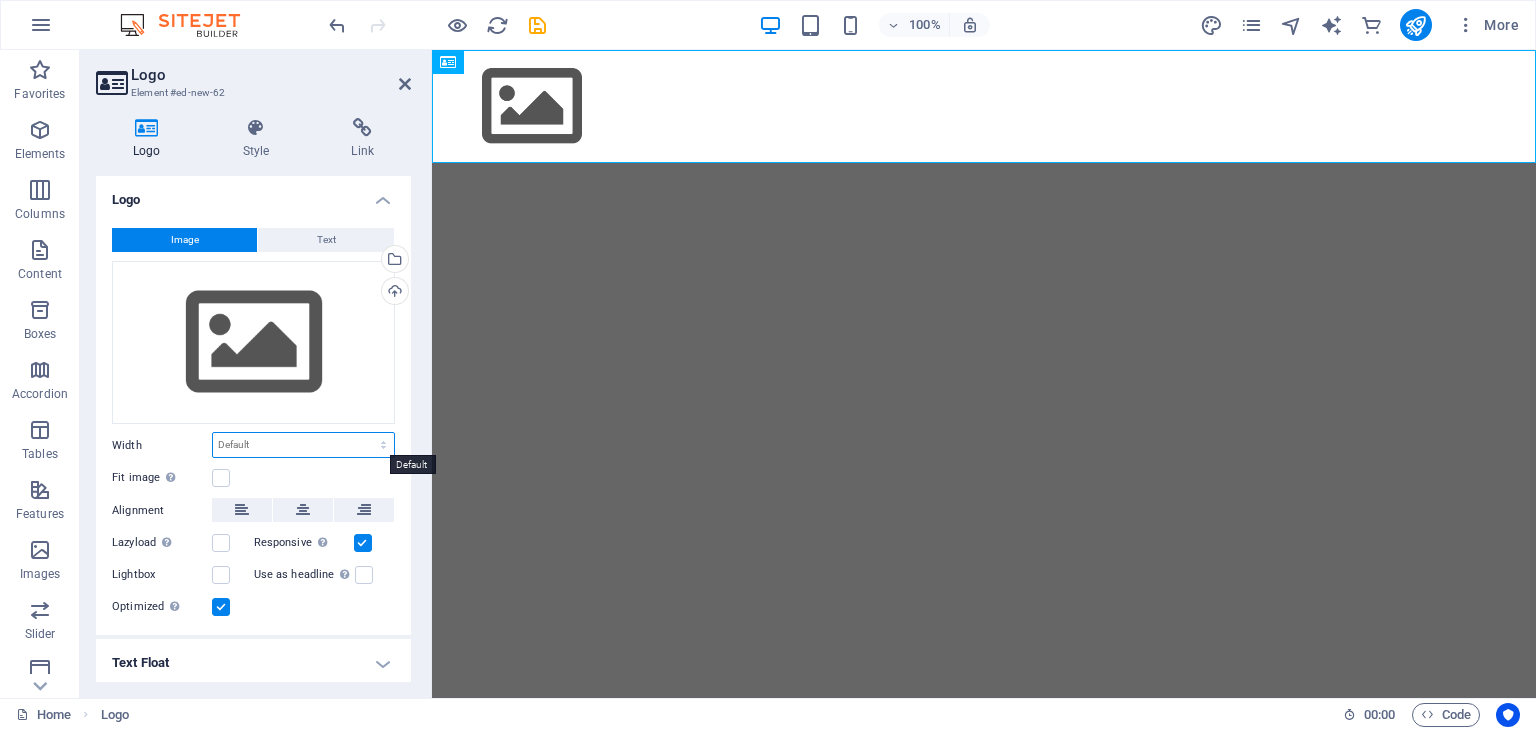 click on "Default auto px rem % em vh vw" at bounding box center [303, 445] 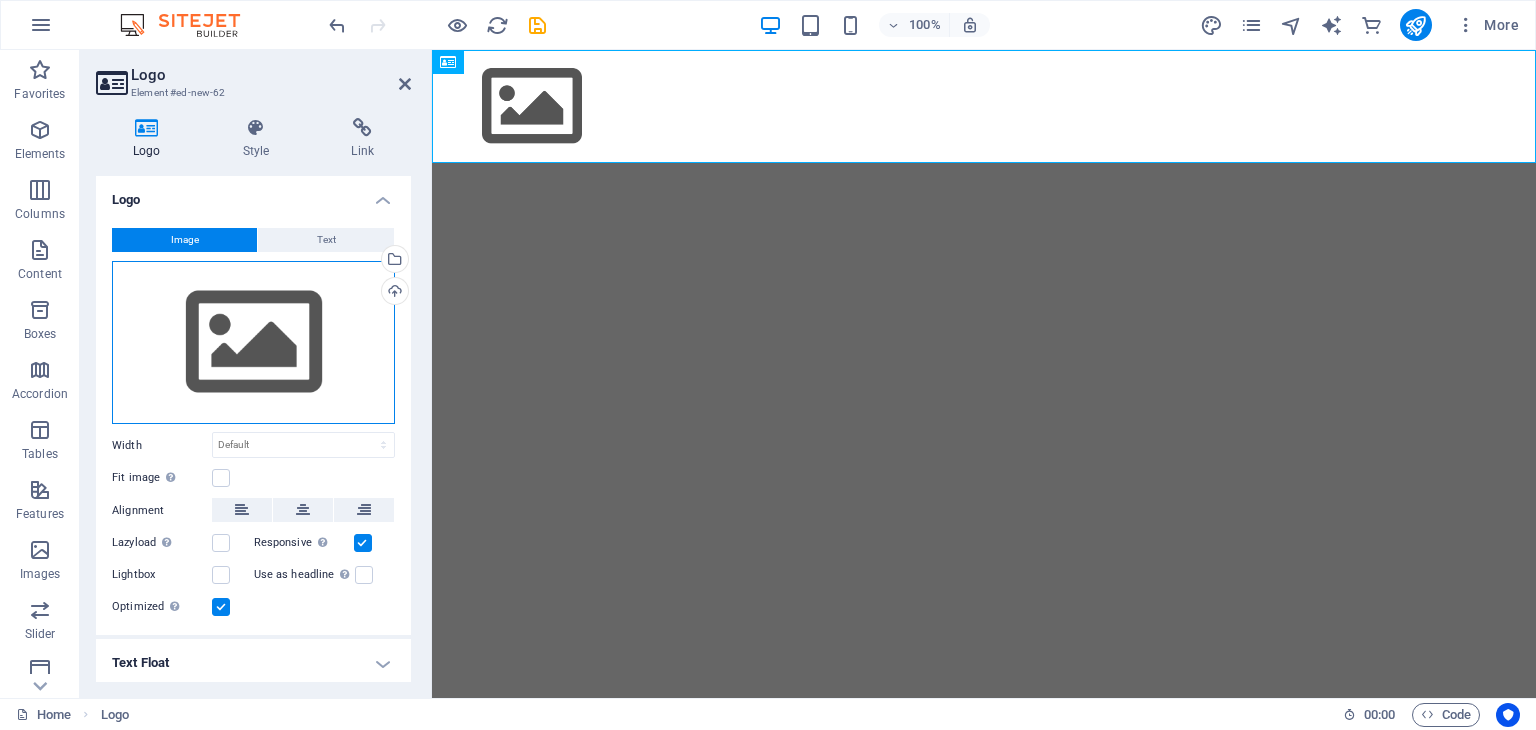 click on "Drag files here, click to choose files or select files from Files or our free stock photos & videos" at bounding box center (253, 343) 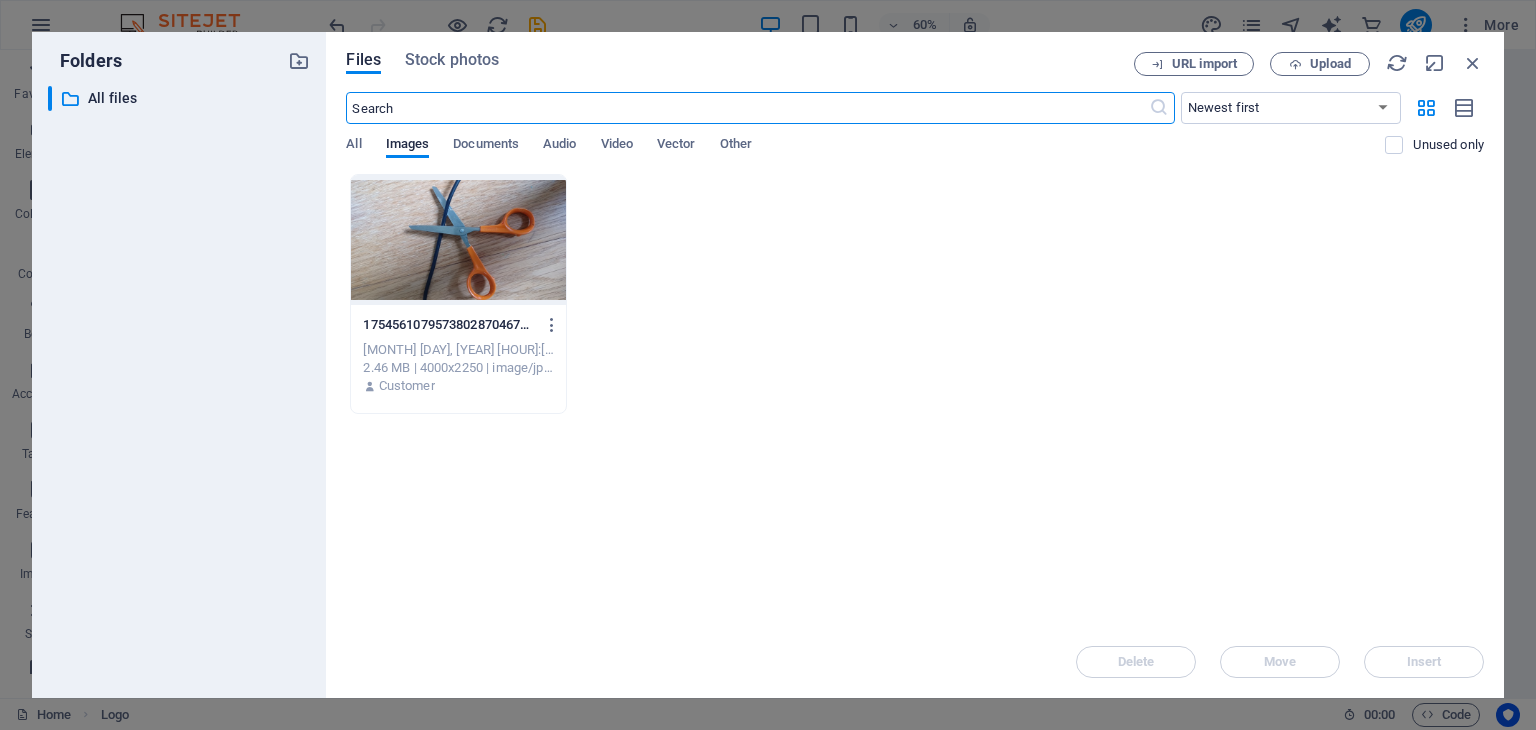 click at bounding box center (747, 108) 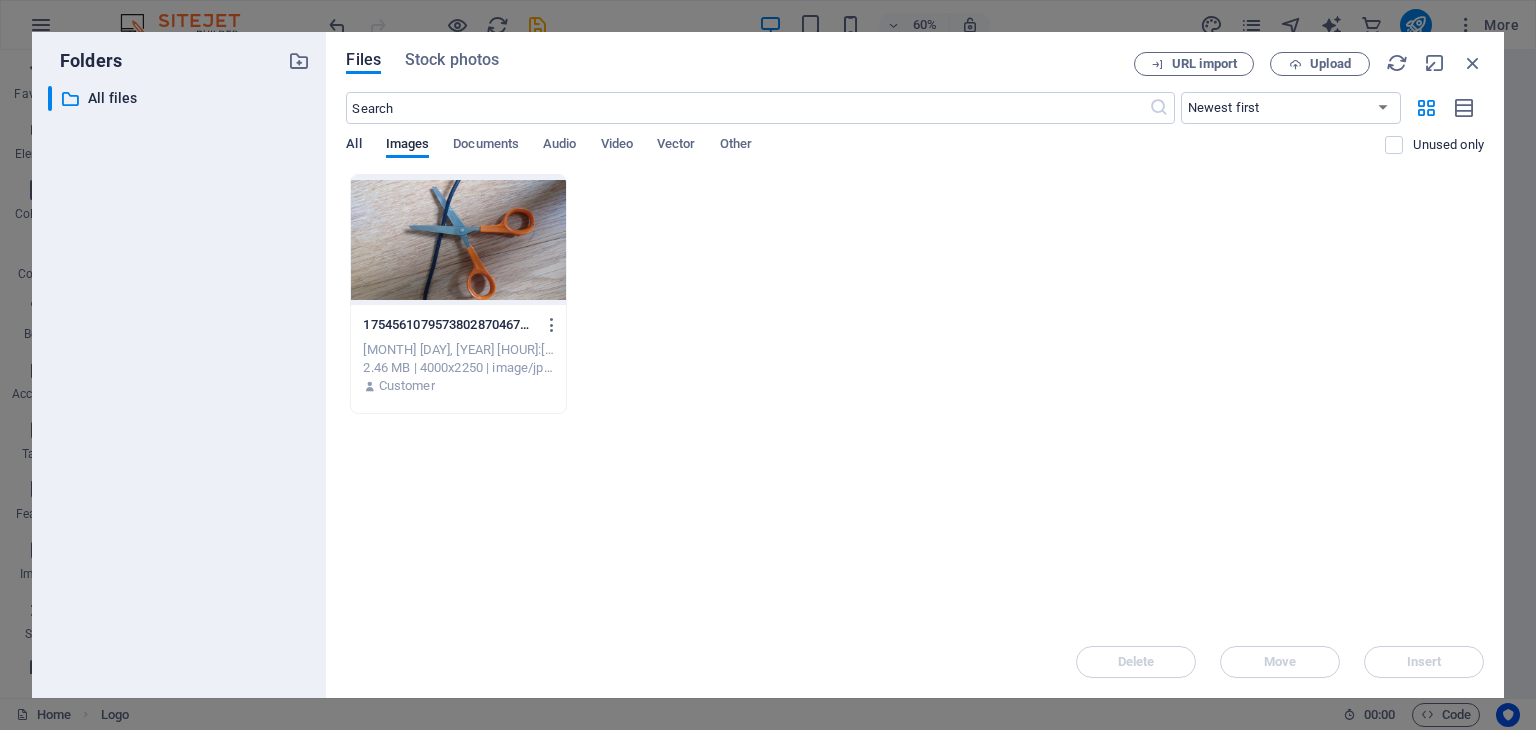 click on "All" at bounding box center [353, 146] 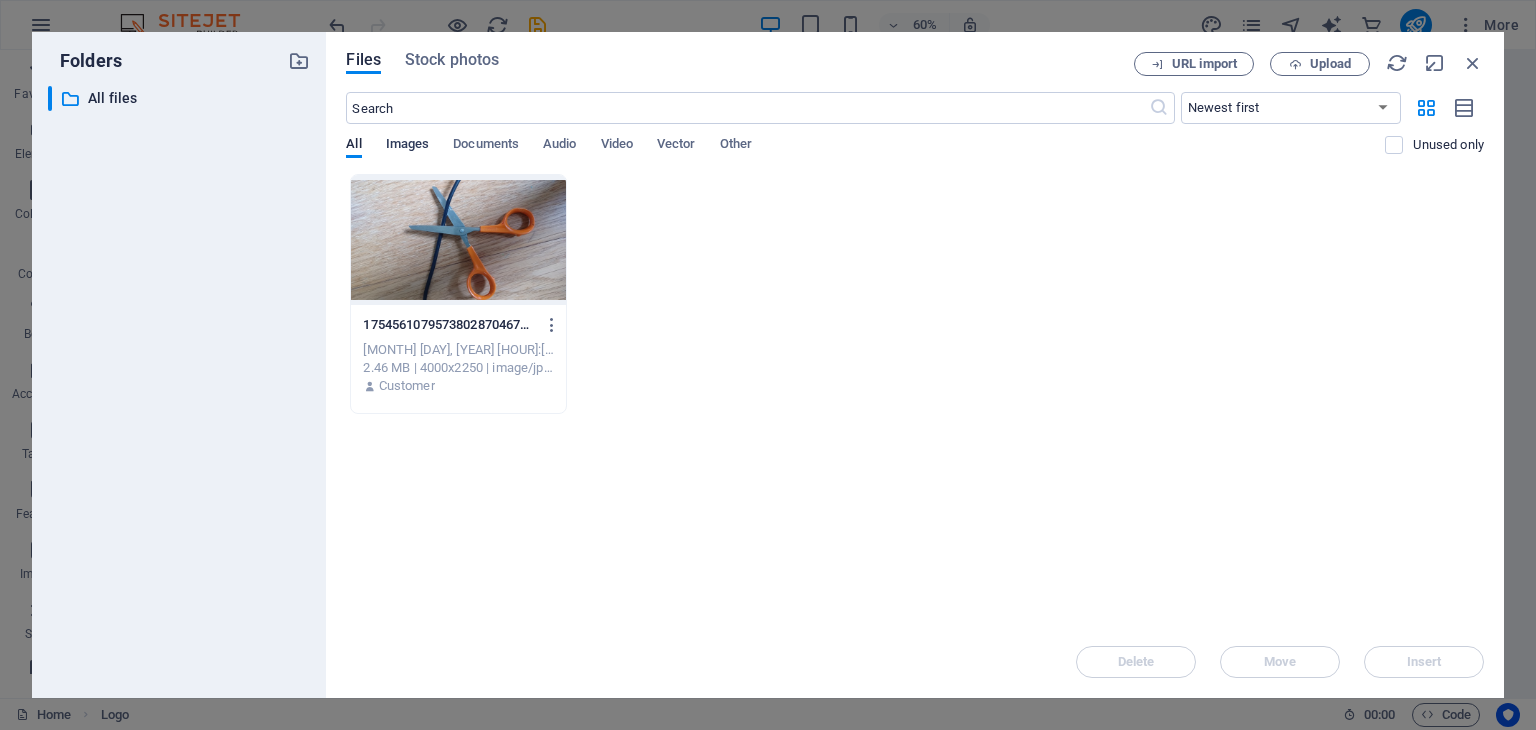 click on "Images" at bounding box center [408, 146] 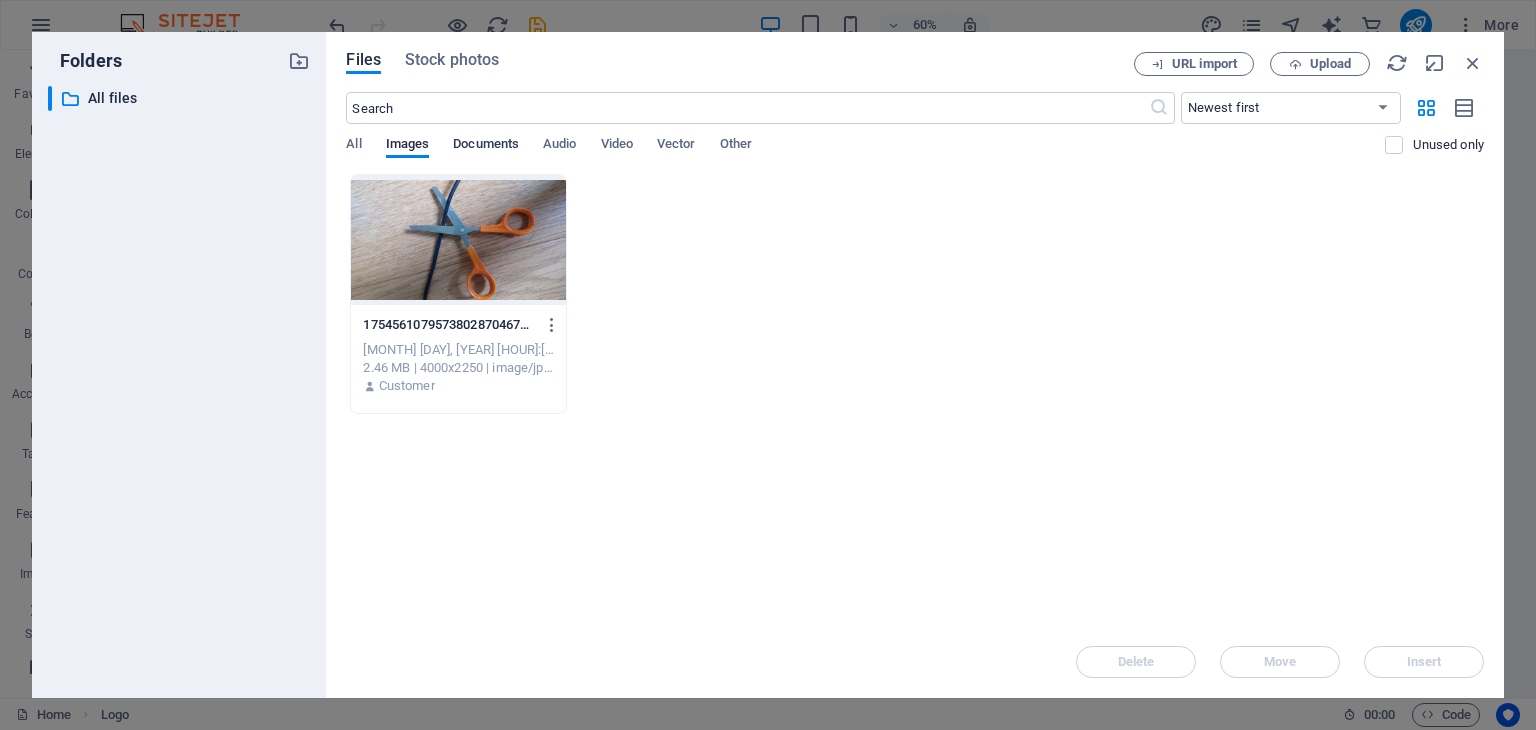click on "Documents" at bounding box center (486, 146) 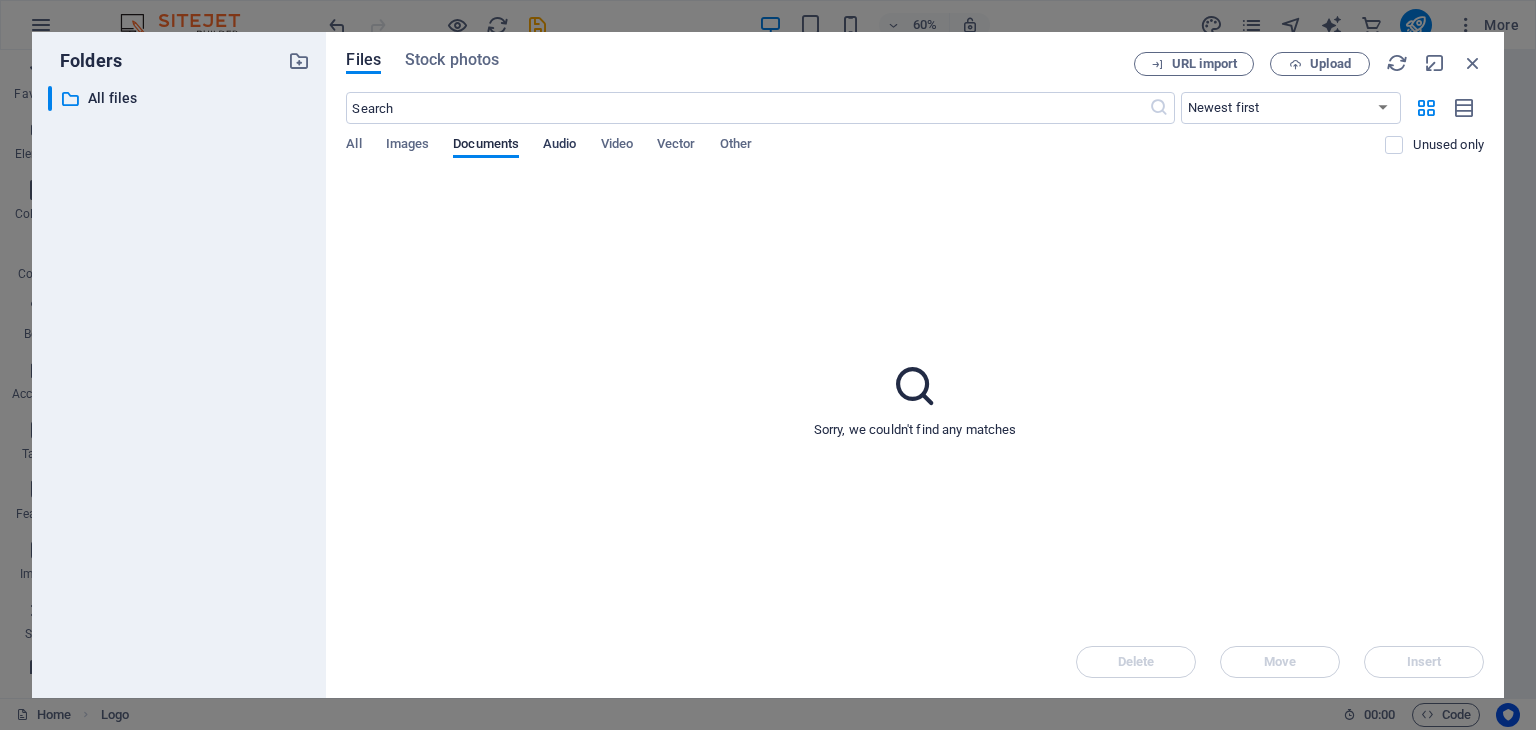 click on "Audio" at bounding box center (559, 146) 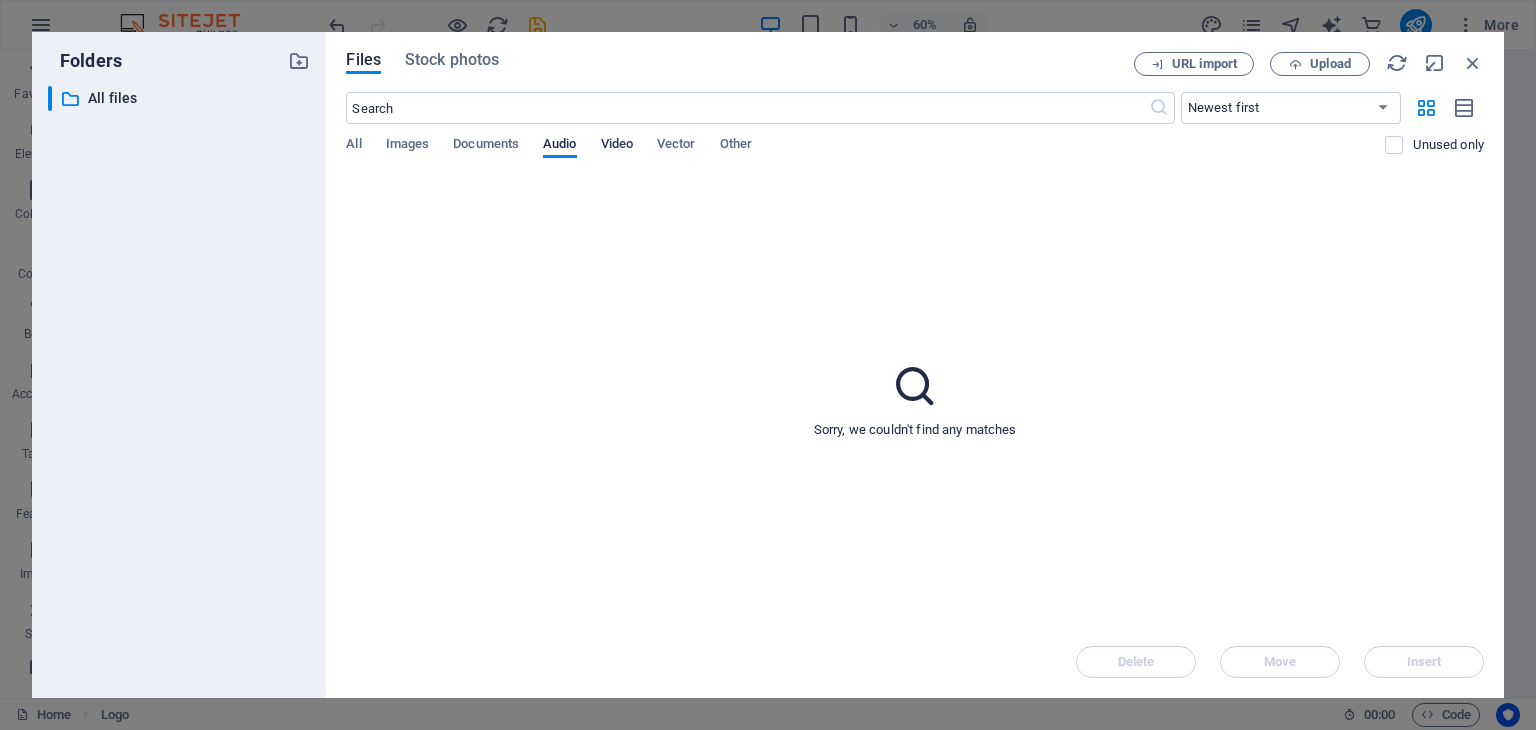 click on "Video" at bounding box center [617, 146] 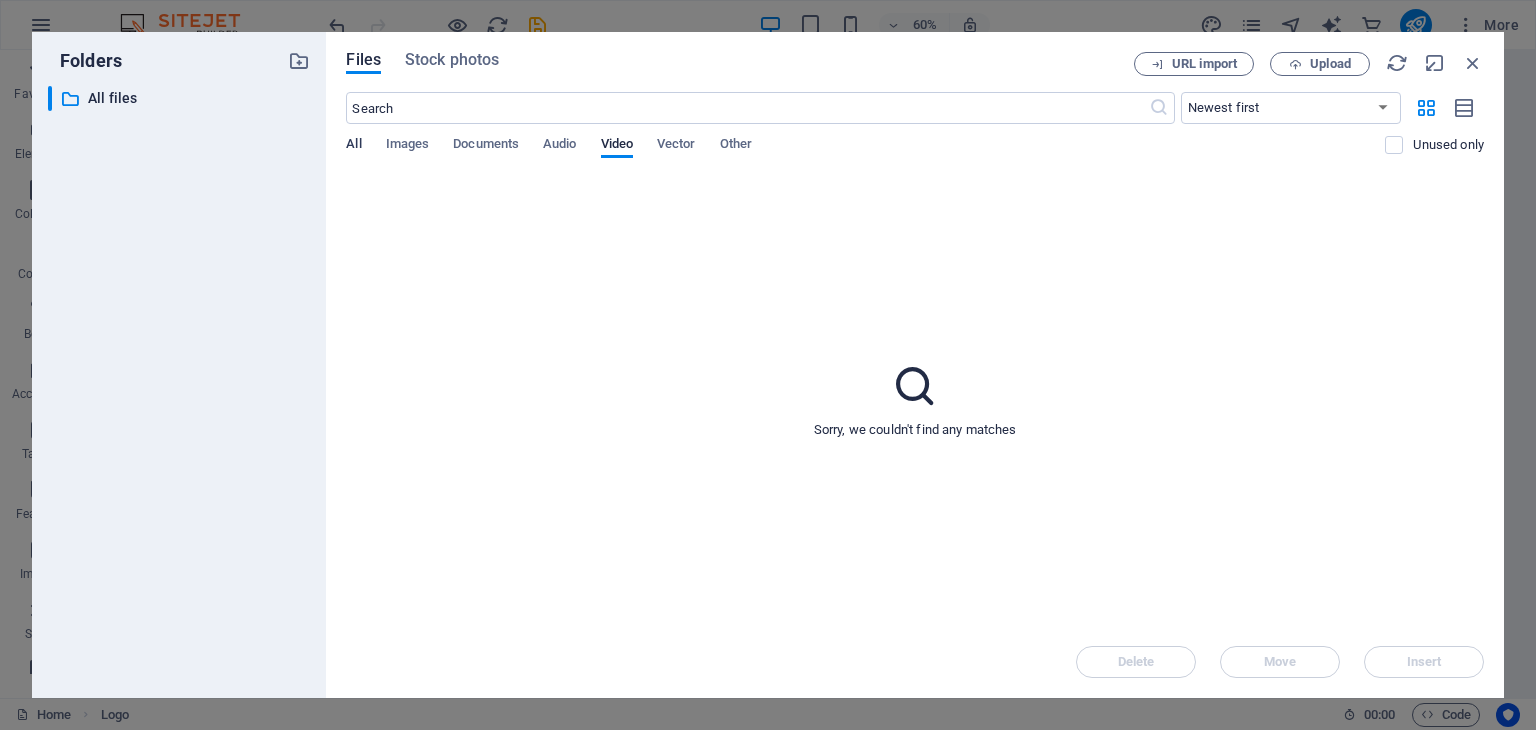 click on "All" at bounding box center [353, 146] 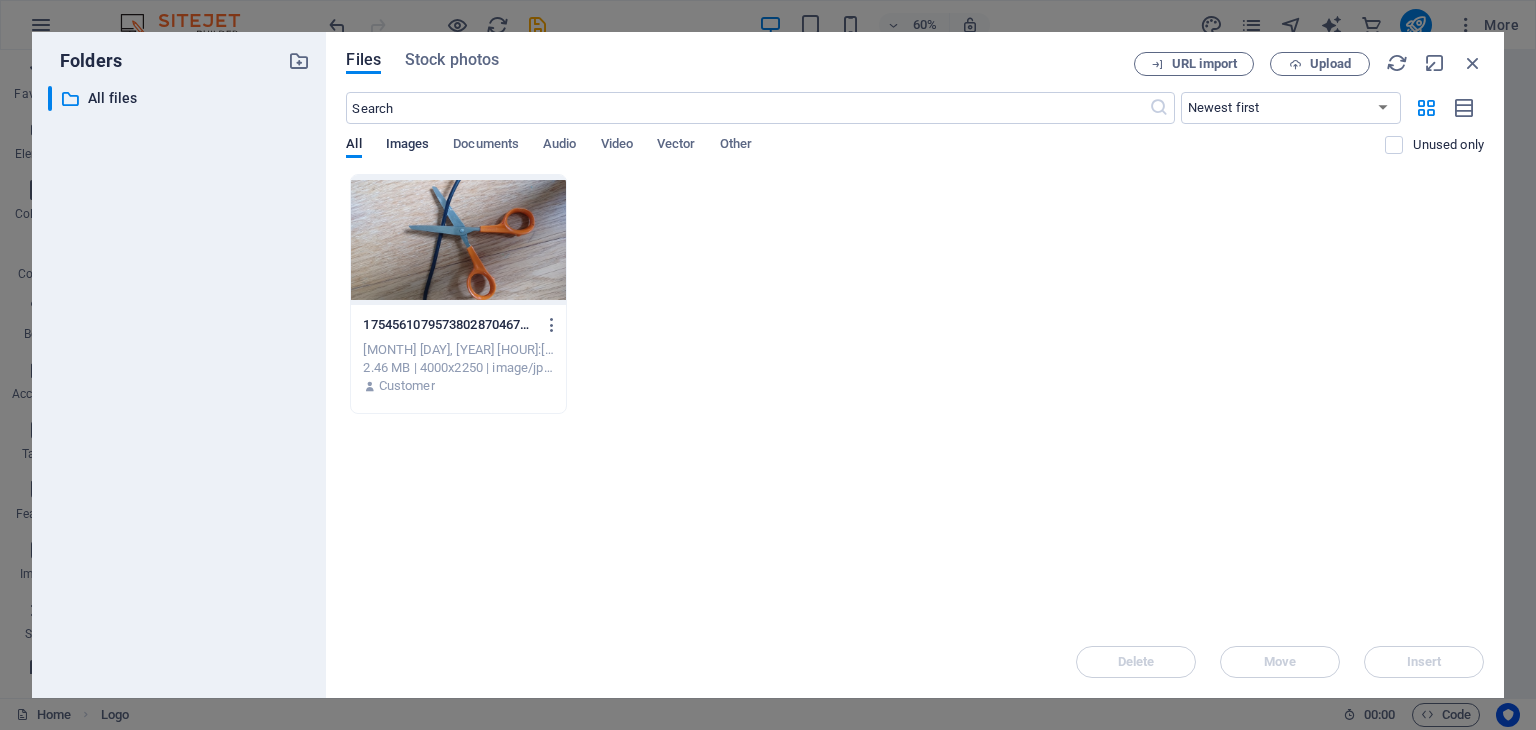 click on "Images" at bounding box center [408, 146] 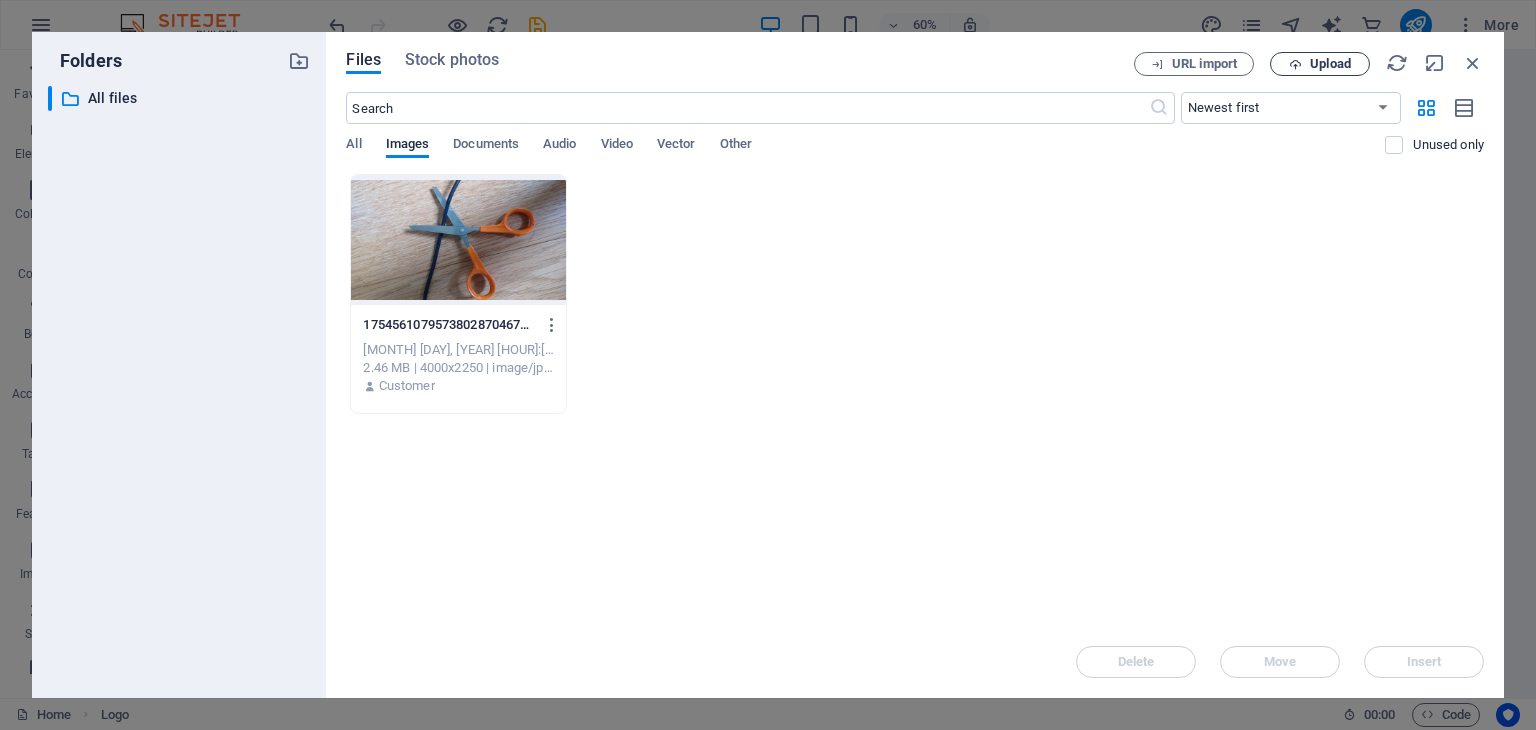 click on "Upload" at bounding box center (1330, 64) 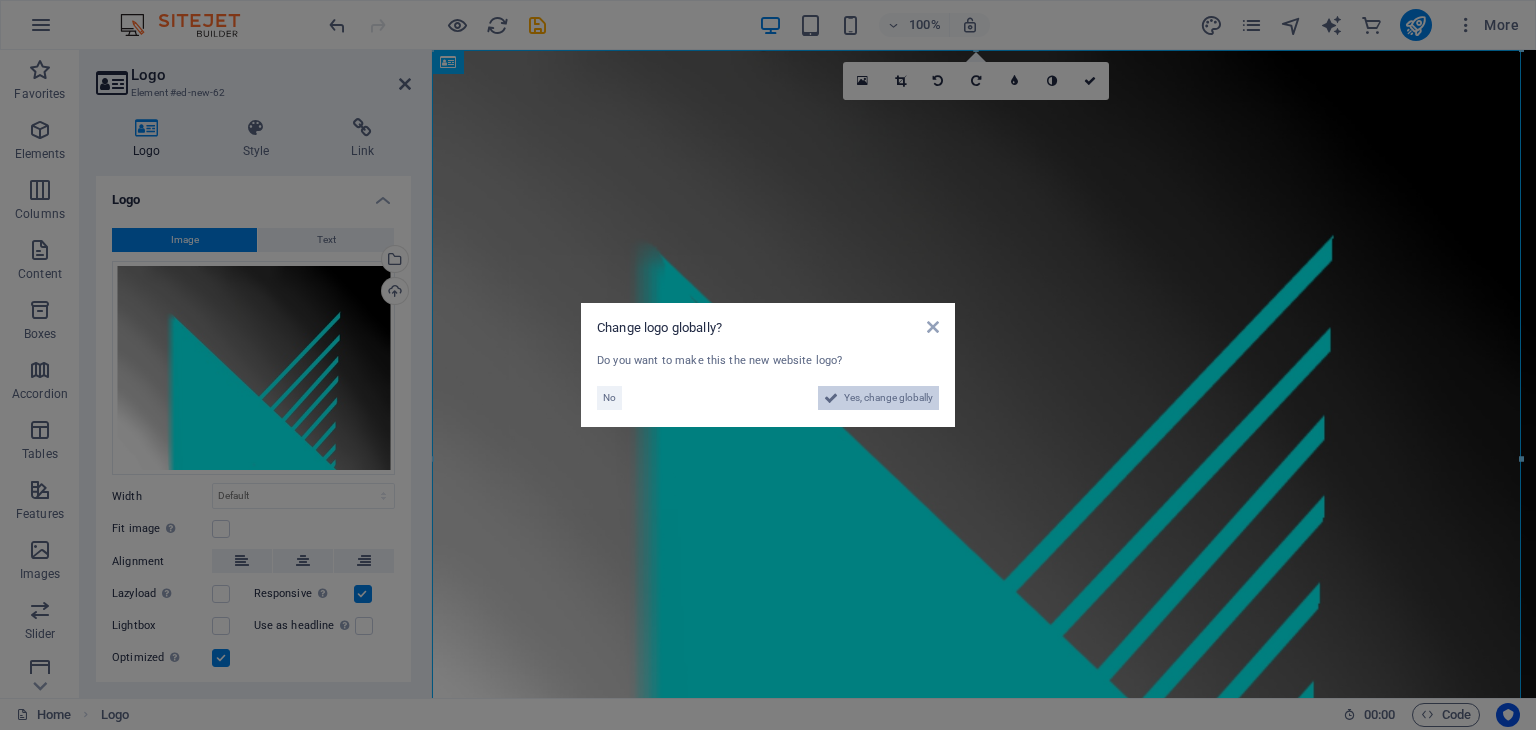 click on "Yes, change globally" at bounding box center (888, 398) 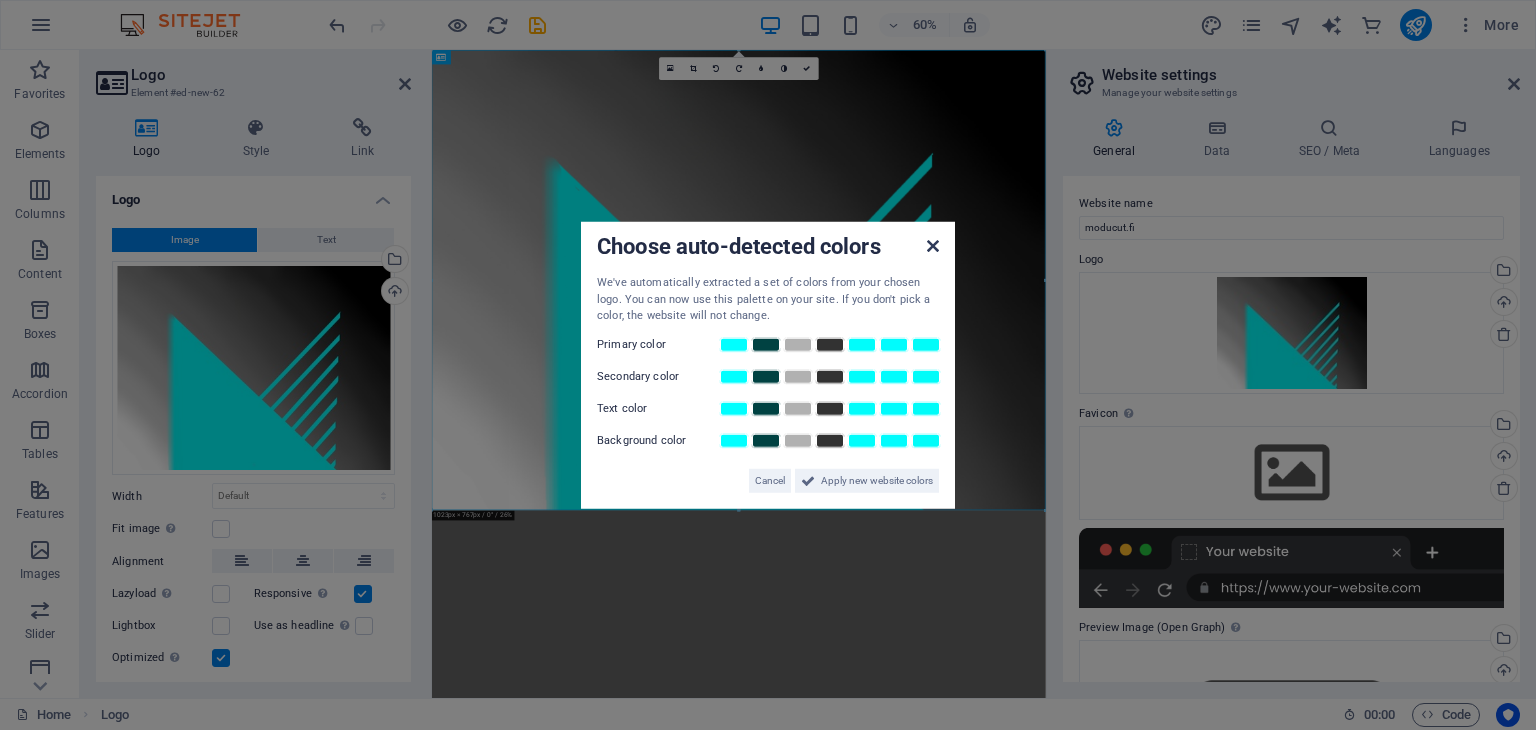 click at bounding box center (933, 246) 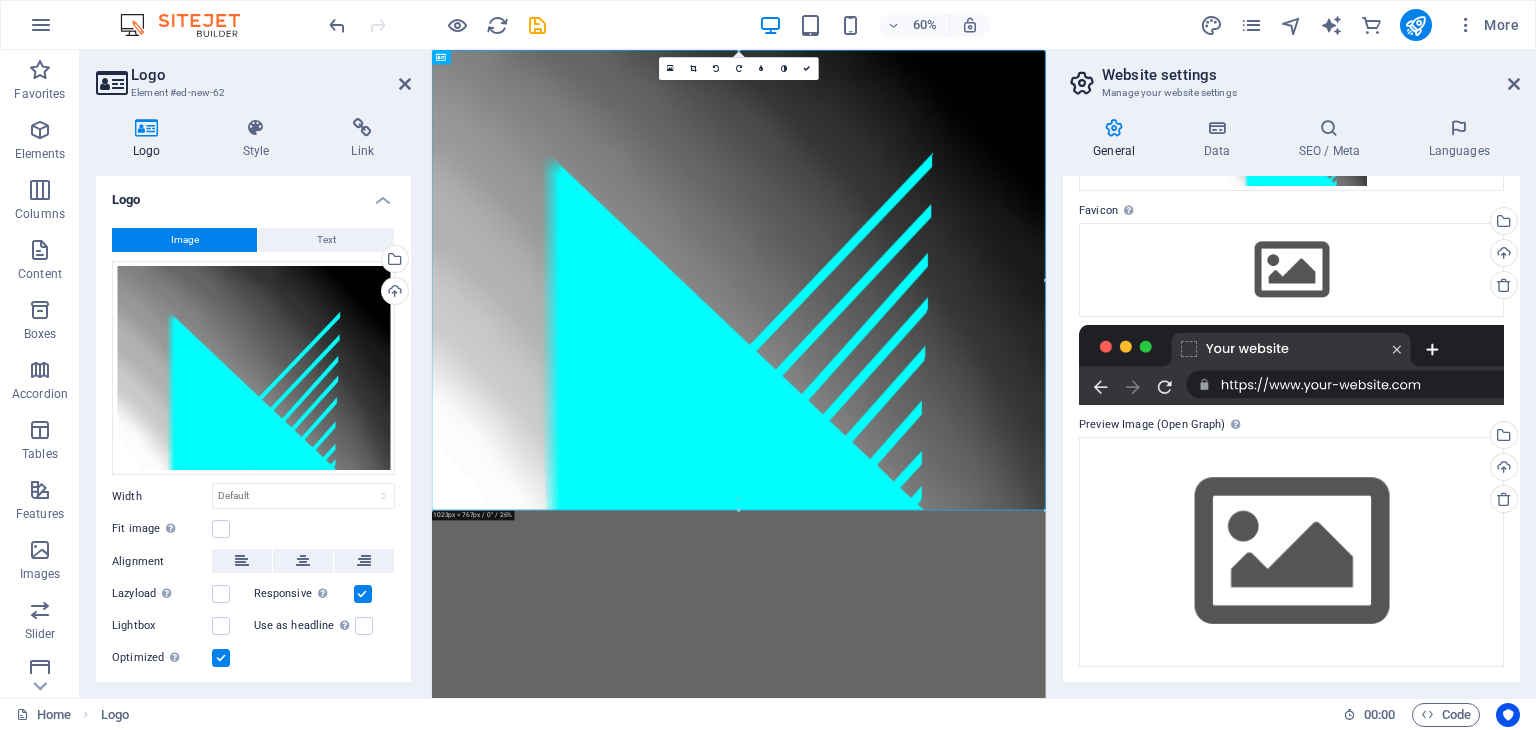 scroll, scrollTop: 204, scrollLeft: 0, axis: vertical 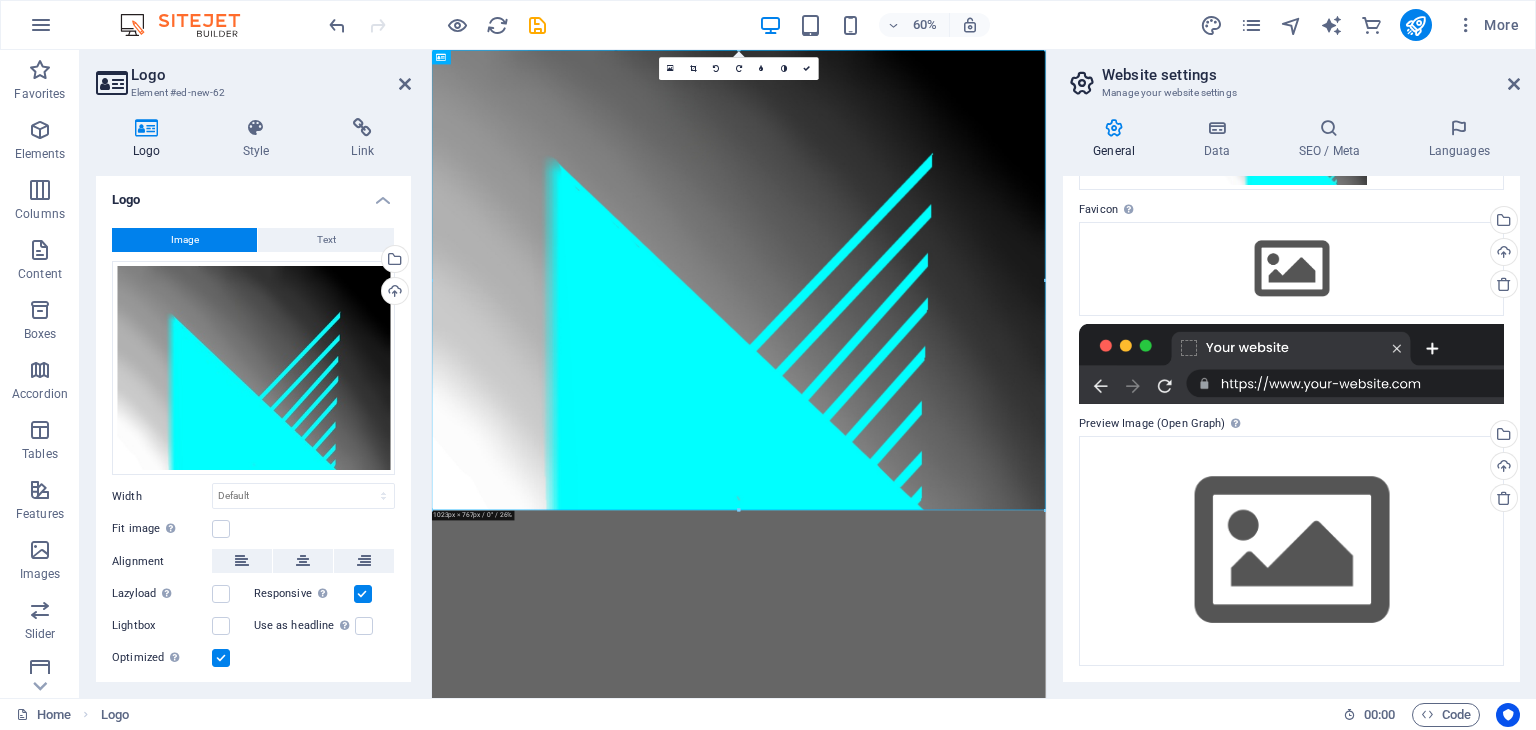click on "Website settings Manage your website settings  General  Data  SEO / Meta  Languages Website name moducut.fi Logo Drag files here, click to choose files or select files from Files or our free stock photos & videos Select files from the file manager, stock photos, or upload file(s) Upload Favicon Set the favicon of your website here. A favicon is a small icon shown in the browser tab next to your website title. It helps visitors identify your website. Drag files here, click to choose files or select files from Files or our free stock photos & videos Select files from the file manager, stock photos, or upload file(s) Upload Preview Image (Open Graph) This image will be shown when the website is shared on social networks Drag files here, click to choose files or select files from Files or our free stock photos & videos Select files from the file manager, stock photos, or upload file(s) Upload Contact data for this website. This can be used everywhere on the website and will update automatically. Company Last name" at bounding box center [1291, 374] 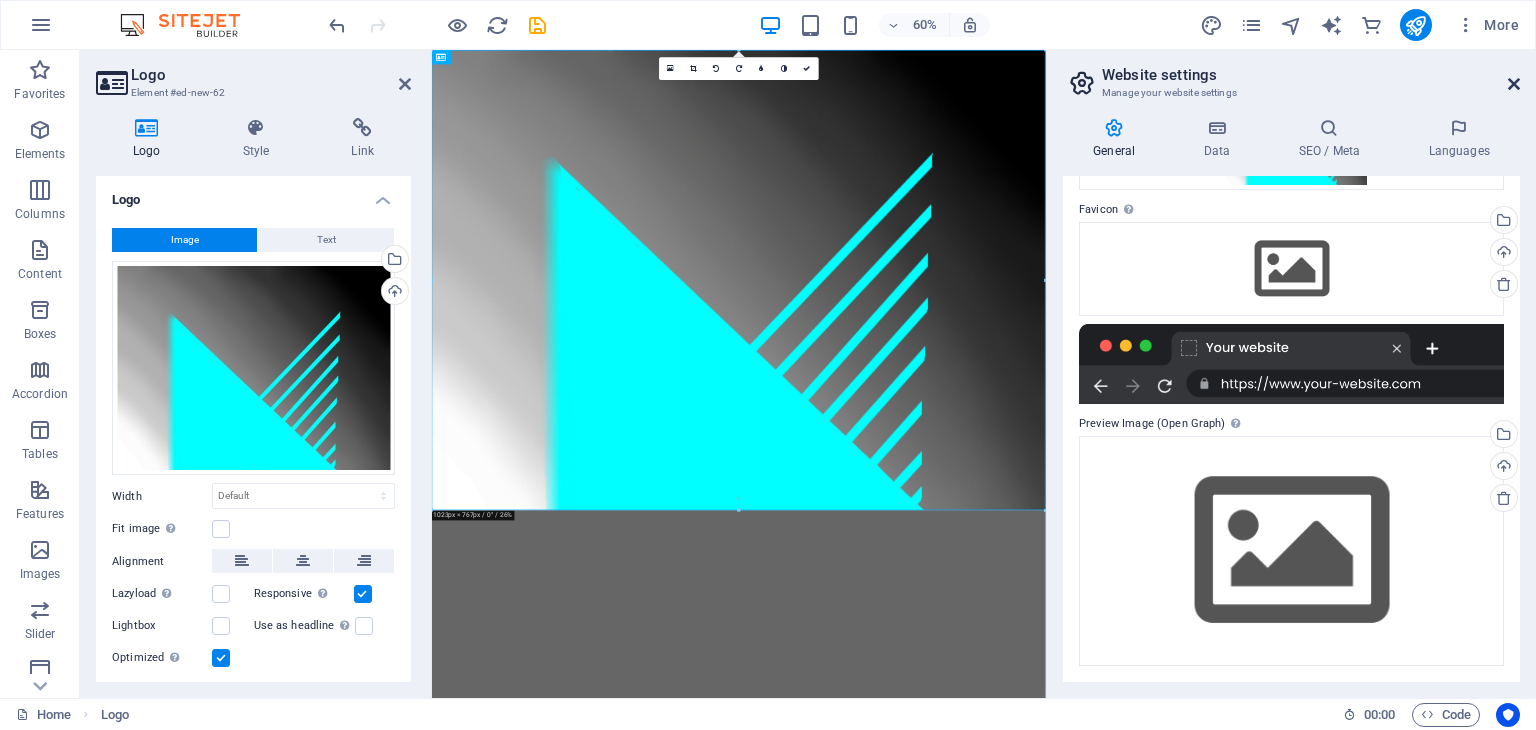 click at bounding box center (1514, 84) 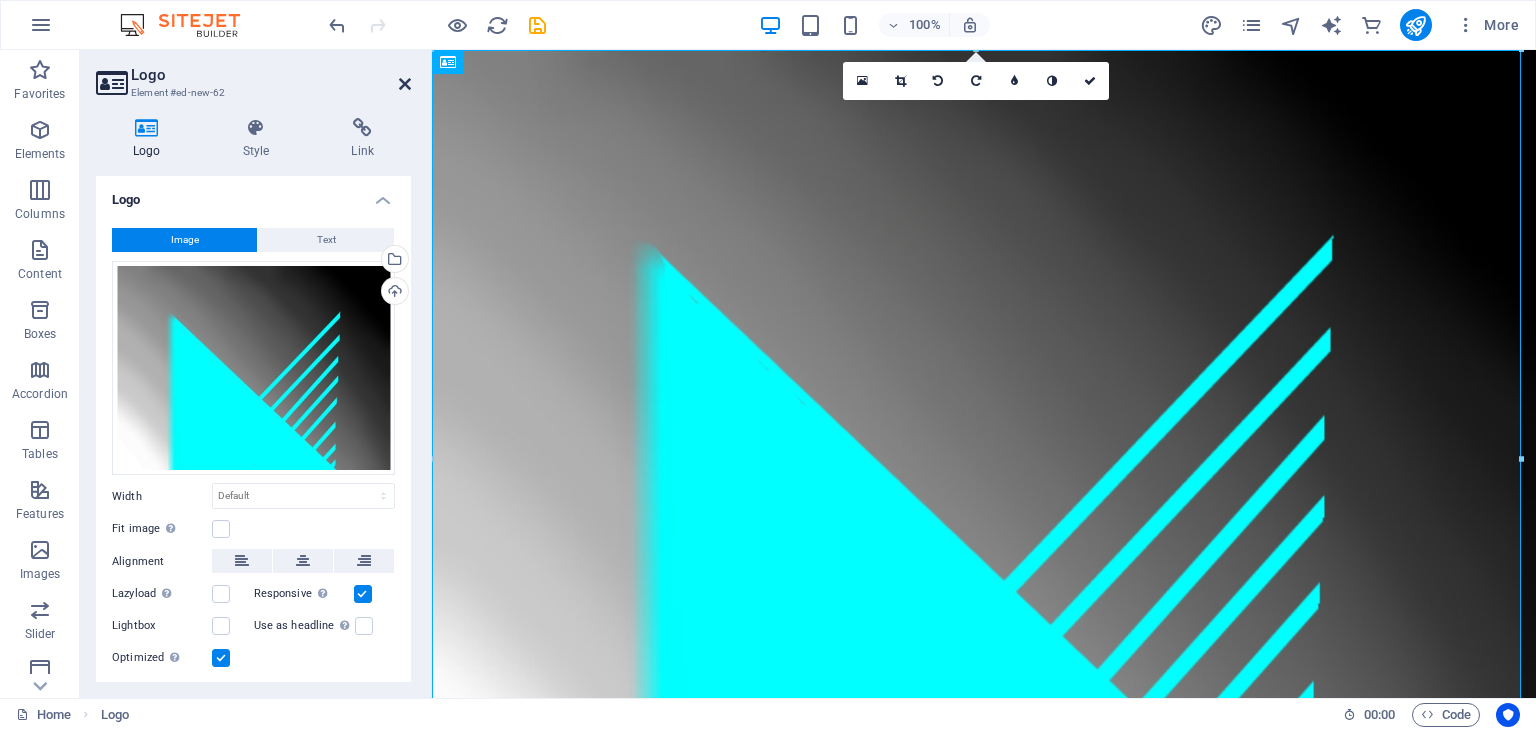 click at bounding box center [405, 84] 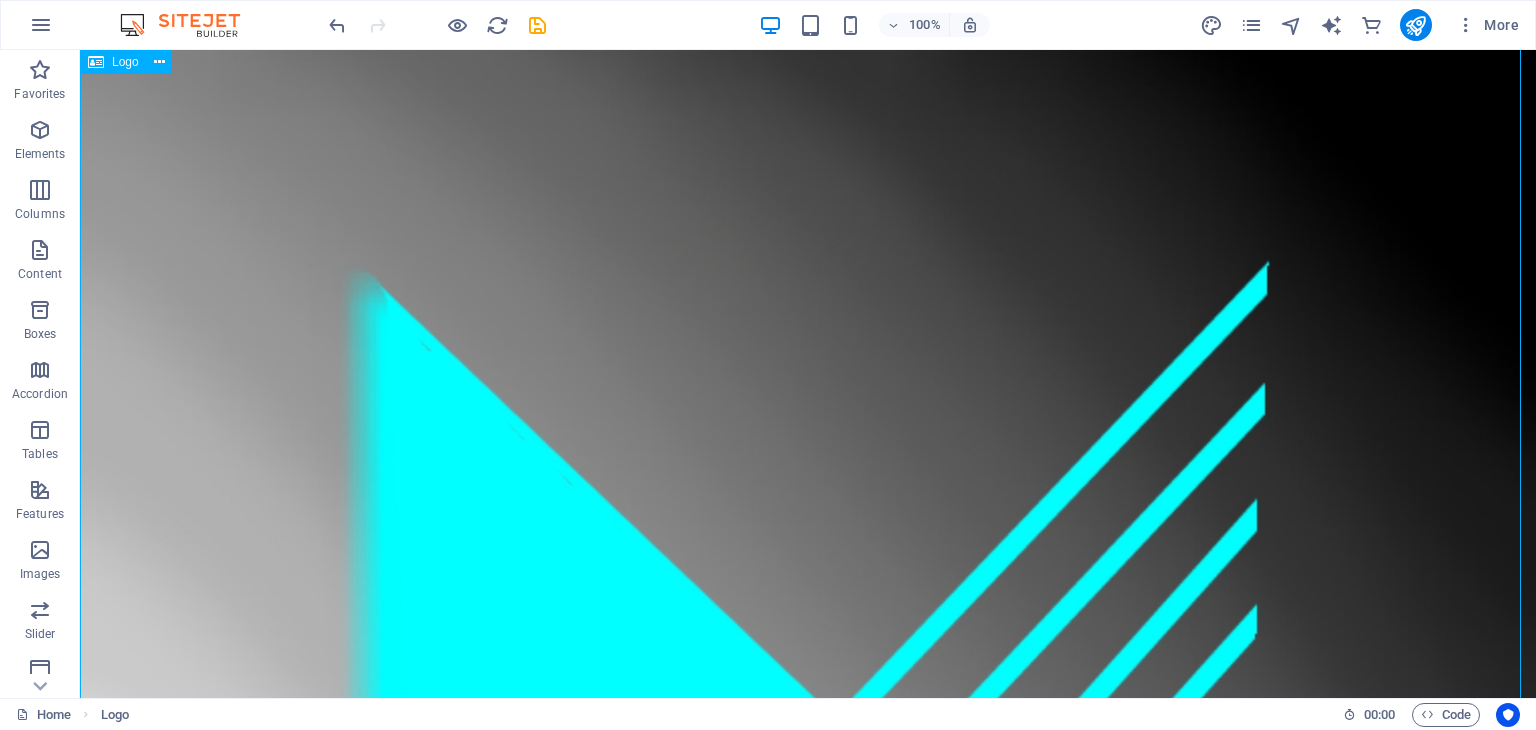 scroll, scrollTop: 0, scrollLeft: 0, axis: both 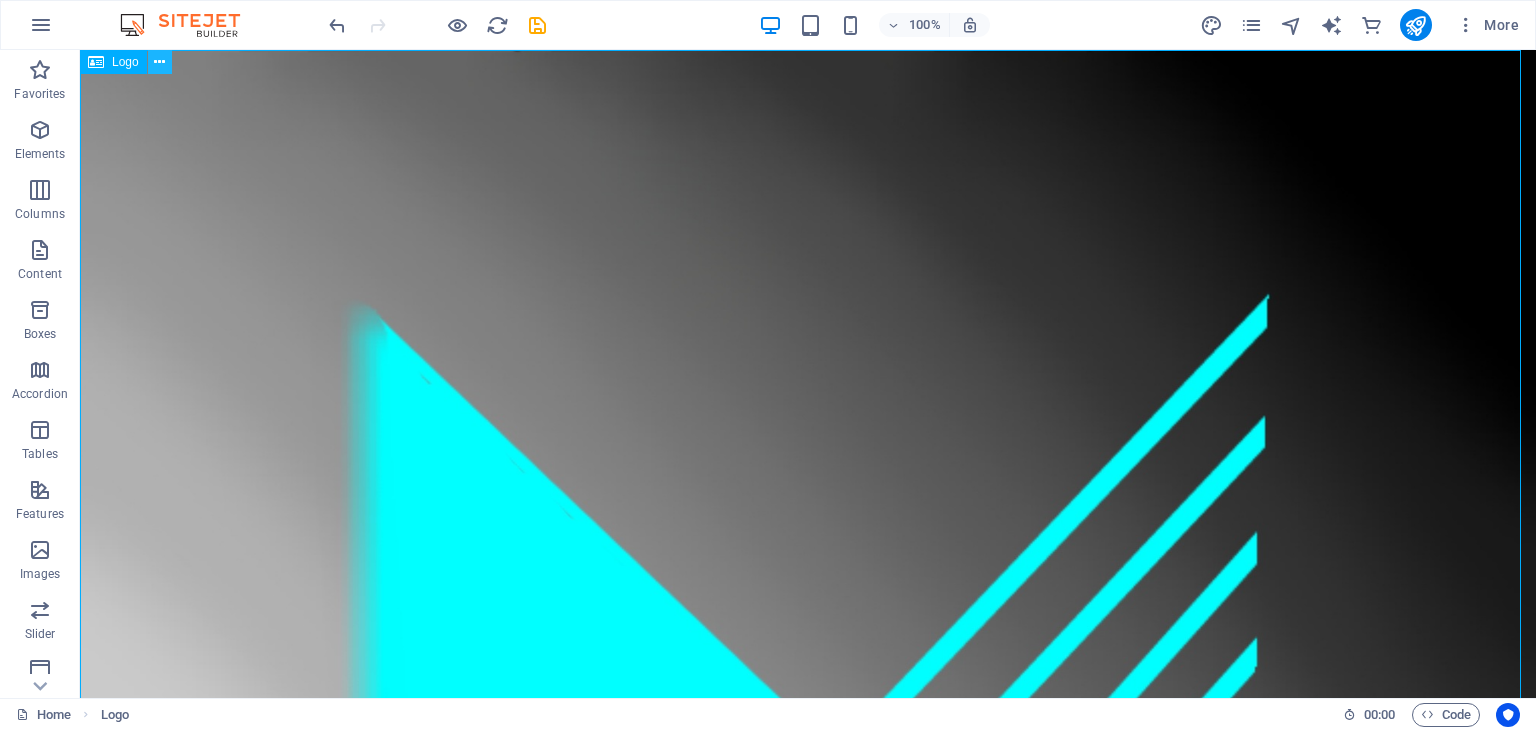 click at bounding box center [159, 62] 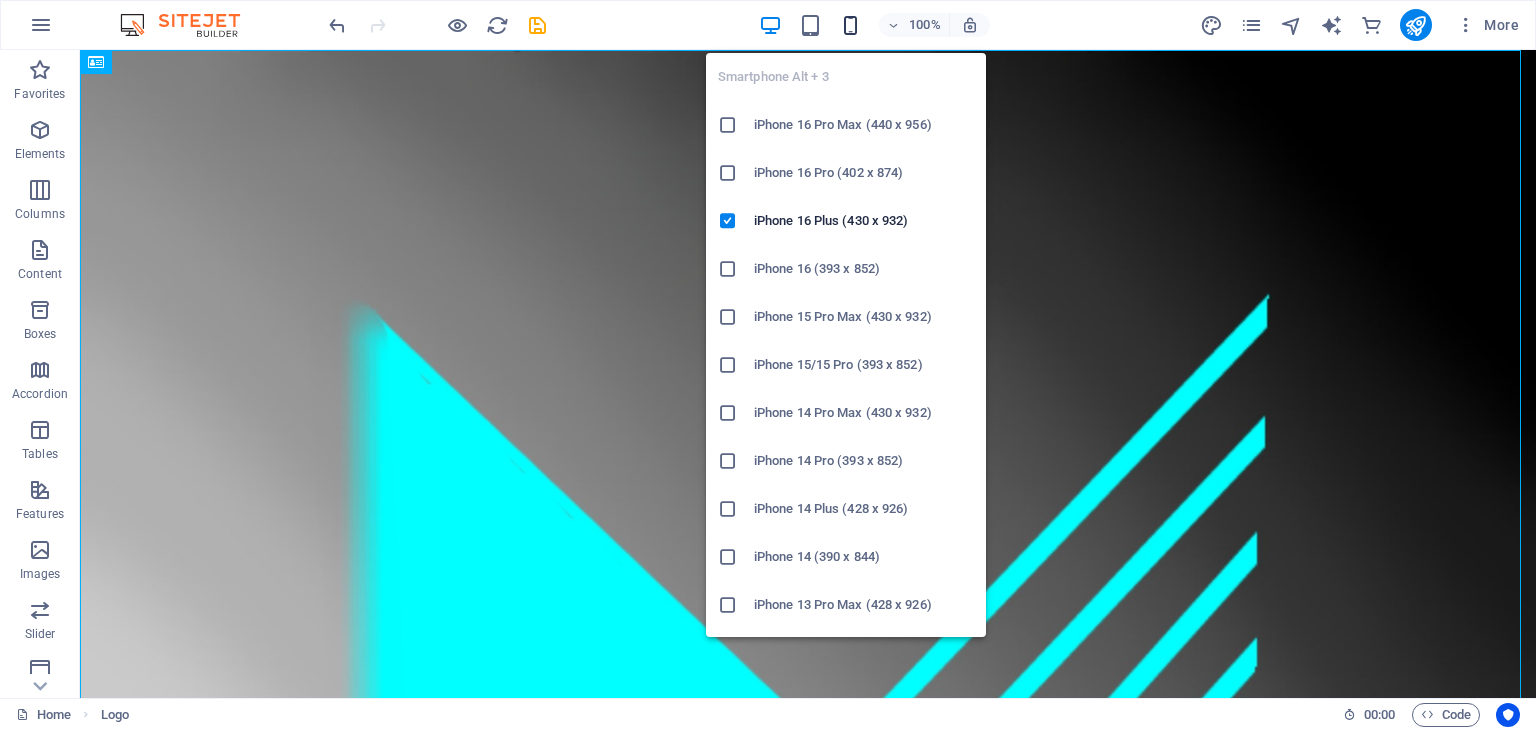 click at bounding box center [850, 25] 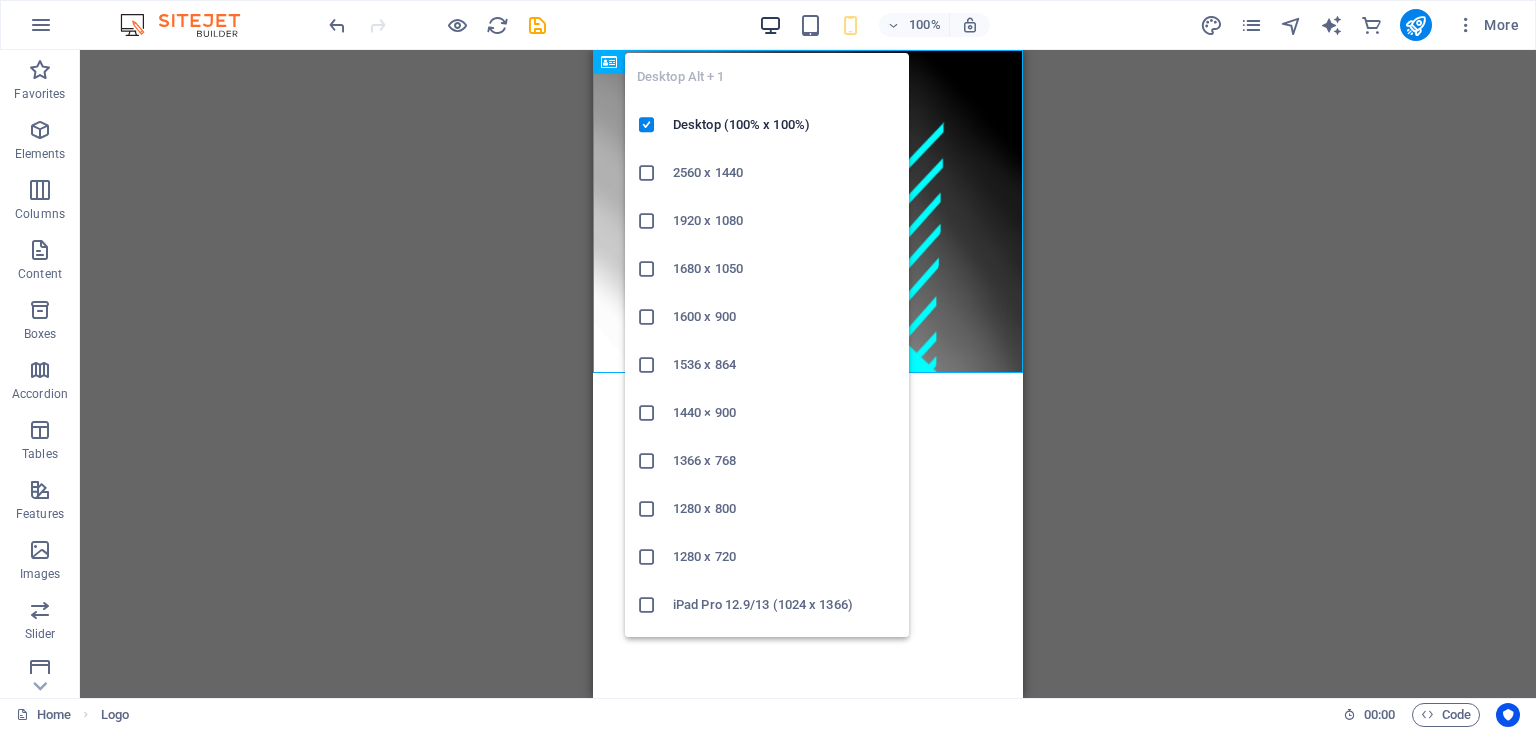 click at bounding box center (770, 25) 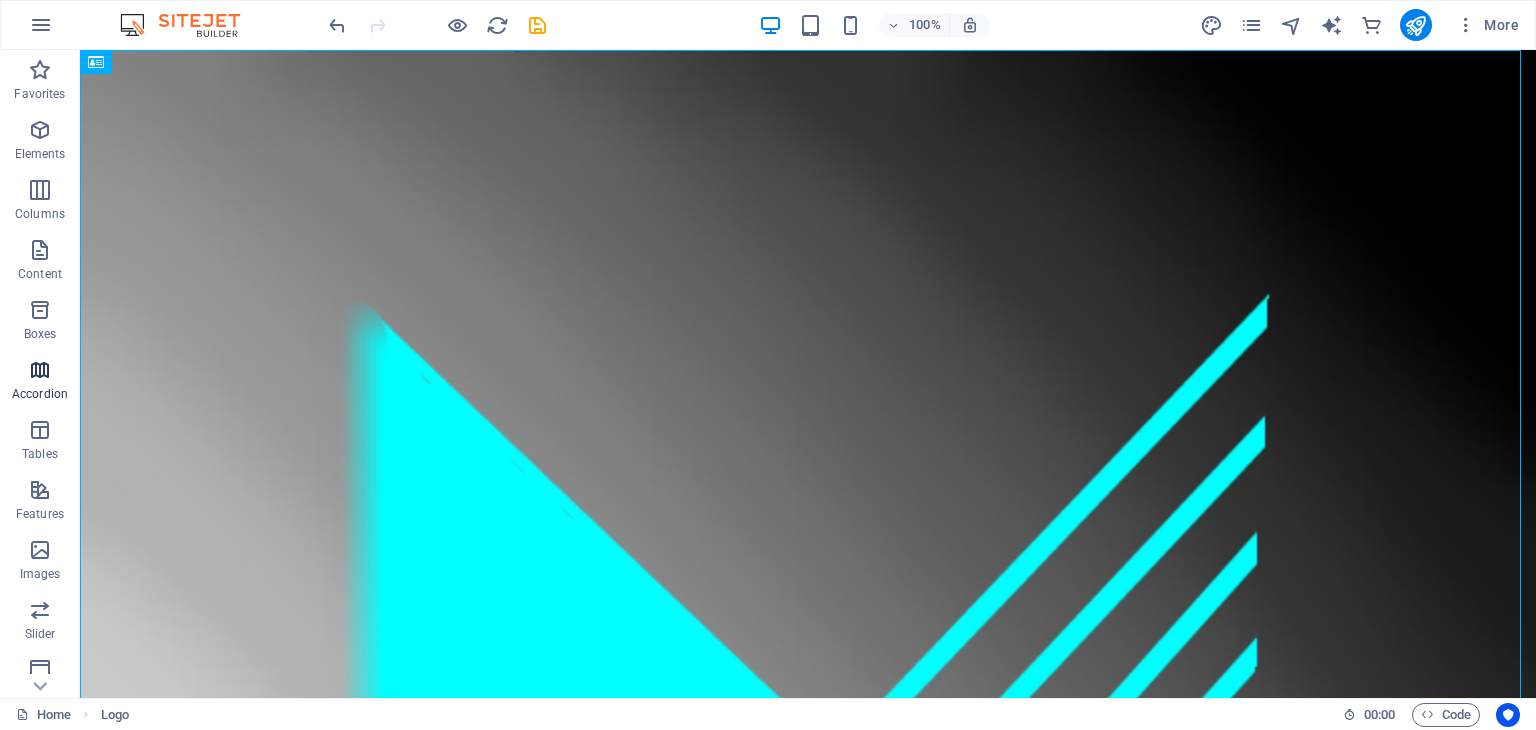 click at bounding box center [40, 370] 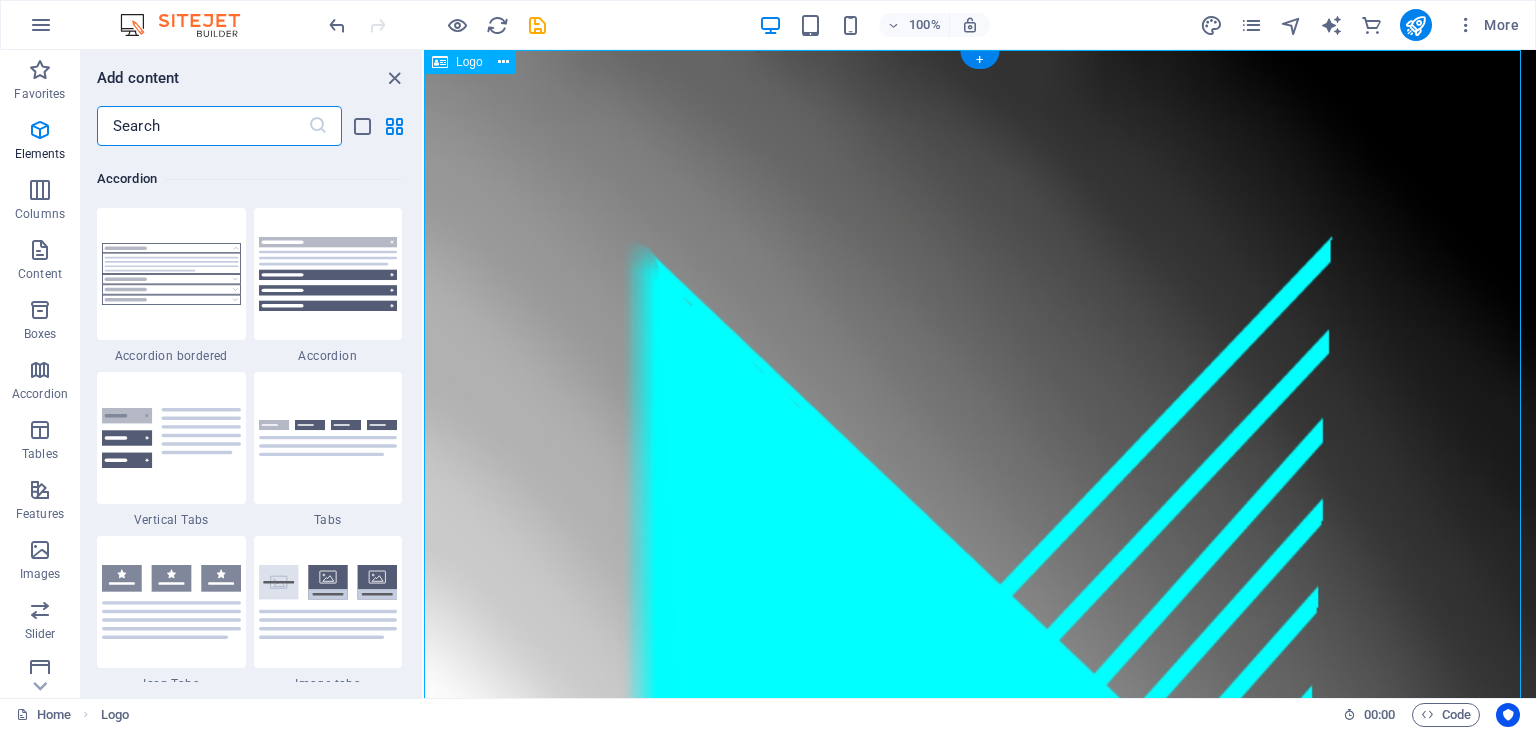scroll, scrollTop: 6384, scrollLeft: 0, axis: vertical 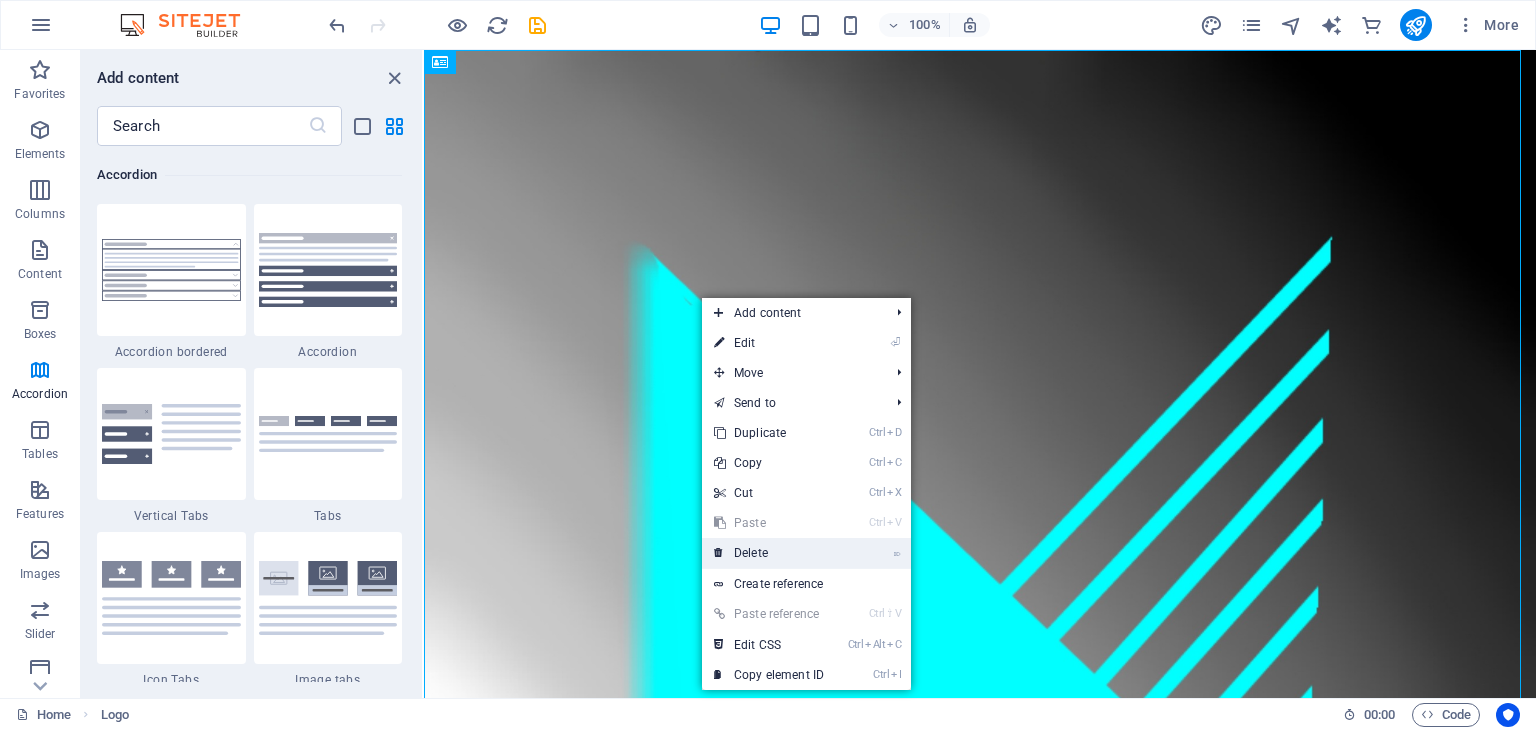 click on "⌦  Delete" at bounding box center (769, 553) 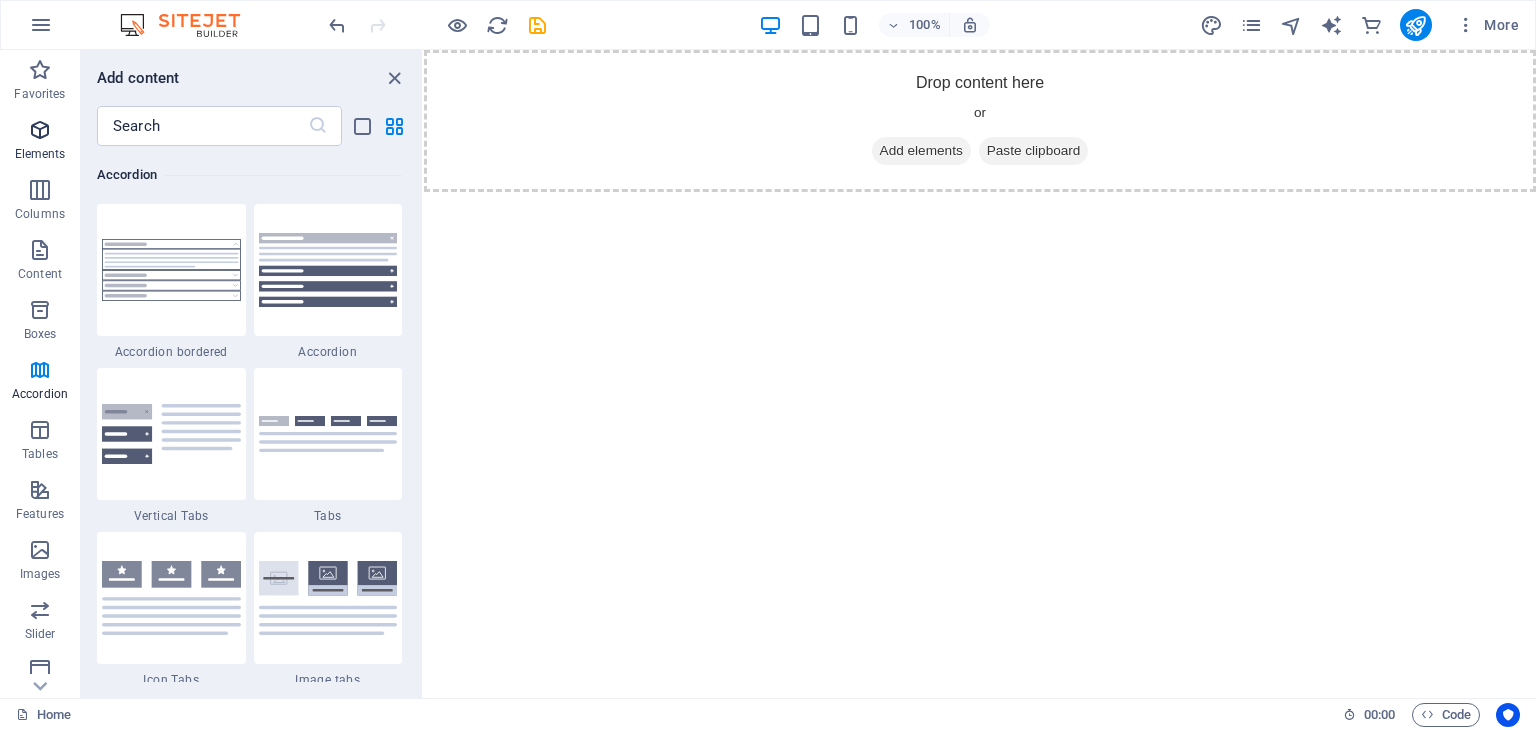 click at bounding box center [40, 130] 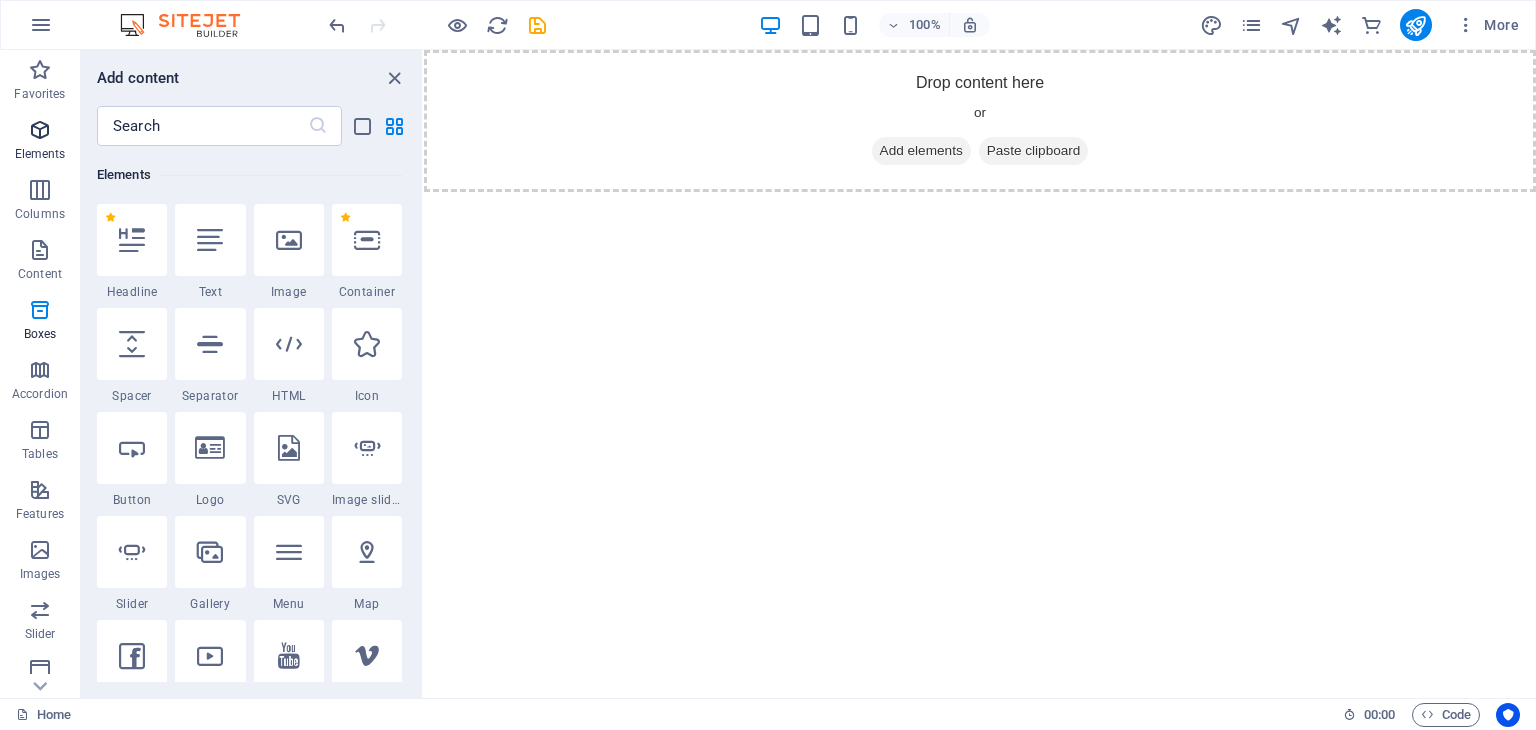 scroll, scrollTop: 212, scrollLeft: 0, axis: vertical 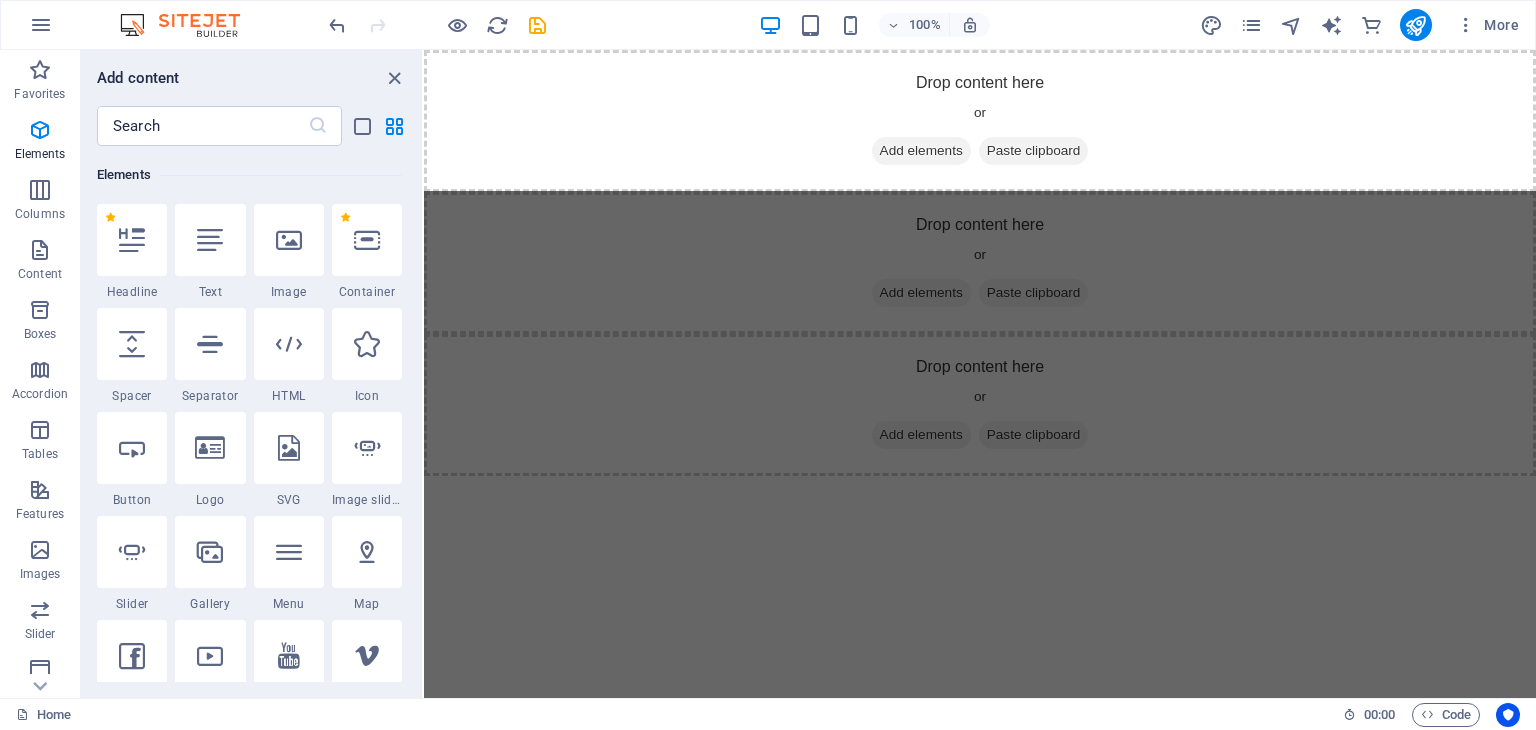 select on "ms" 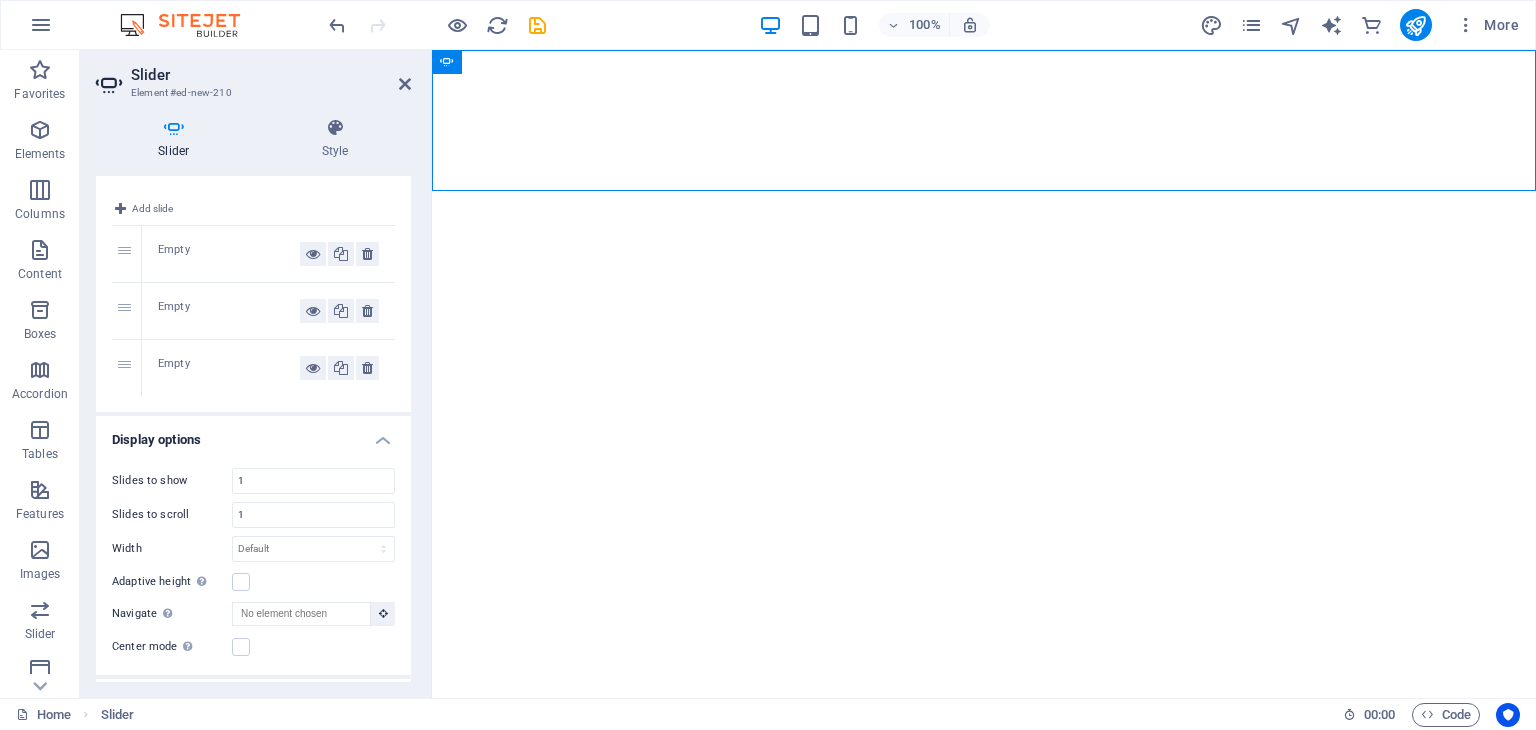 scroll, scrollTop: 0, scrollLeft: 0, axis: both 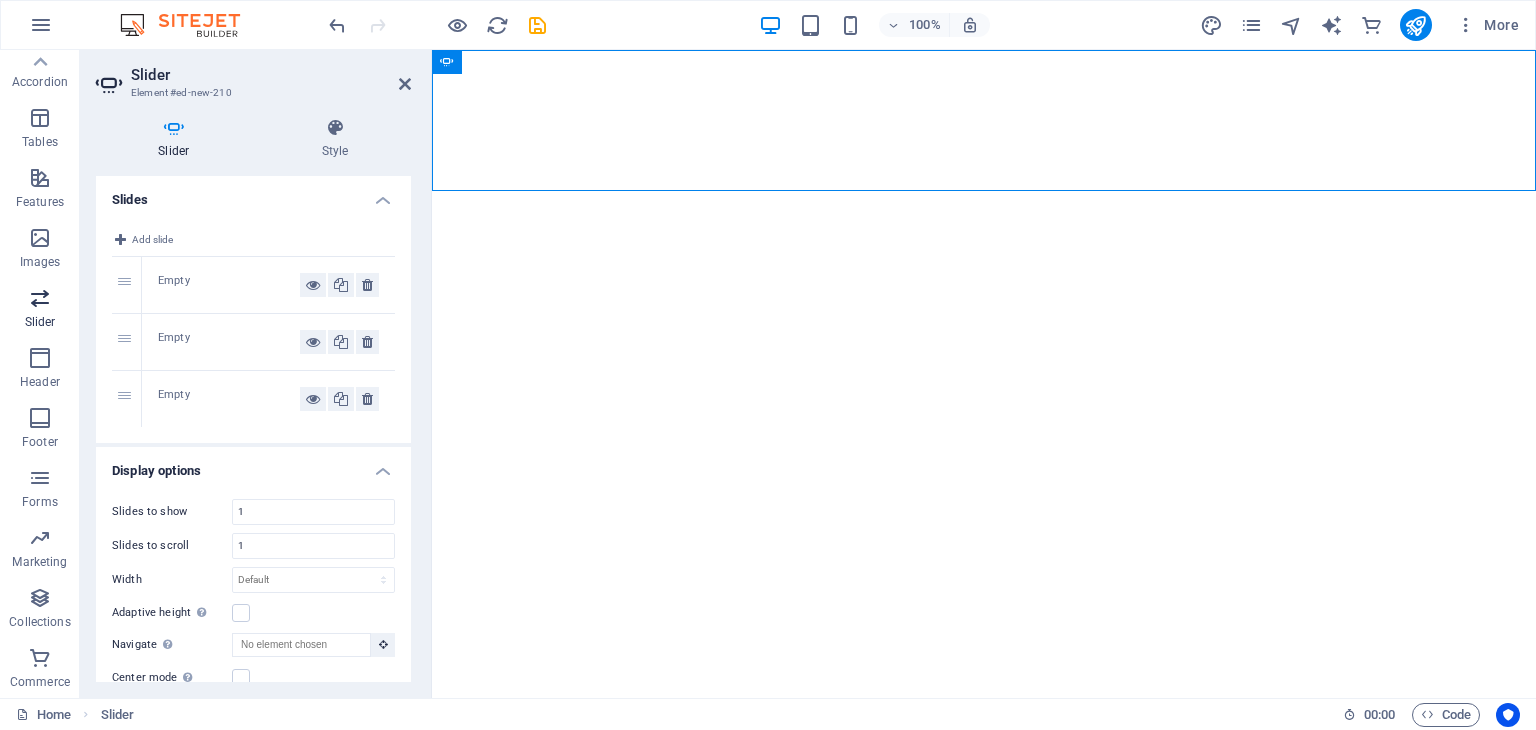 click at bounding box center [40, 298] 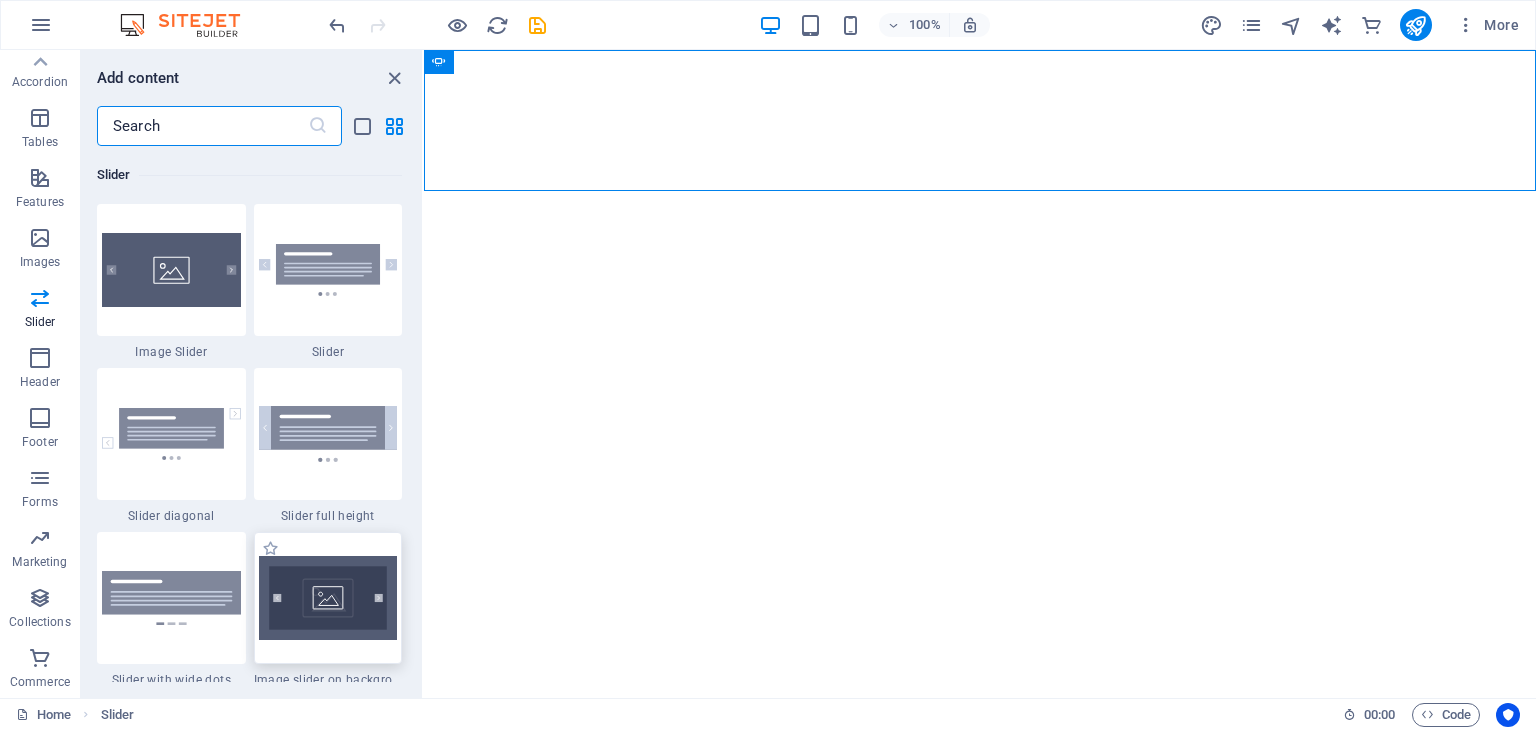 scroll, scrollTop: 11436, scrollLeft: 0, axis: vertical 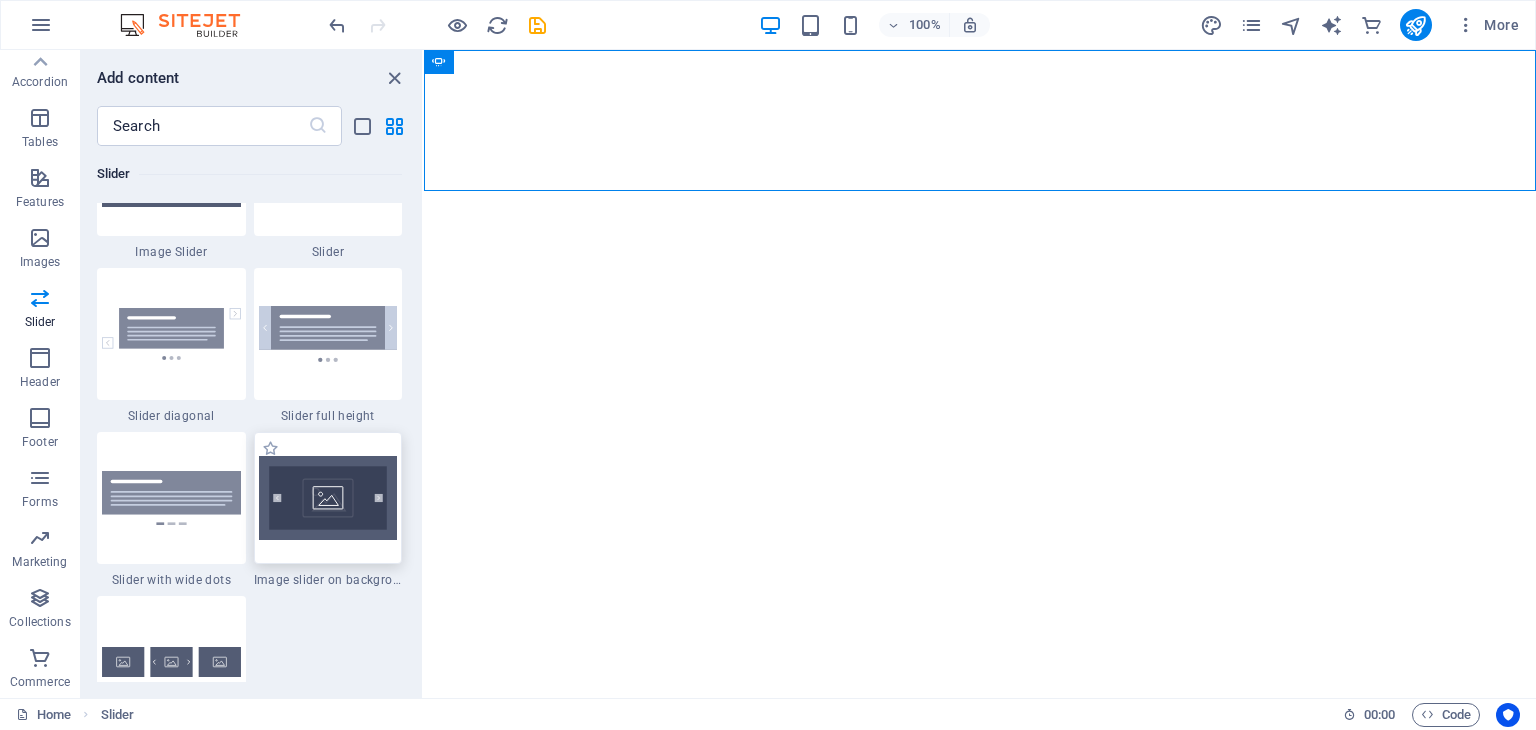 click at bounding box center [328, 498] 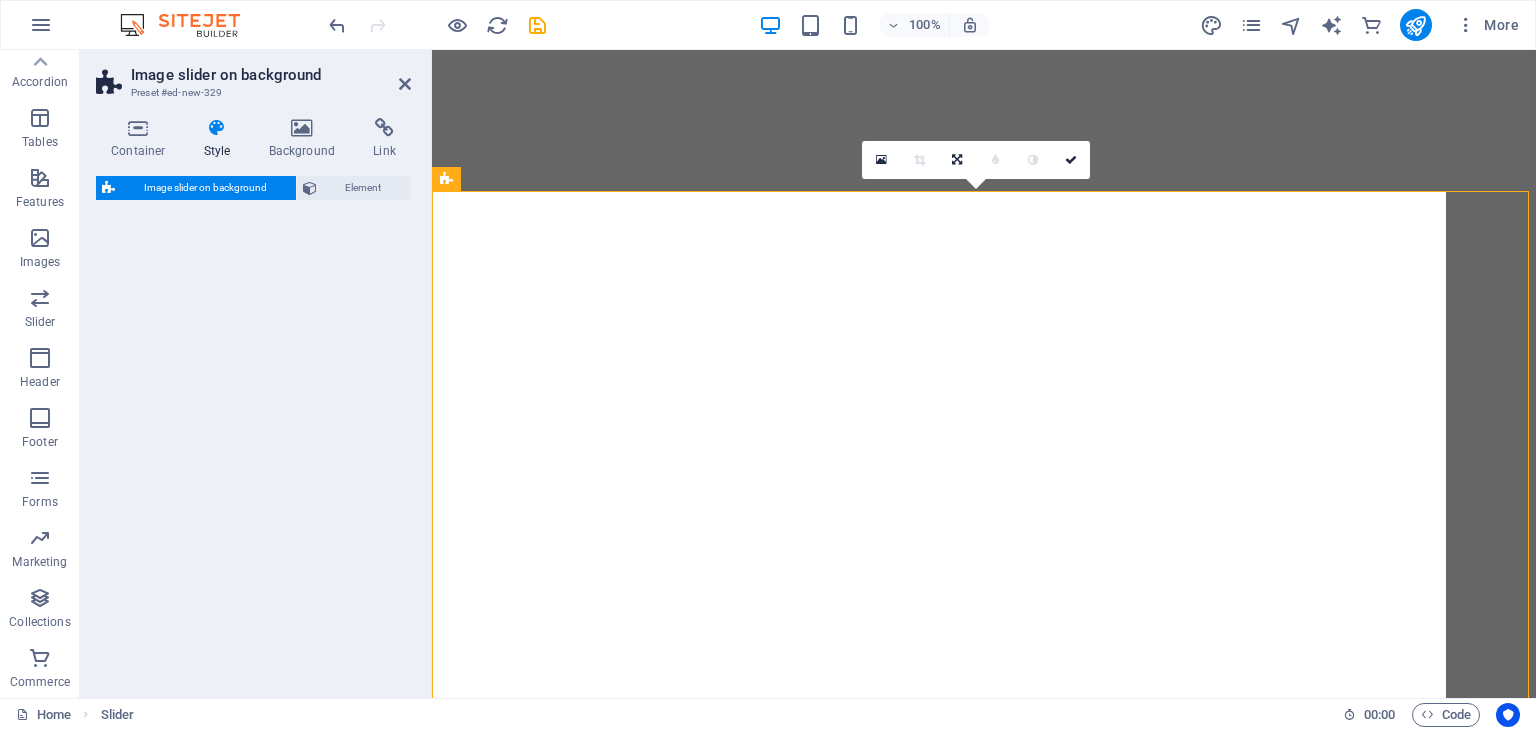 select on "rem" 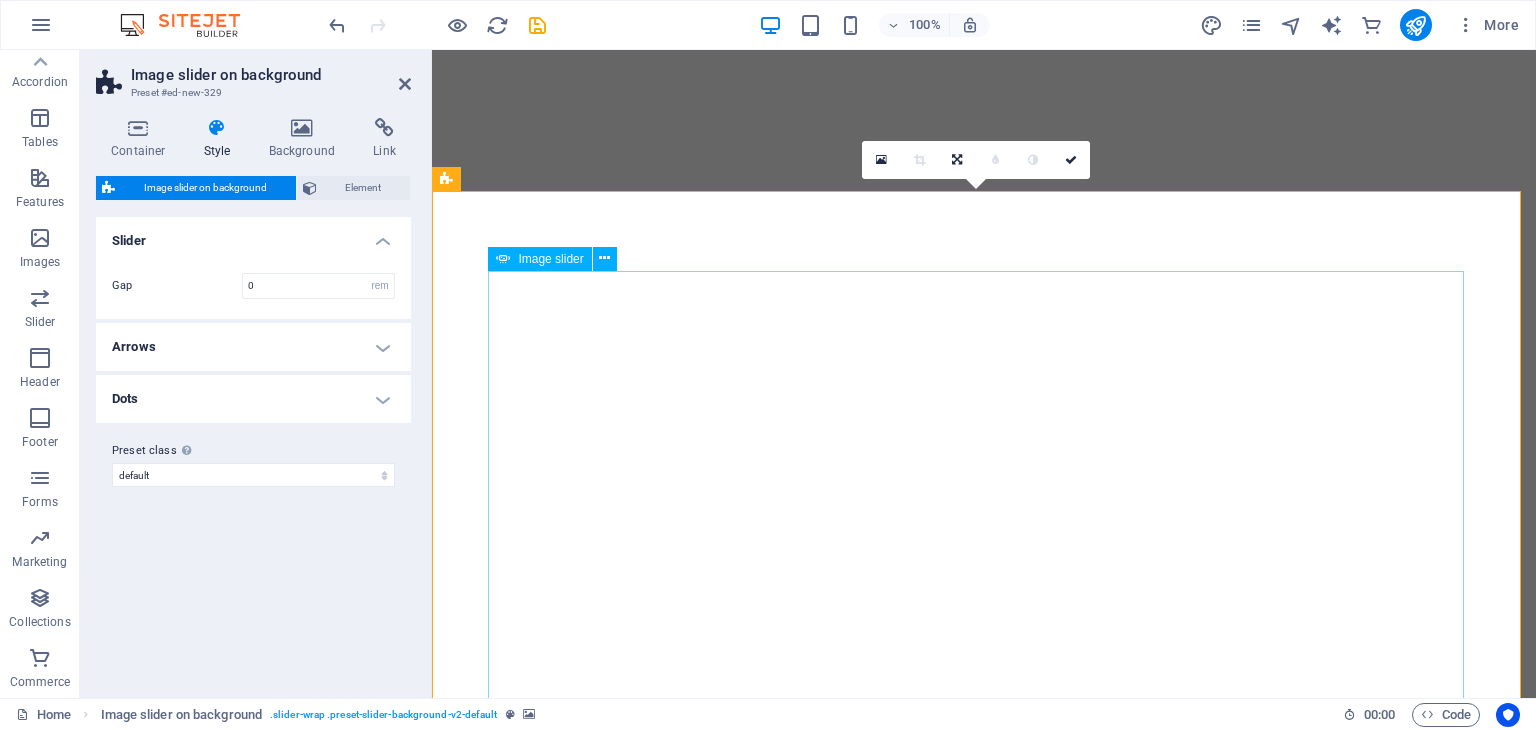 click at bounding box center [32, 2674] 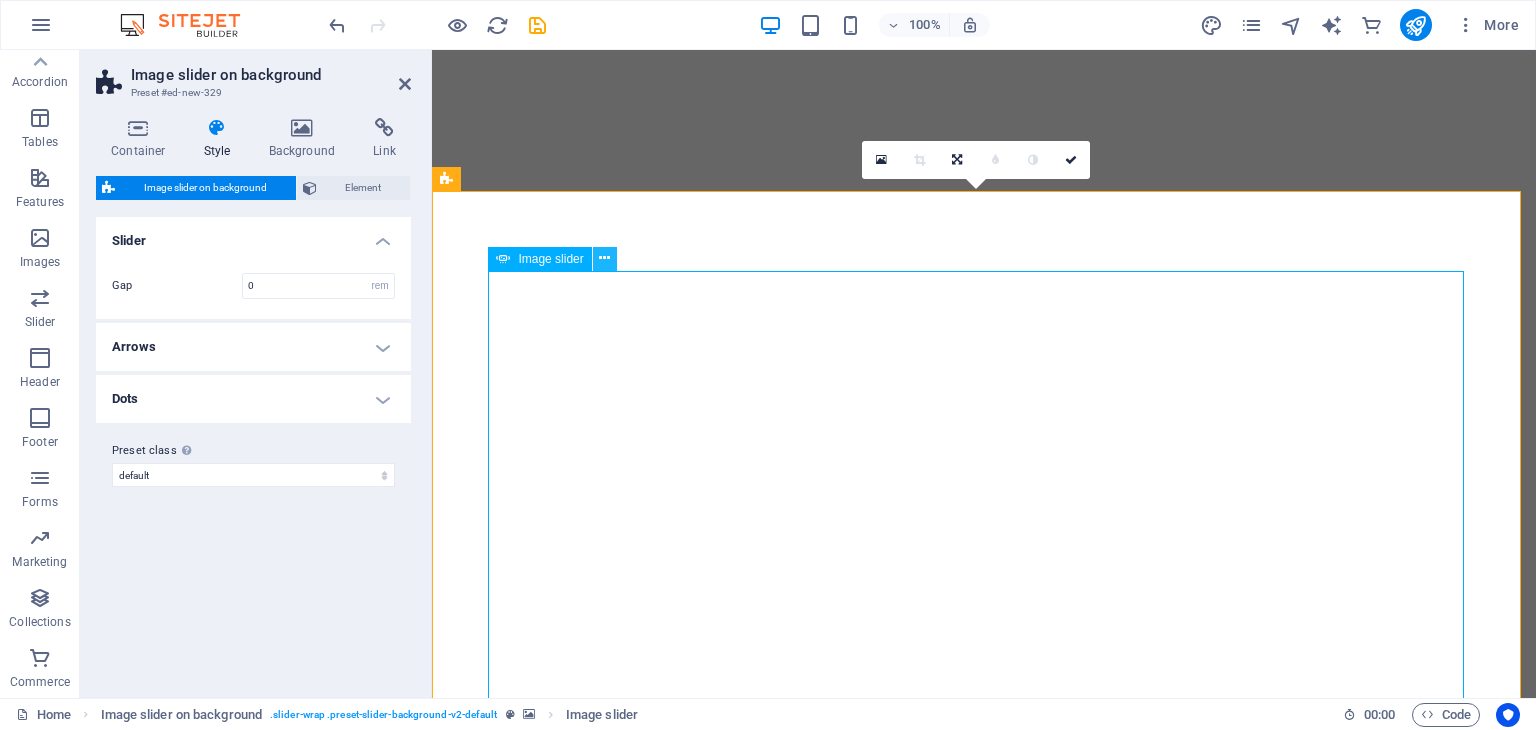 click at bounding box center (604, 258) 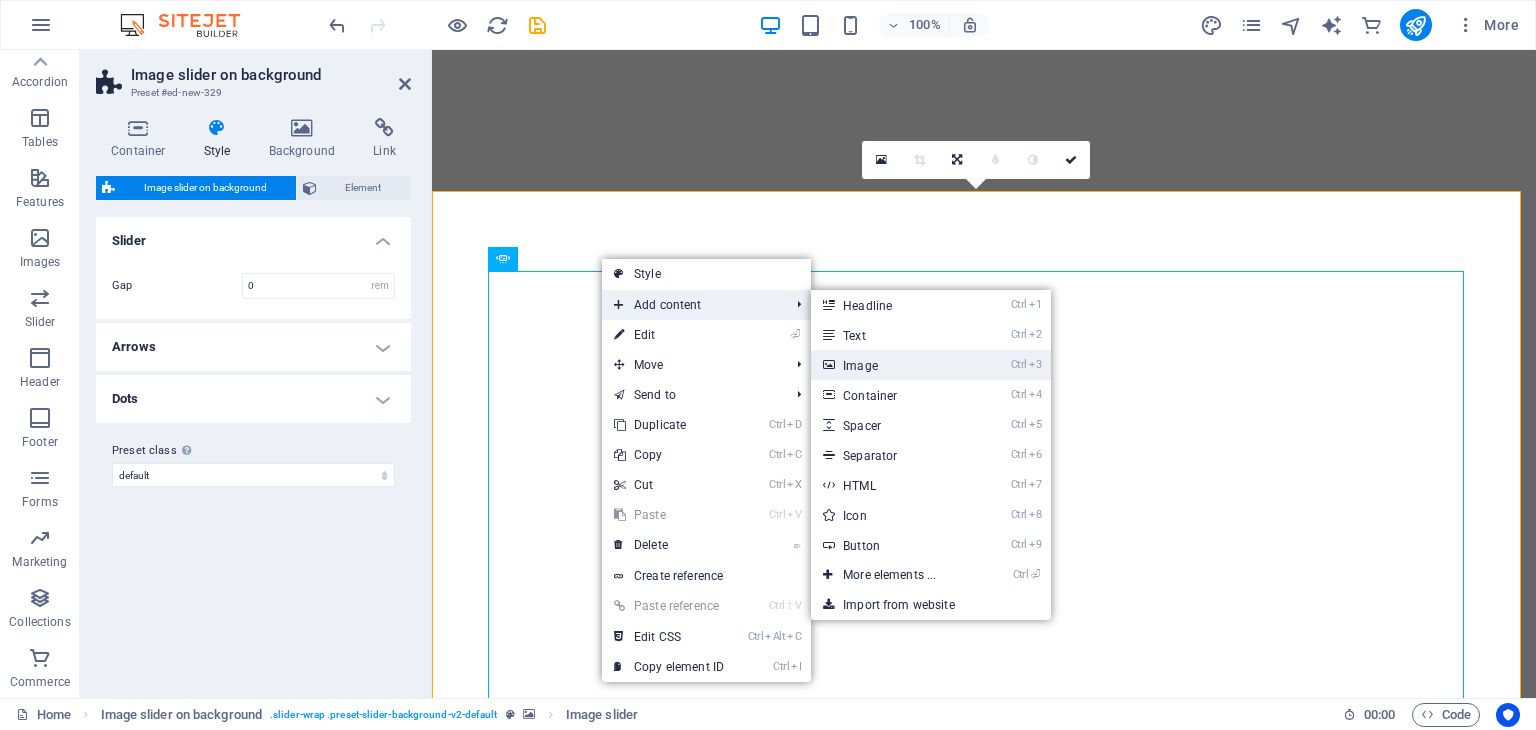 click on "Ctrl 3  Image" at bounding box center [893, 365] 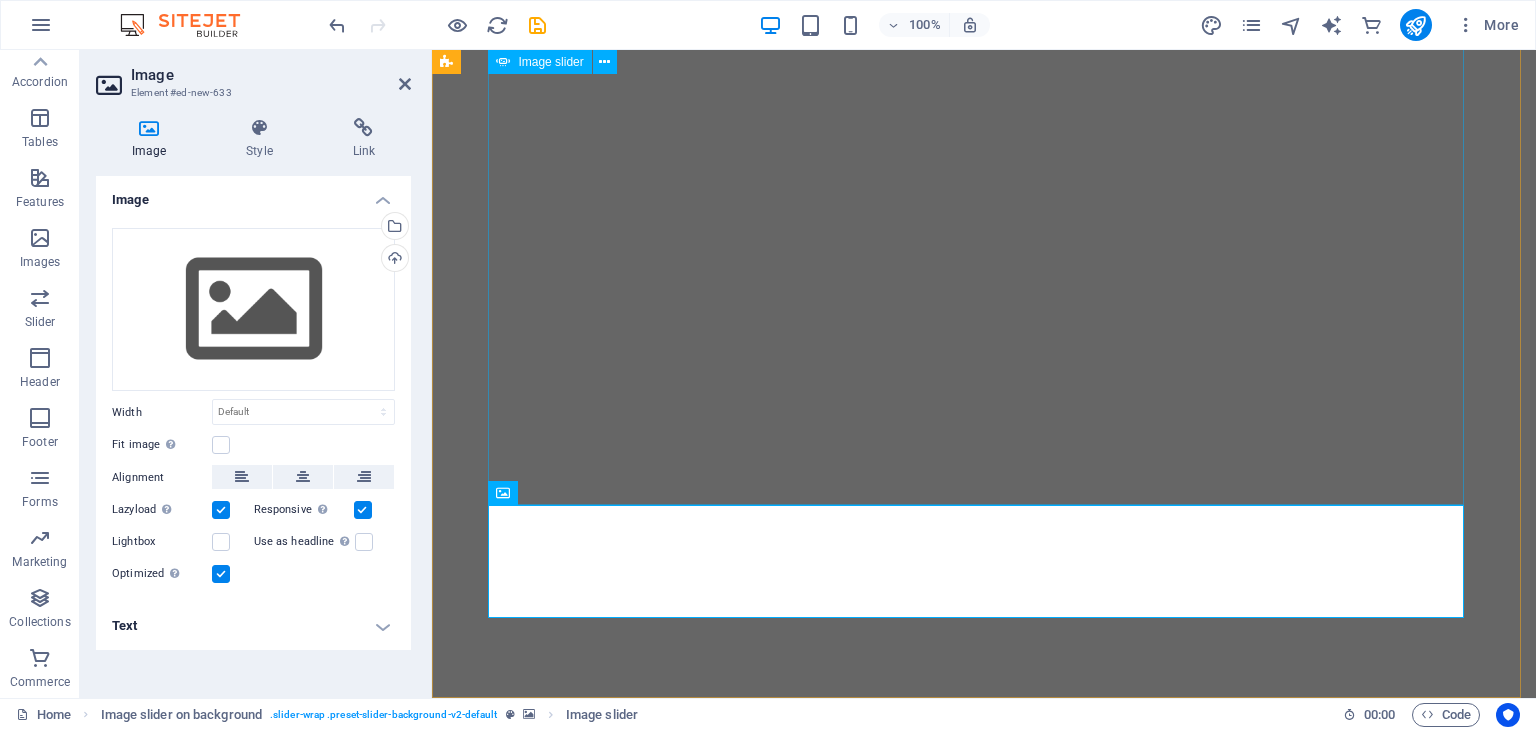 scroll, scrollTop: 265, scrollLeft: 0, axis: vertical 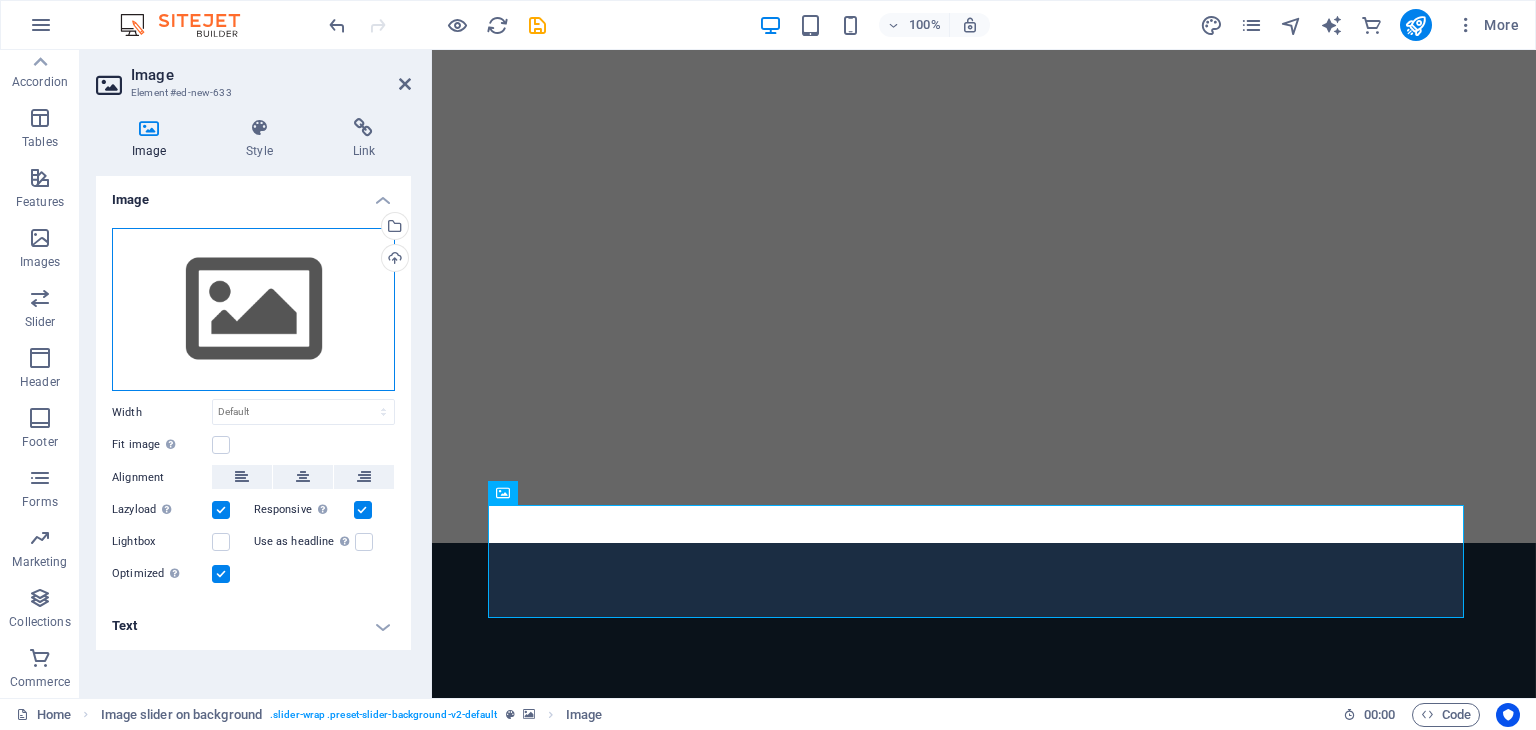 click on "Drag files here, click to choose files or select files from Files or our free stock photos & videos" at bounding box center (253, 310) 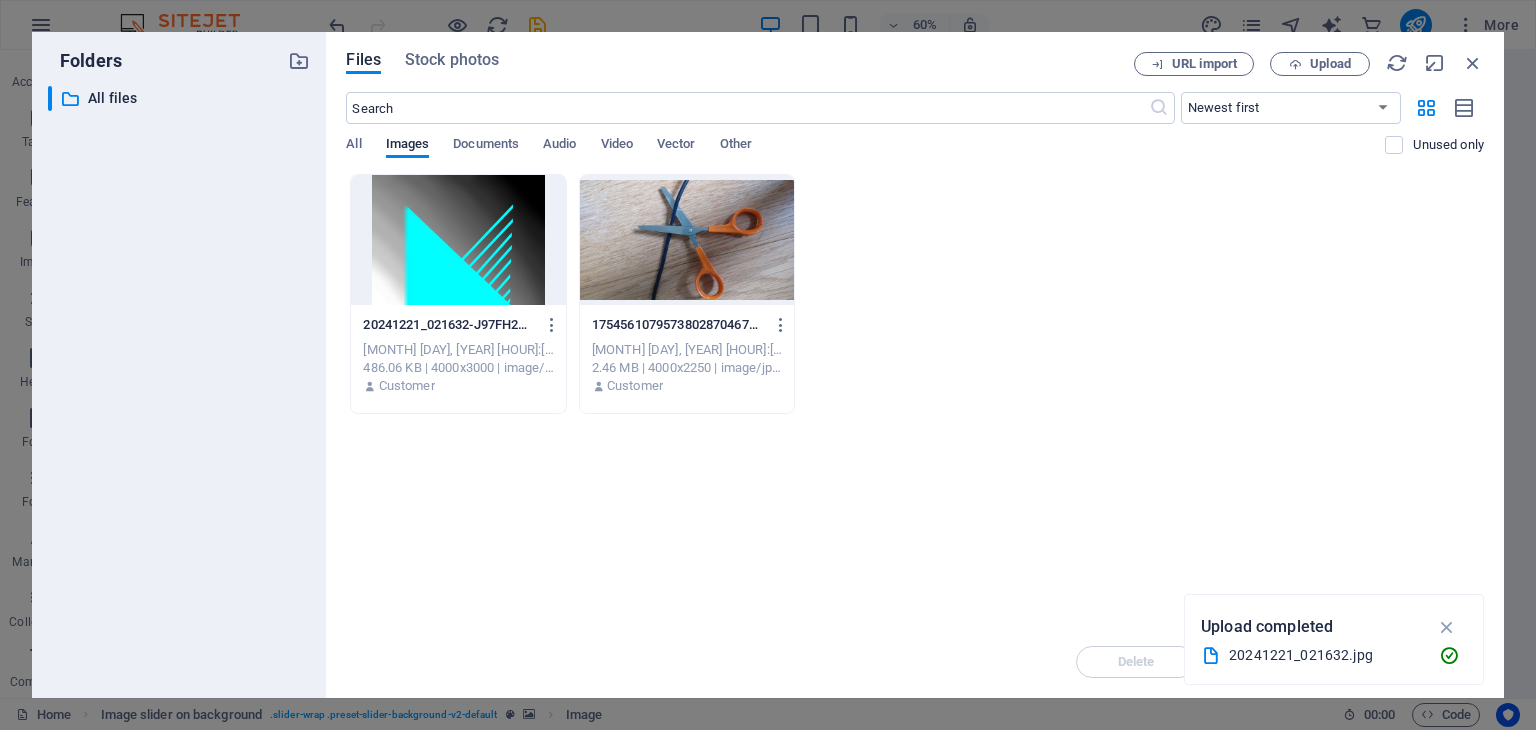 click at bounding box center (458, 240) 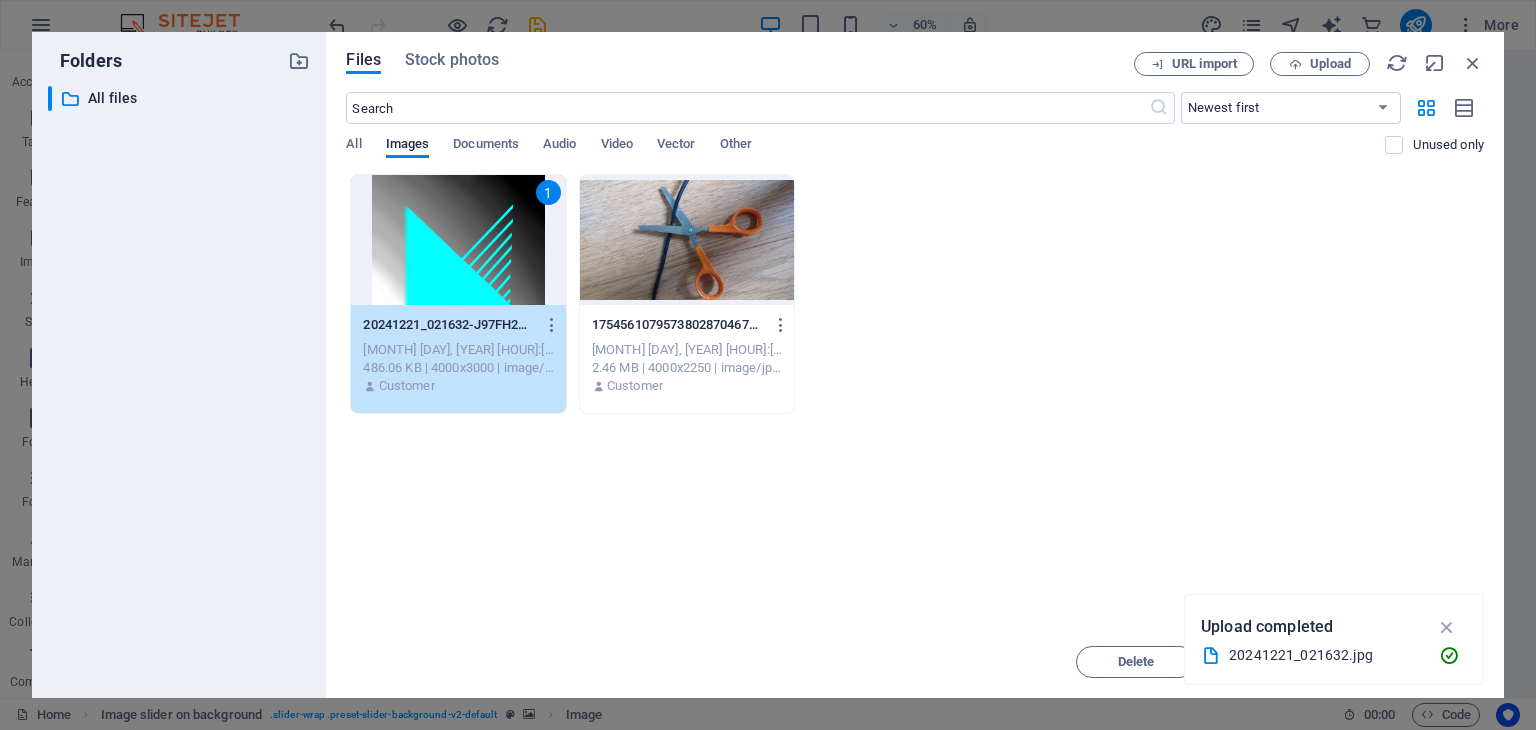 click on "1" at bounding box center (458, 240) 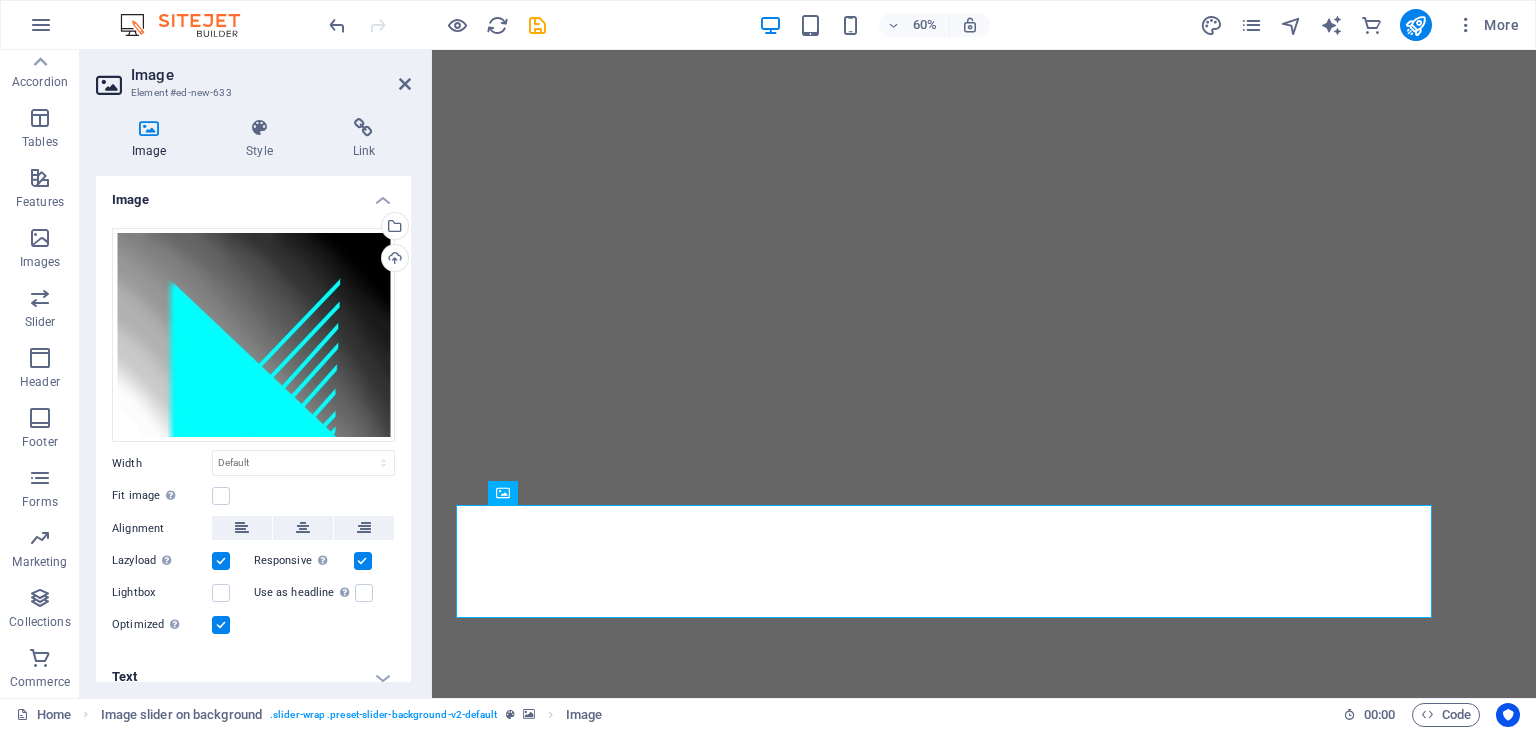 scroll, scrollTop: 265, scrollLeft: 0, axis: vertical 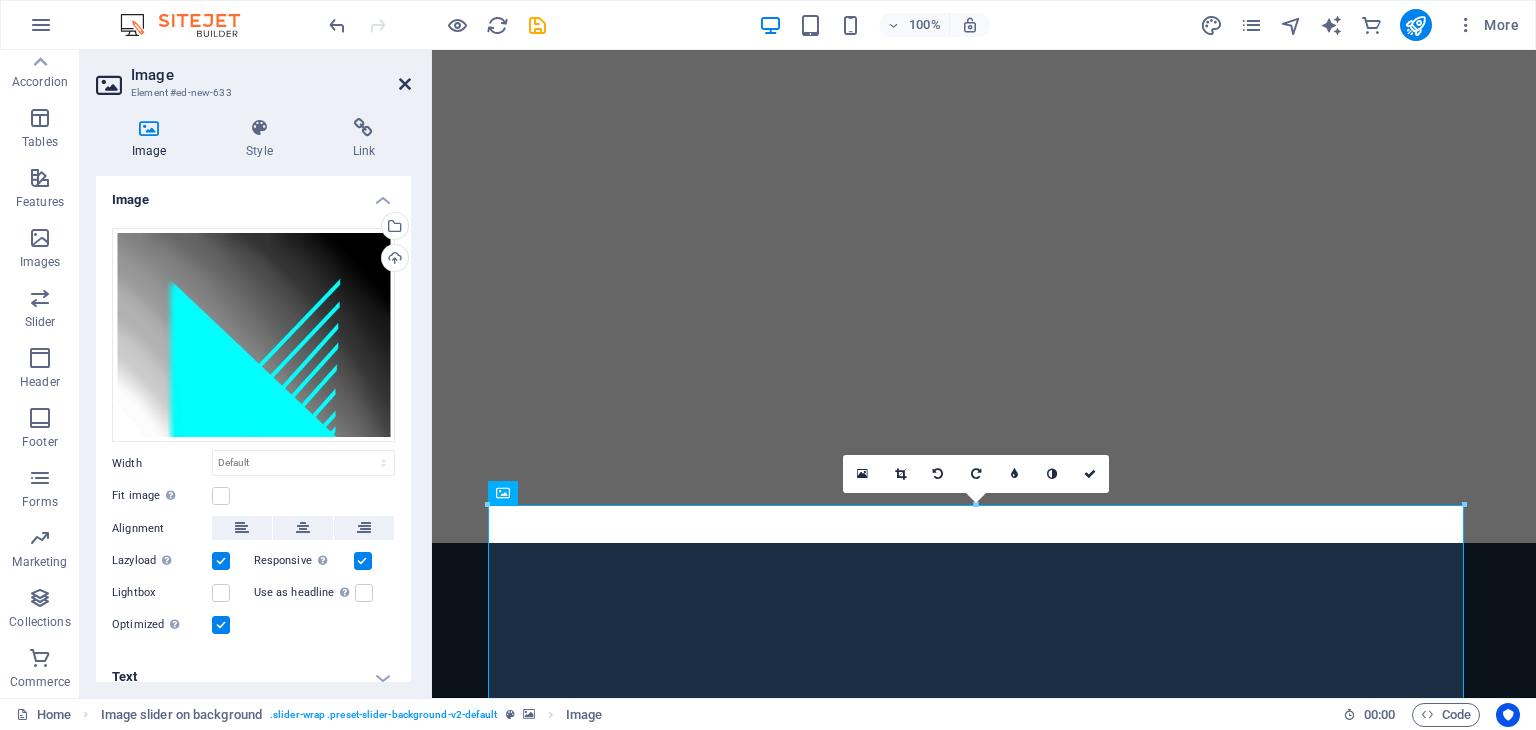 click at bounding box center (405, 84) 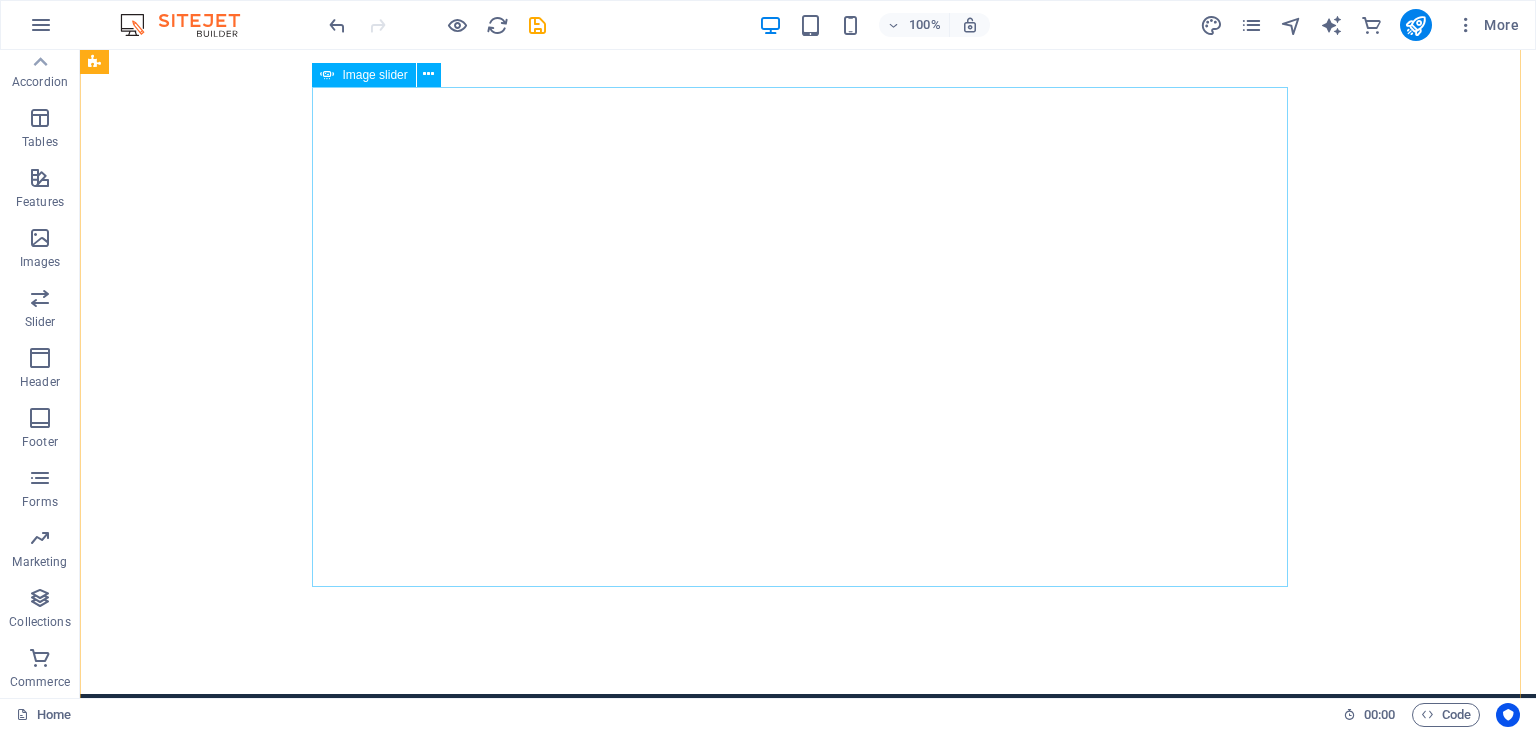 scroll, scrollTop: 0, scrollLeft: 0, axis: both 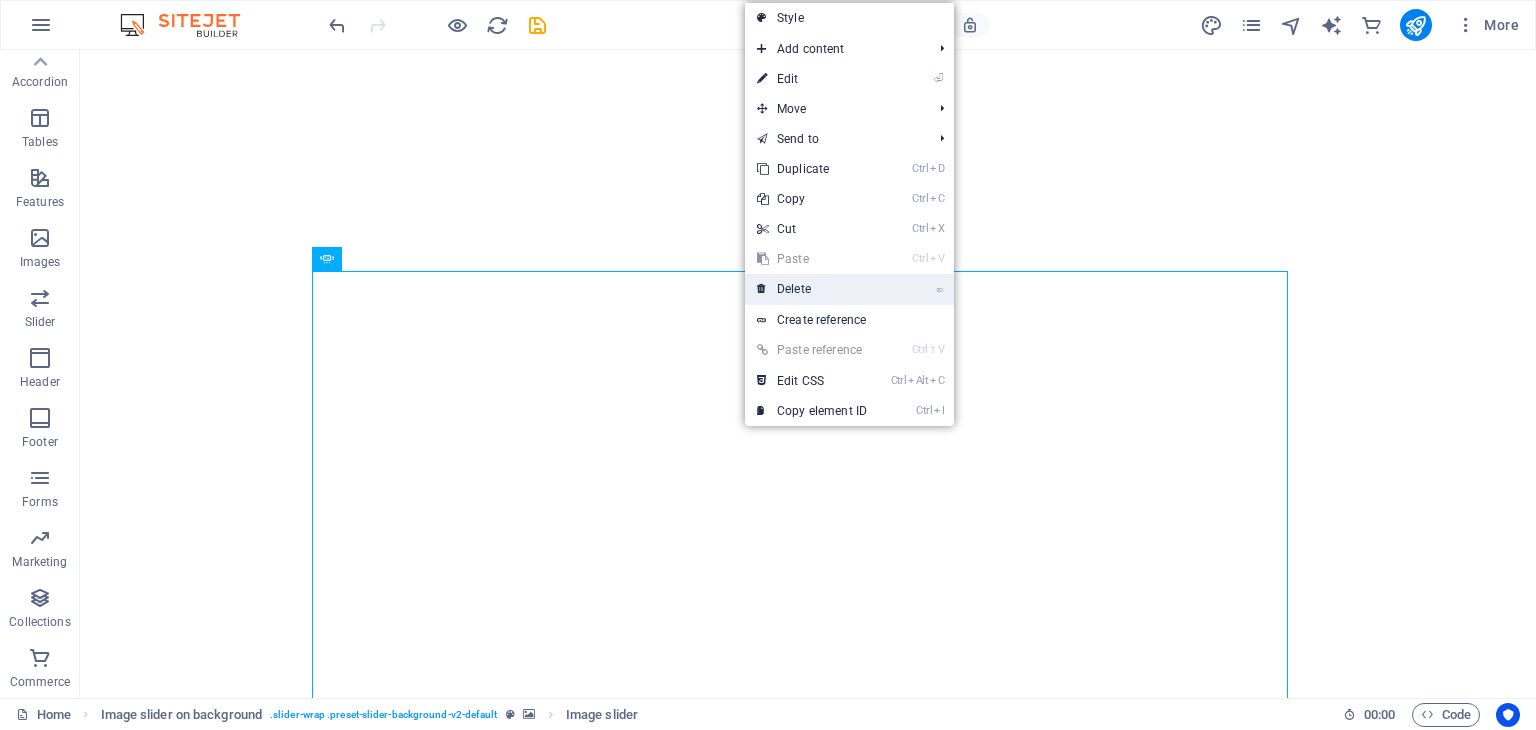 click on "⌦  Delete" at bounding box center (812, 289) 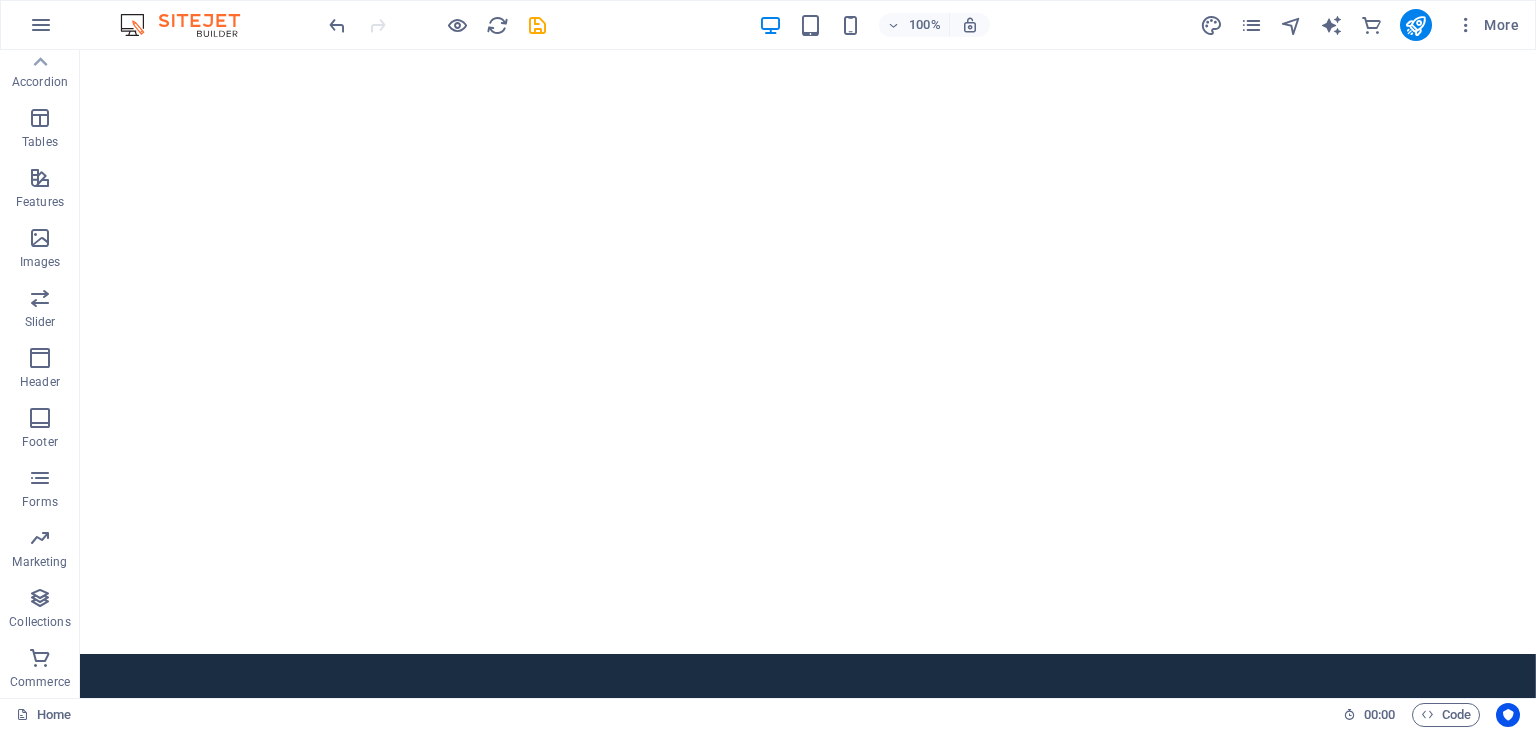 scroll, scrollTop: 0, scrollLeft: 0, axis: both 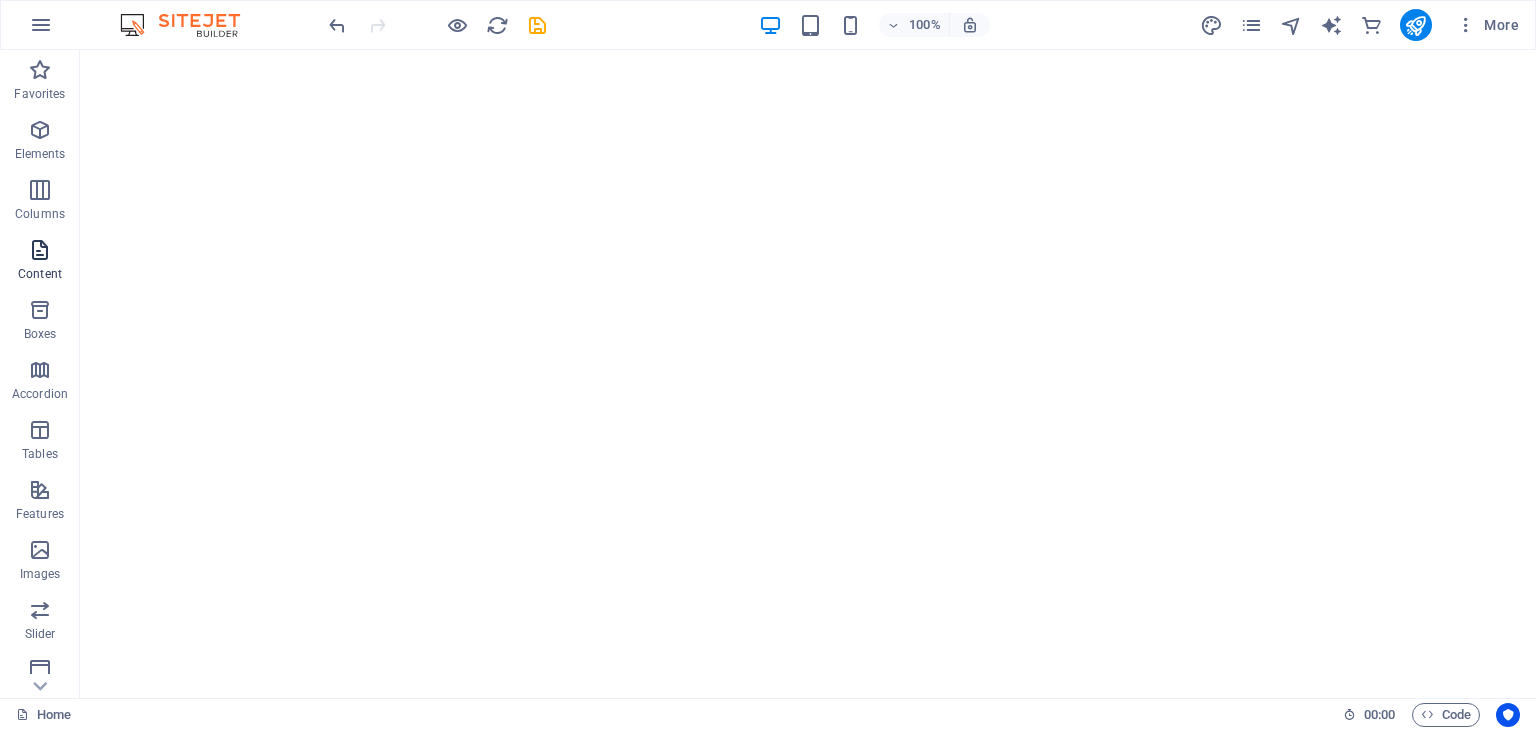 click at bounding box center (40, 250) 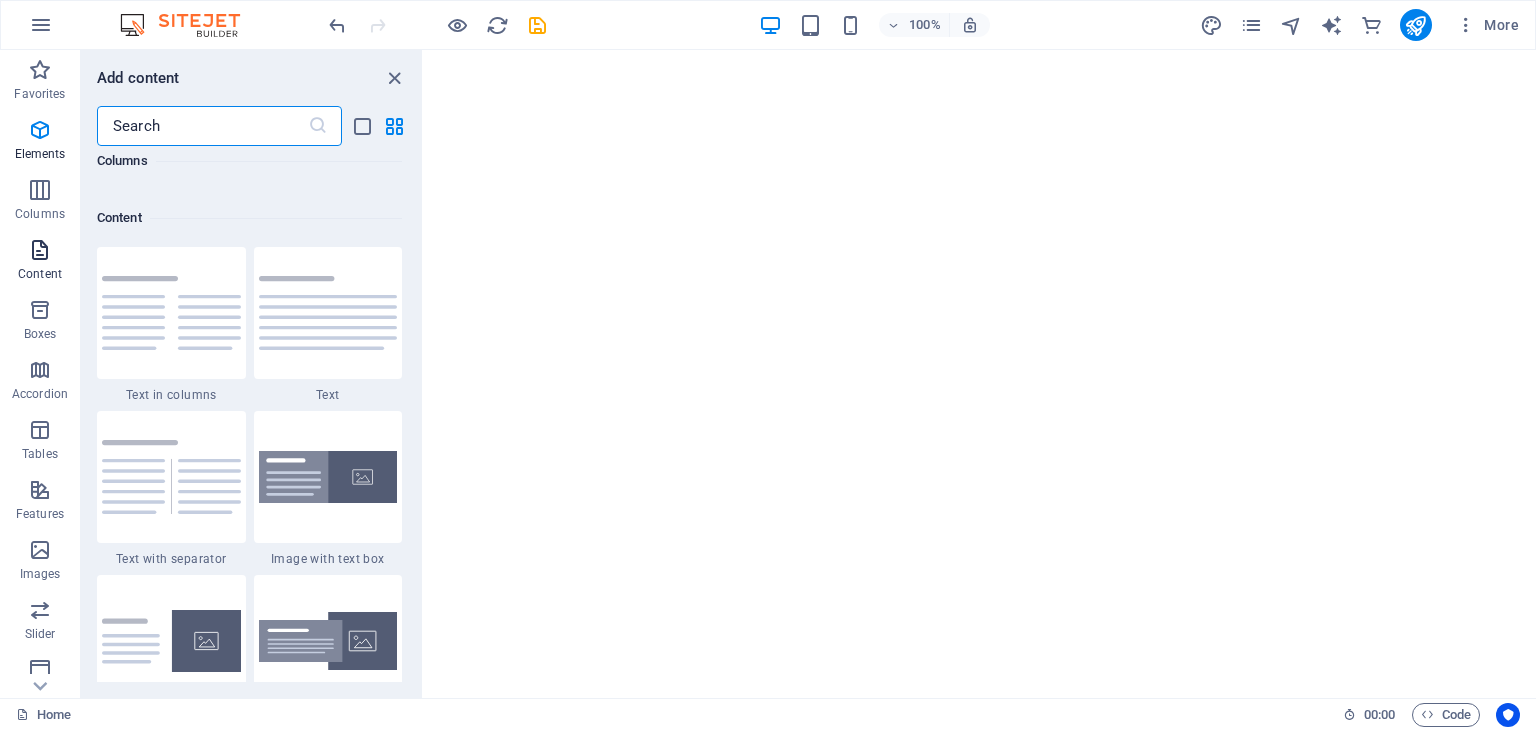 scroll, scrollTop: 3499, scrollLeft: 0, axis: vertical 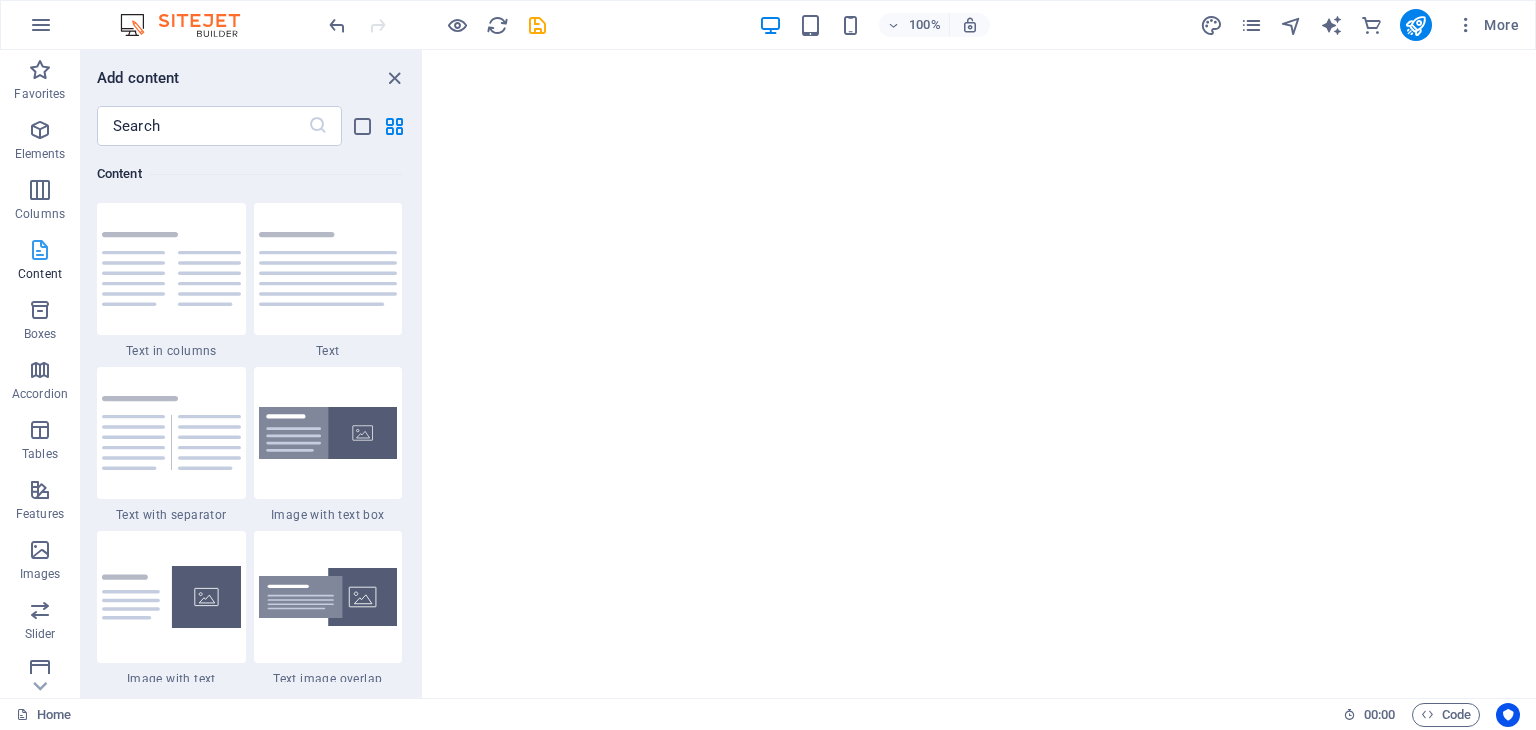 click at bounding box center (40, 250) 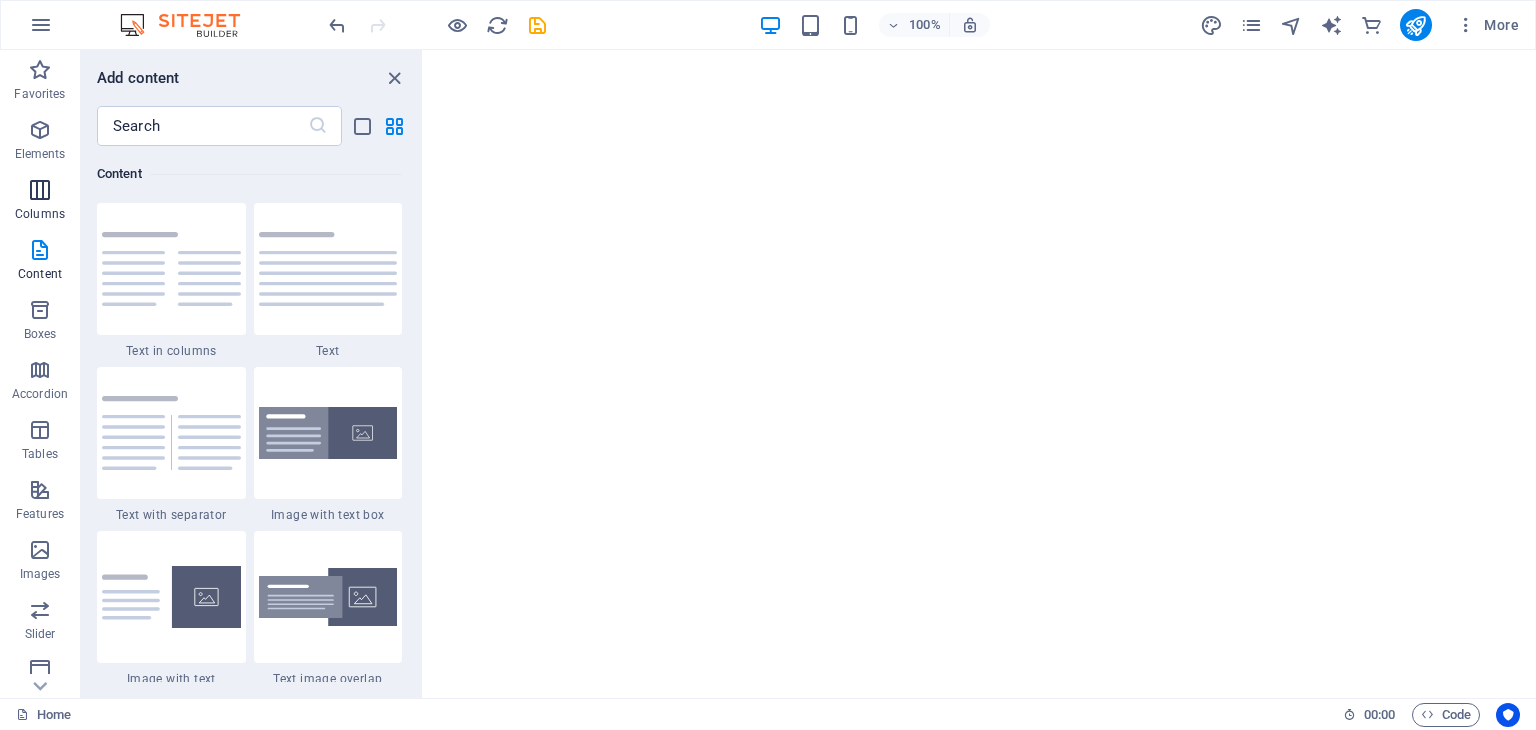 click at bounding box center (40, 190) 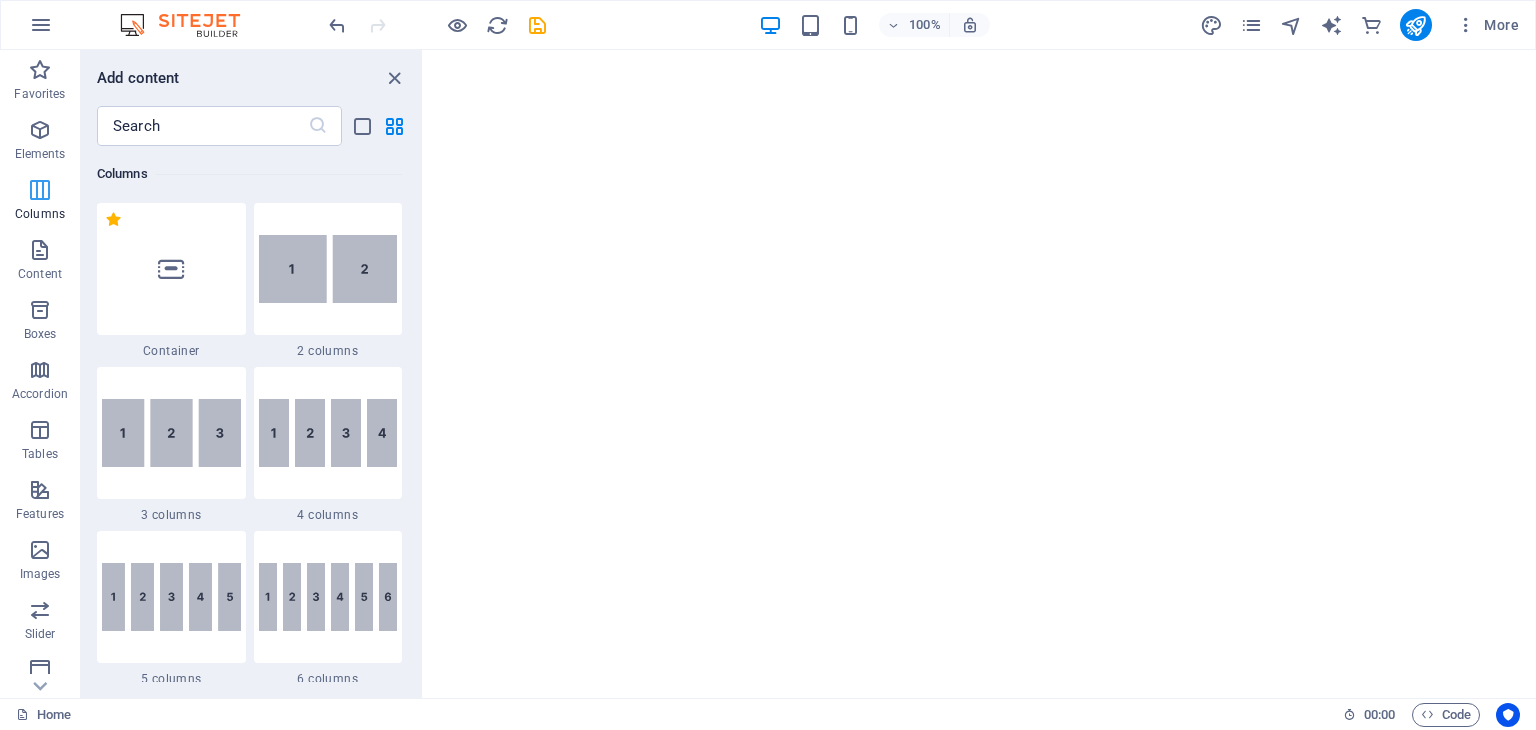 scroll, scrollTop: 990, scrollLeft: 0, axis: vertical 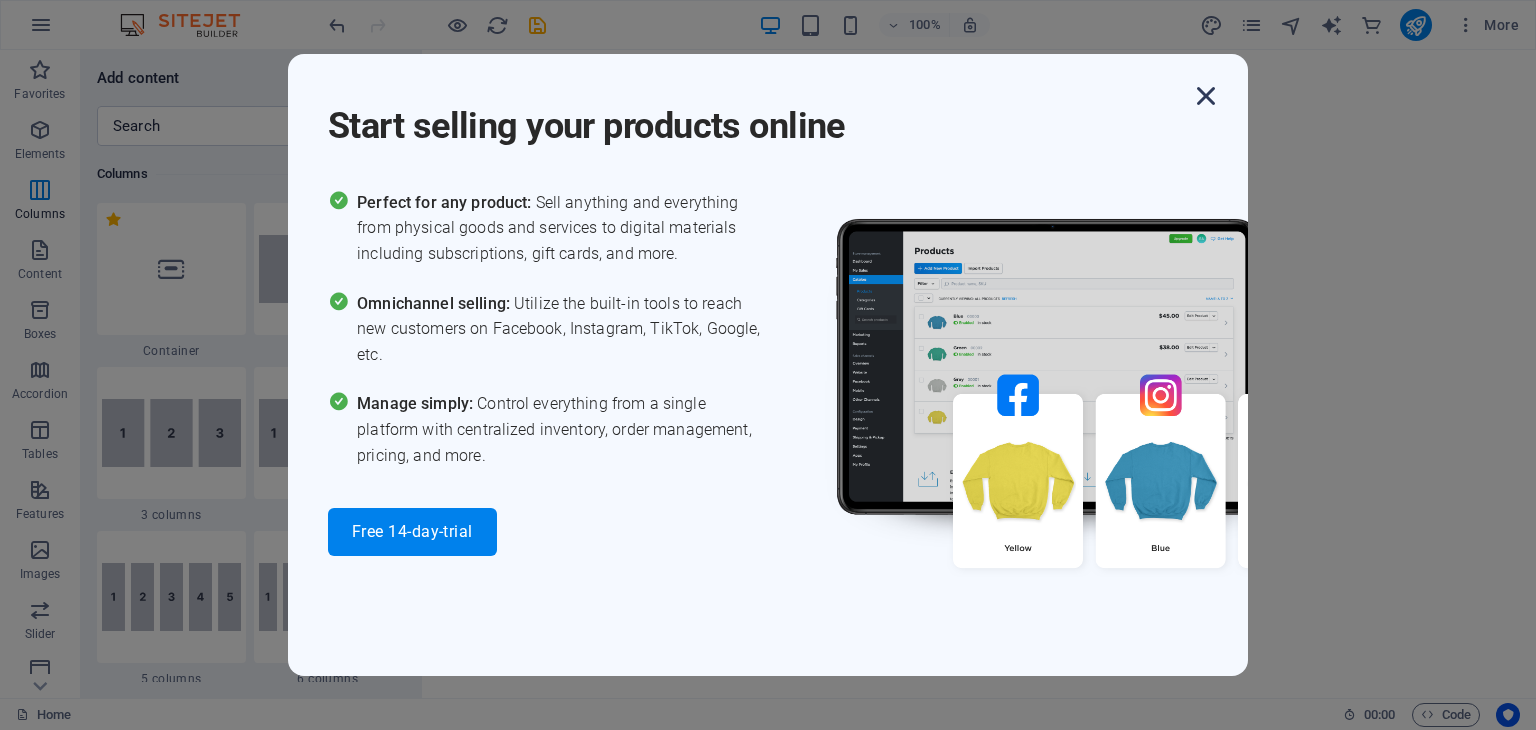 click at bounding box center (1206, 96) 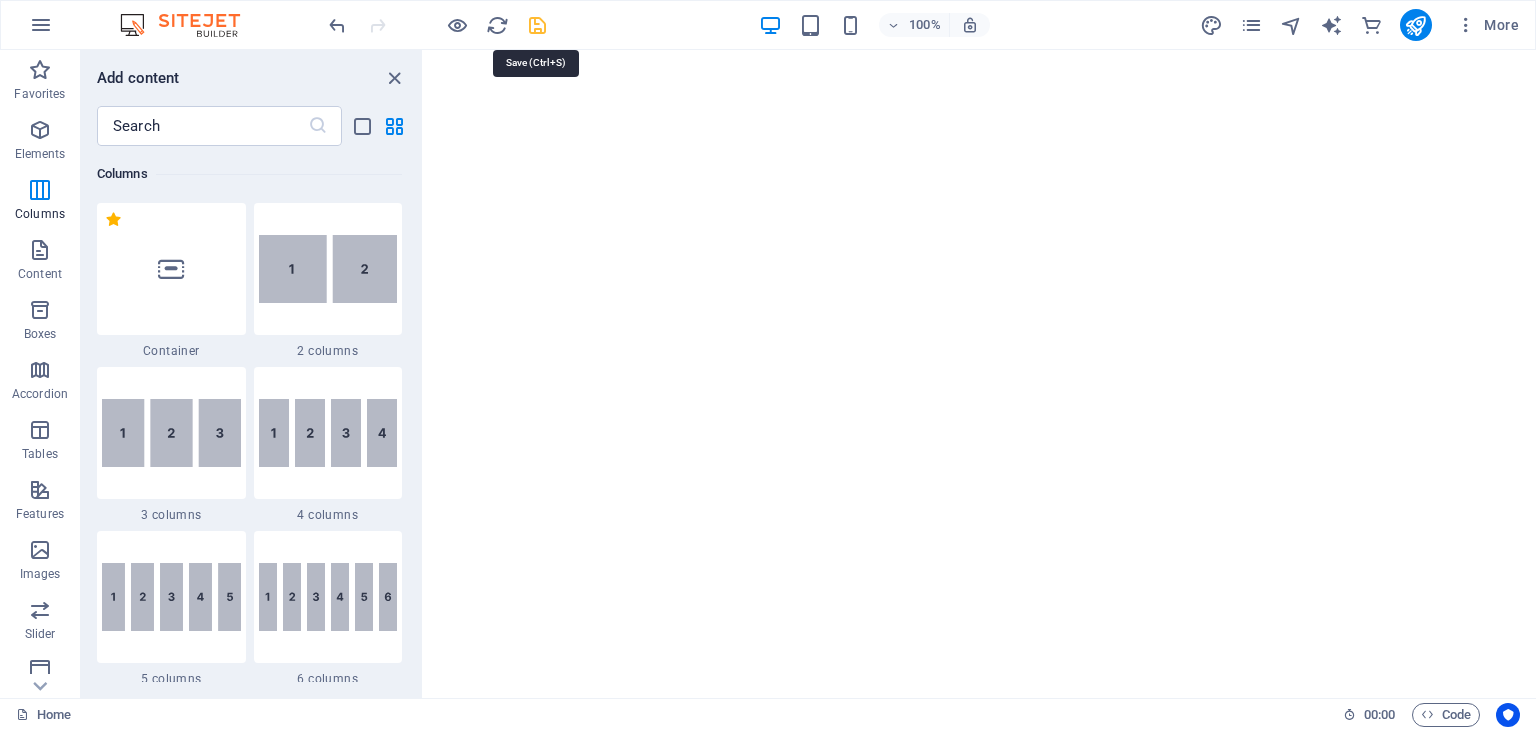 click at bounding box center [537, 25] 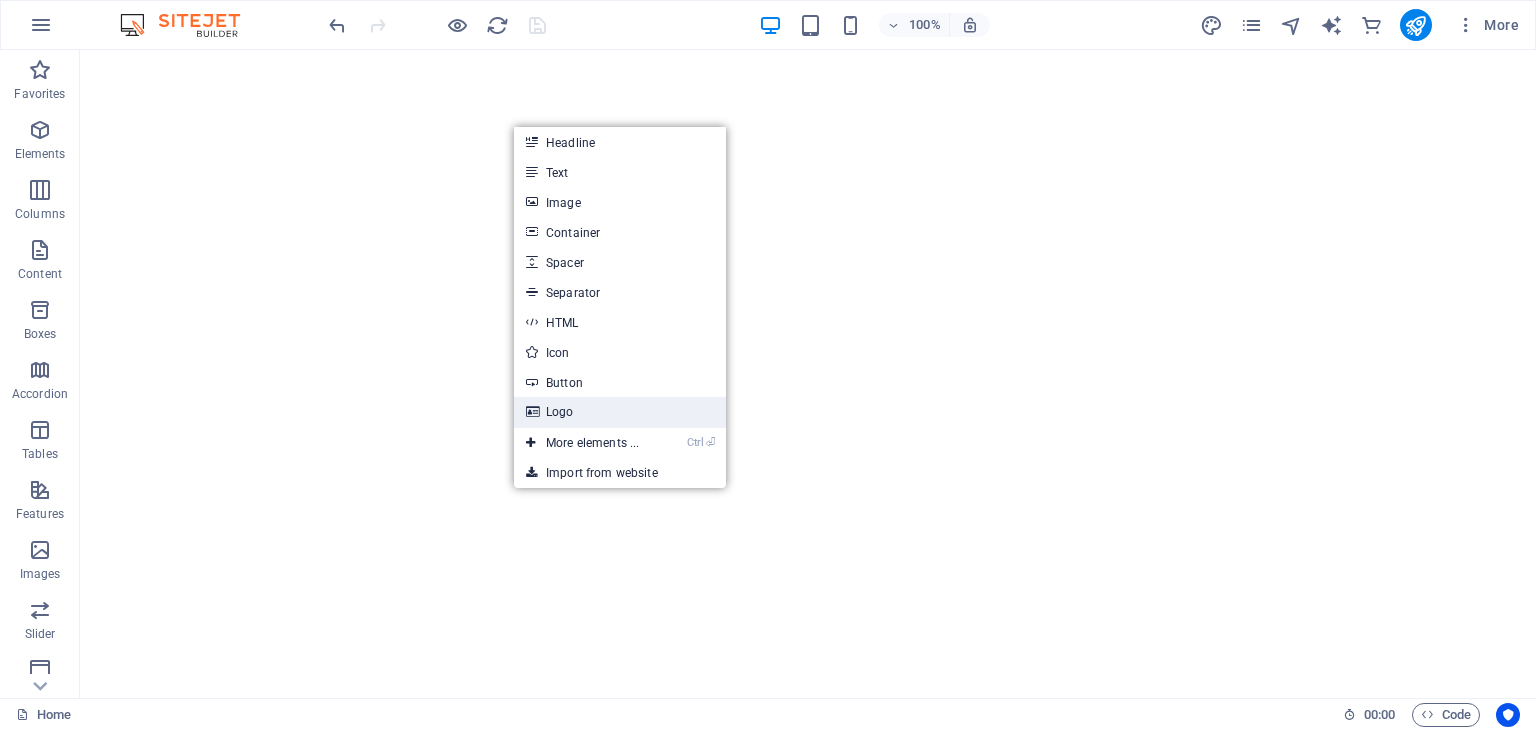 click on "Logo" at bounding box center (620, 412) 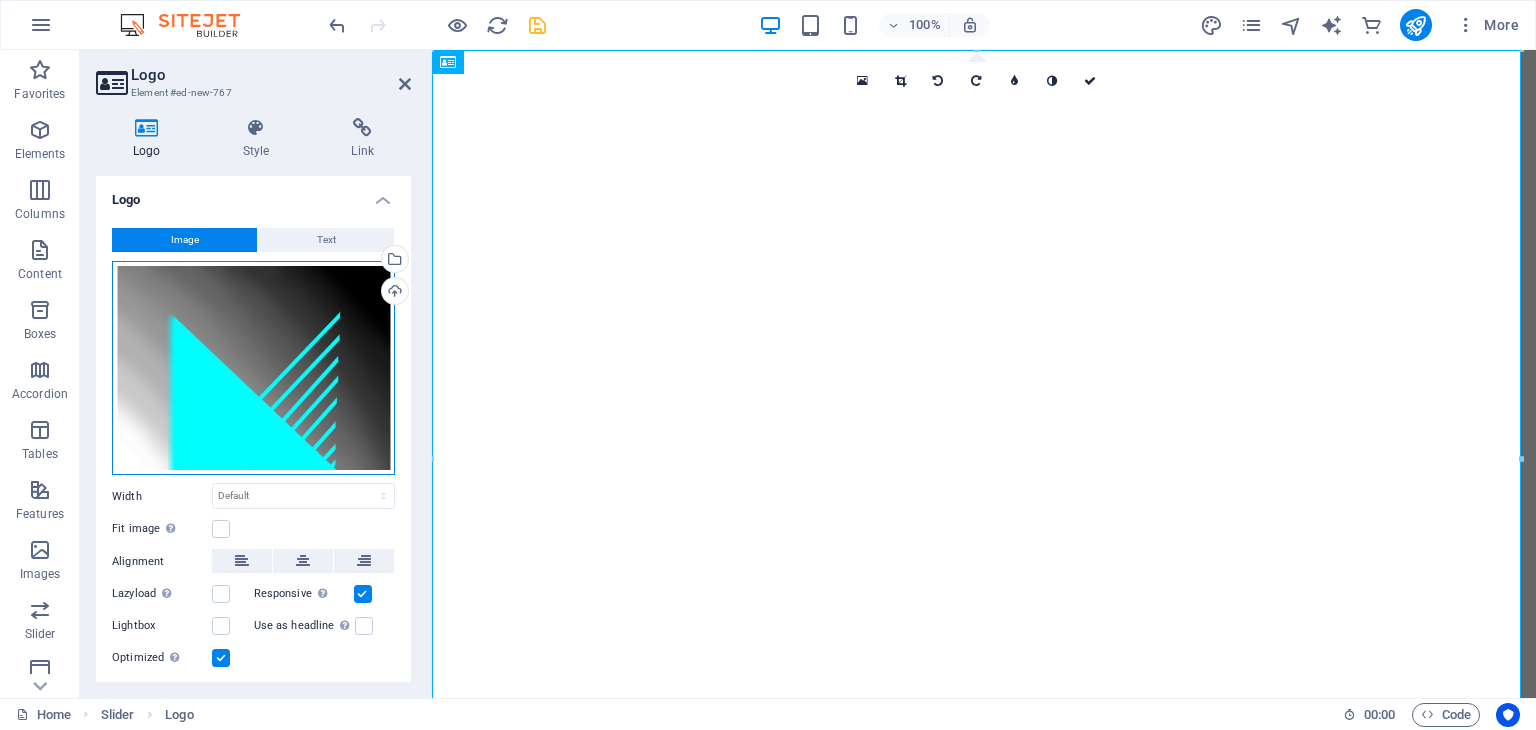 click on "Drag files here, click to choose files or select files from Files or our free stock photos & videos" at bounding box center (253, 368) 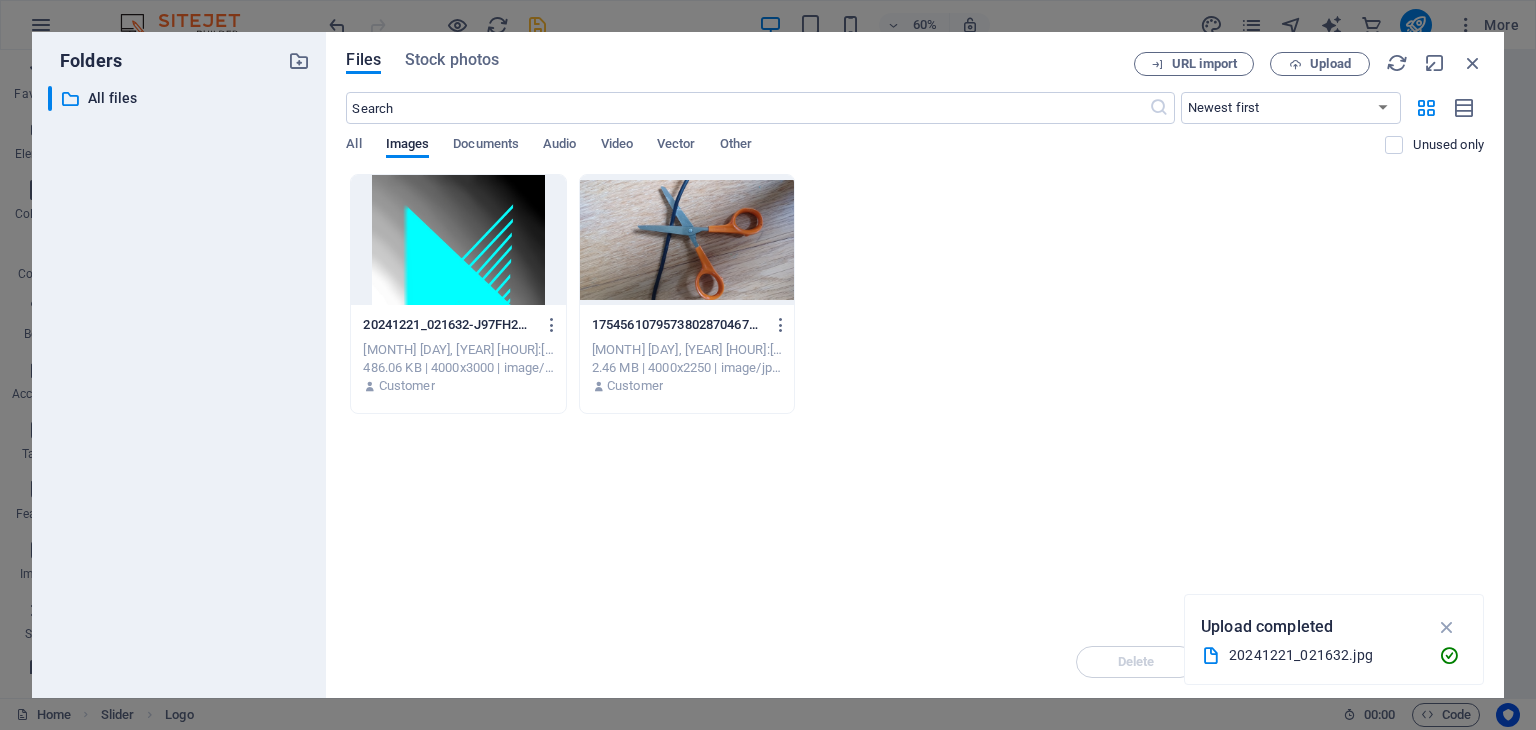 click at bounding box center (458, 240) 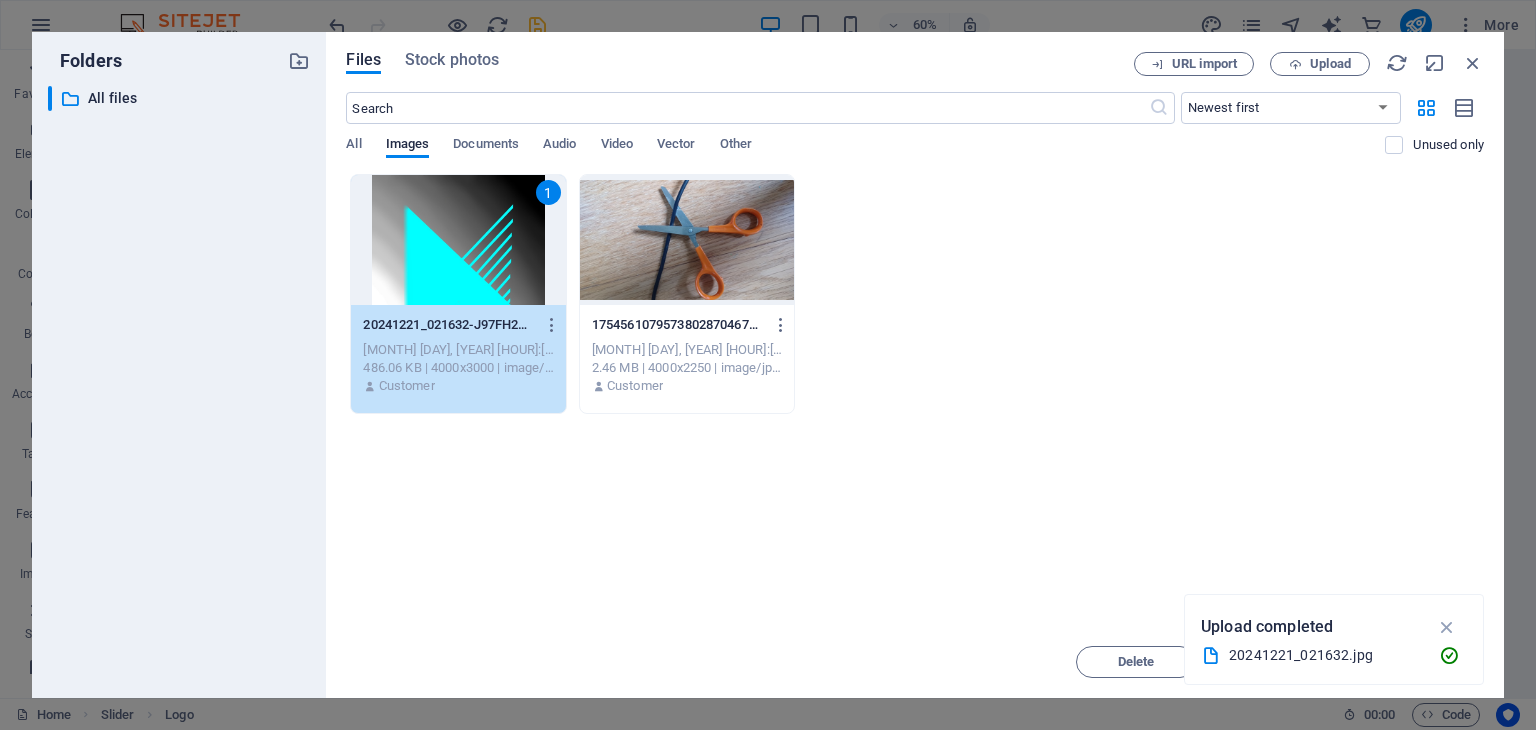 click on "1" at bounding box center [458, 240] 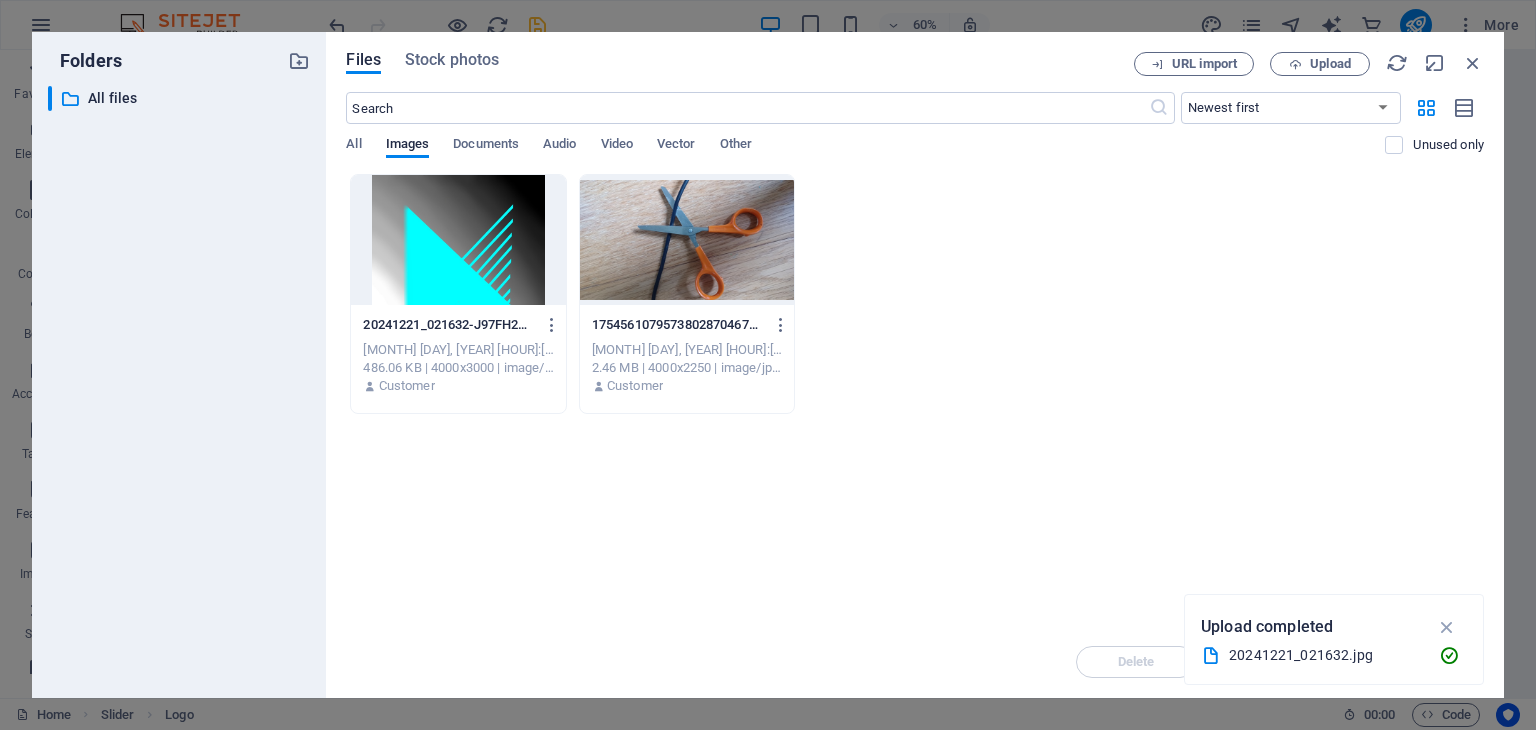 drag, startPoint x: 506, startPoint y: 221, endPoint x: 75, endPoint y: 171, distance: 433.89053 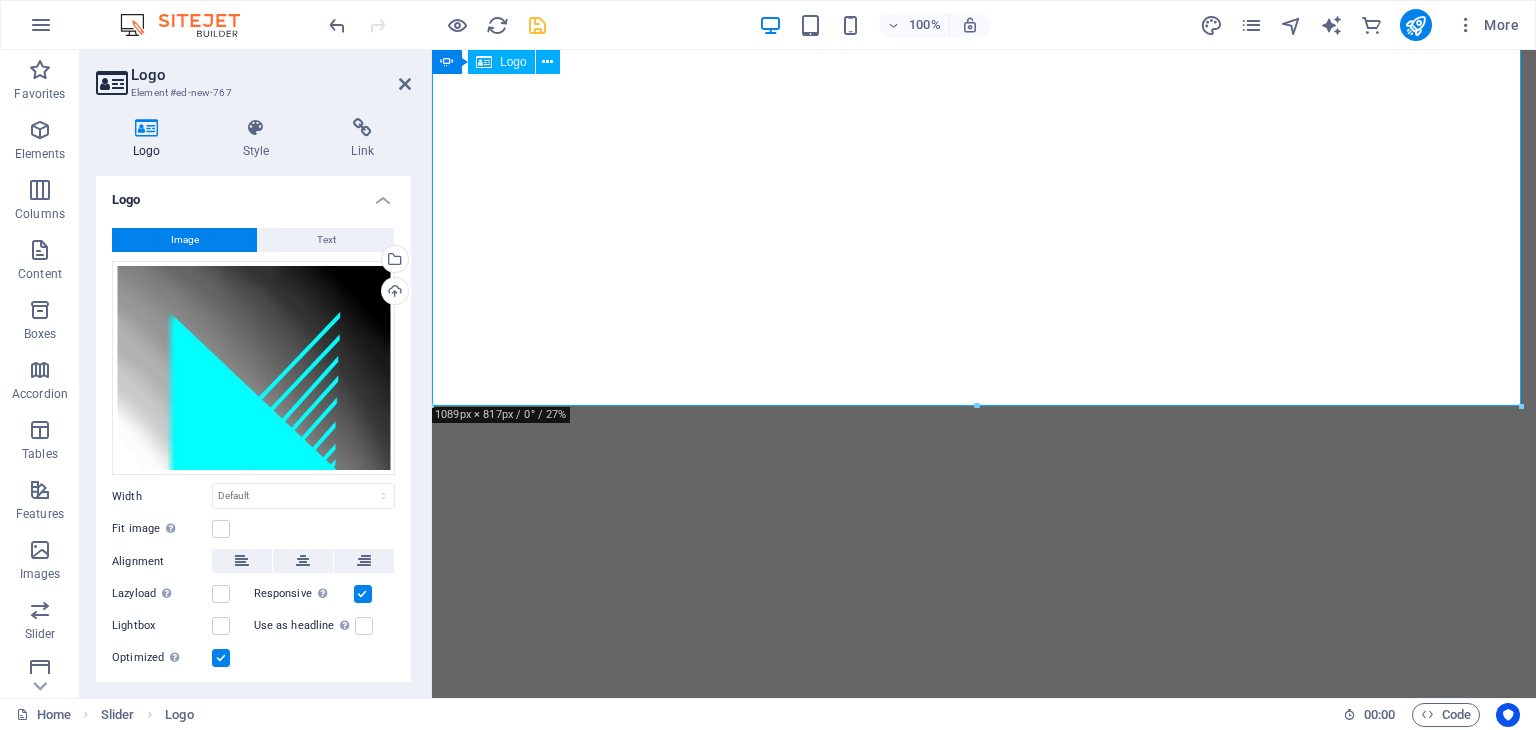 scroll, scrollTop: 0, scrollLeft: 0, axis: both 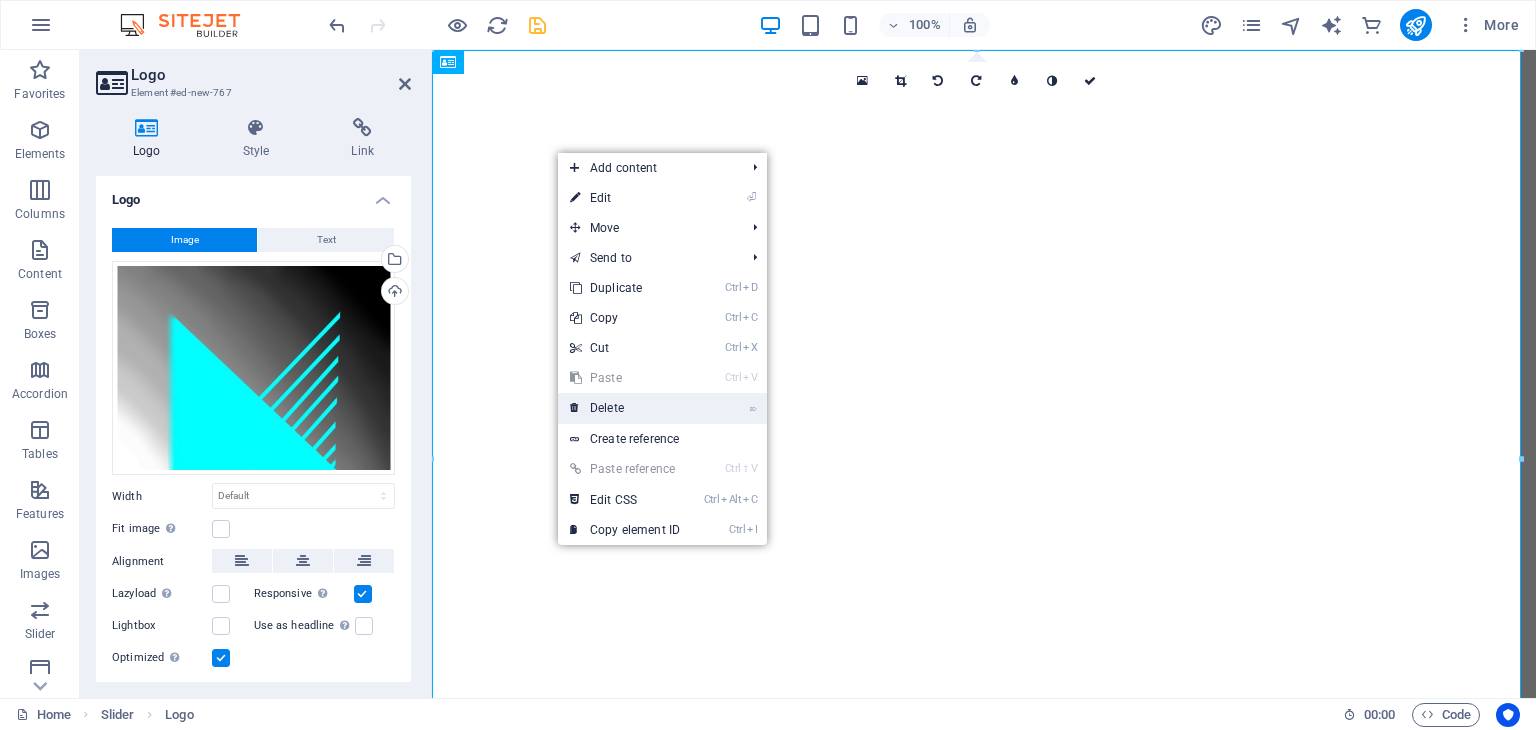 click on "⌦  Delete" at bounding box center [625, 408] 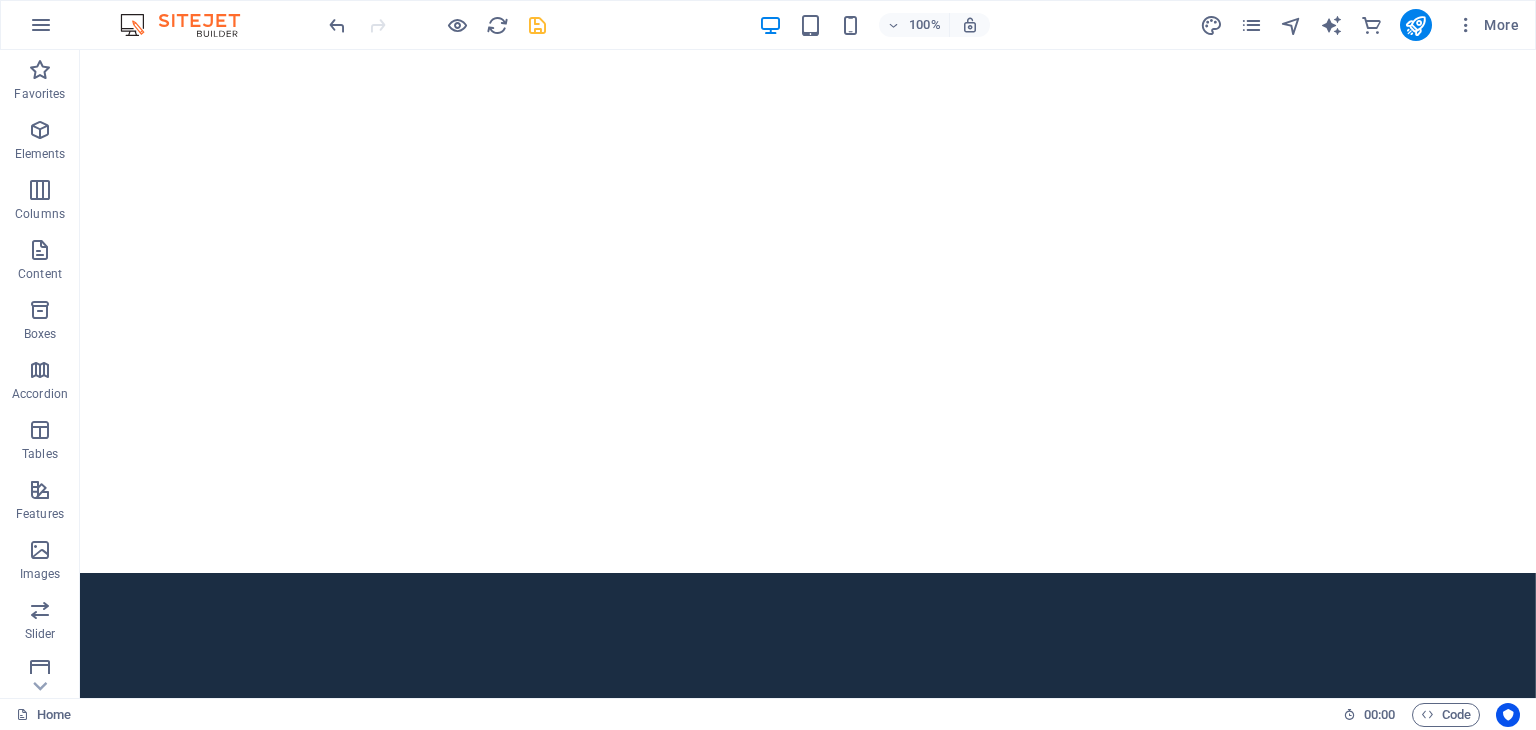 scroll, scrollTop: 0, scrollLeft: 0, axis: both 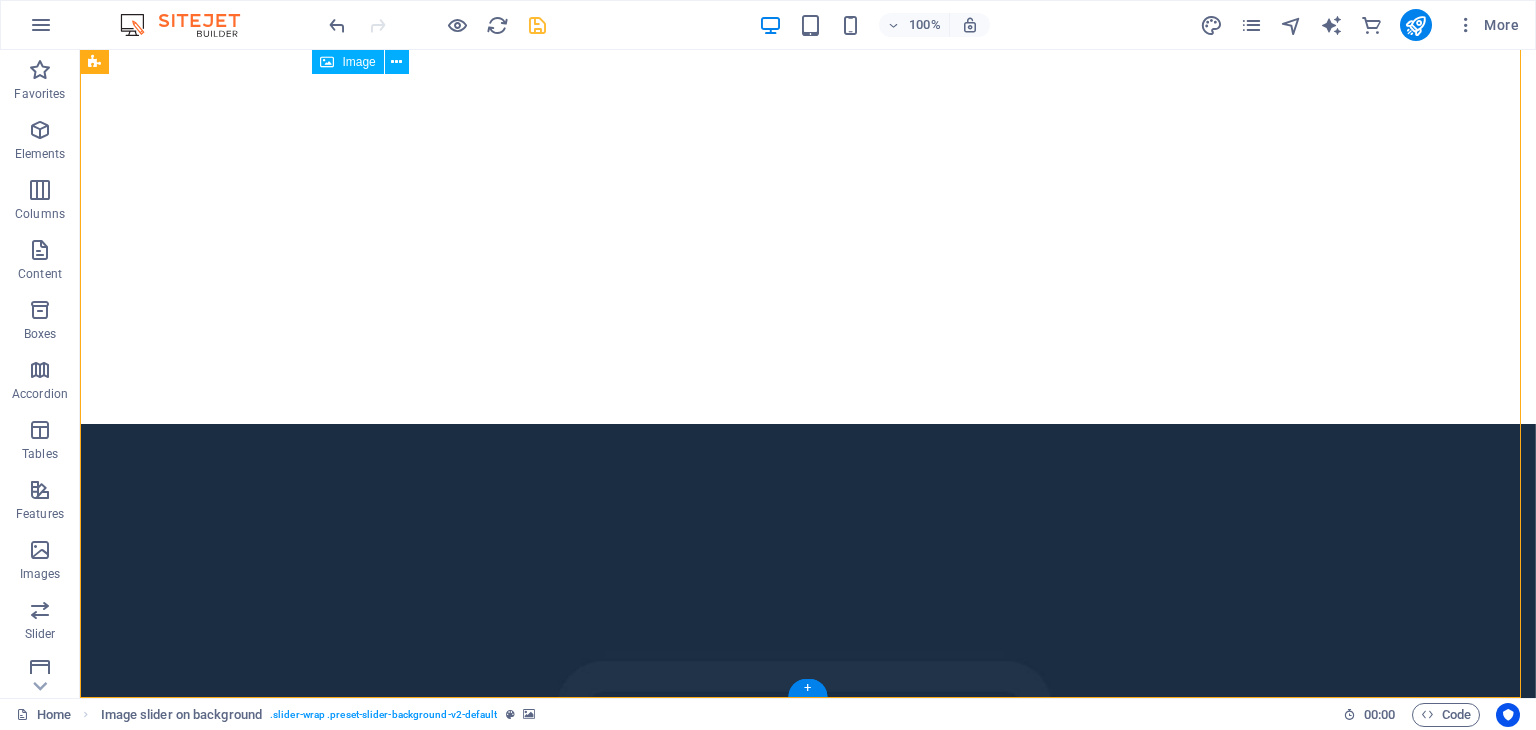 drag, startPoint x: 1288, startPoint y: 614, endPoint x: 1163, endPoint y: 475, distance: 186.93849 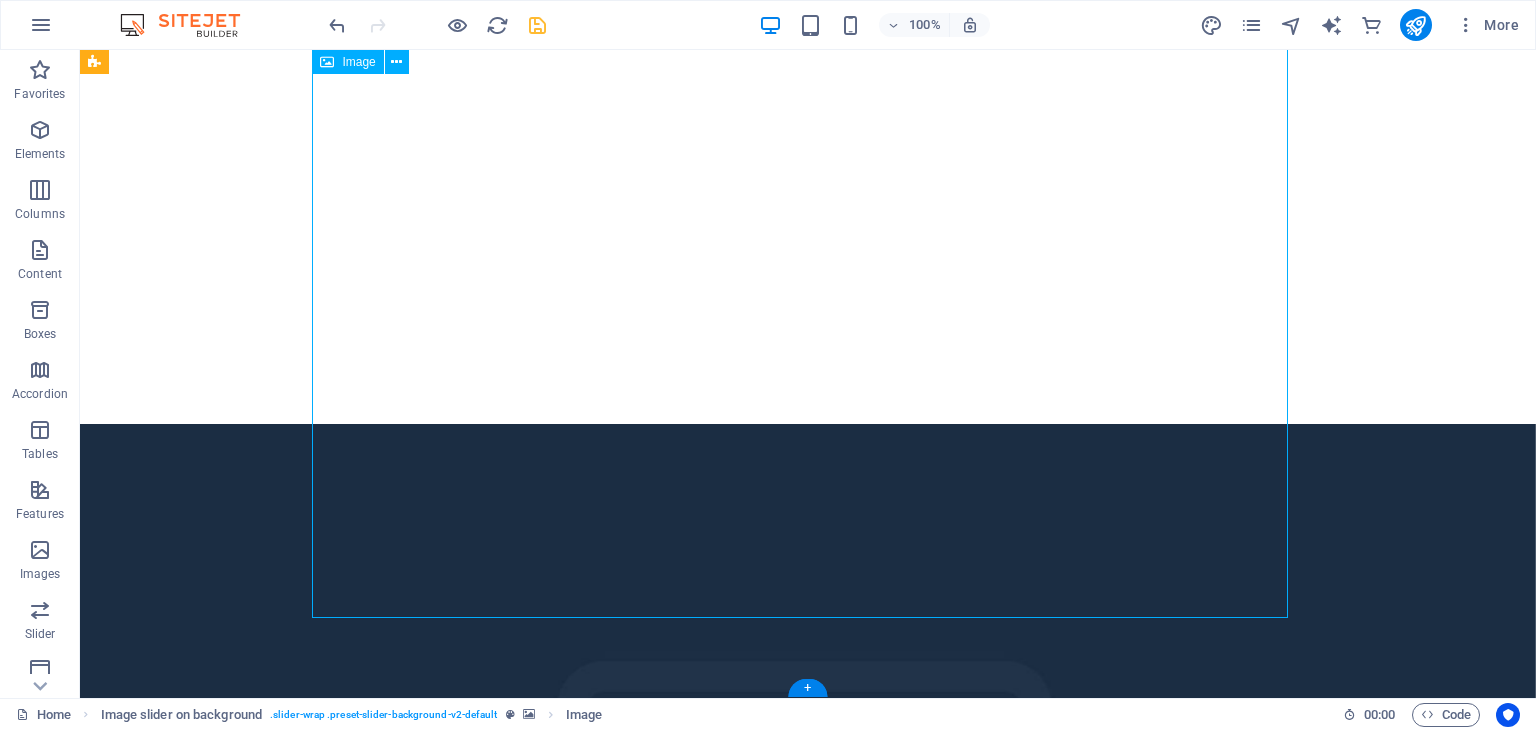 drag, startPoint x: 1273, startPoint y: 611, endPoint x: 1076, endPoint y: 572, distance: 200.8233 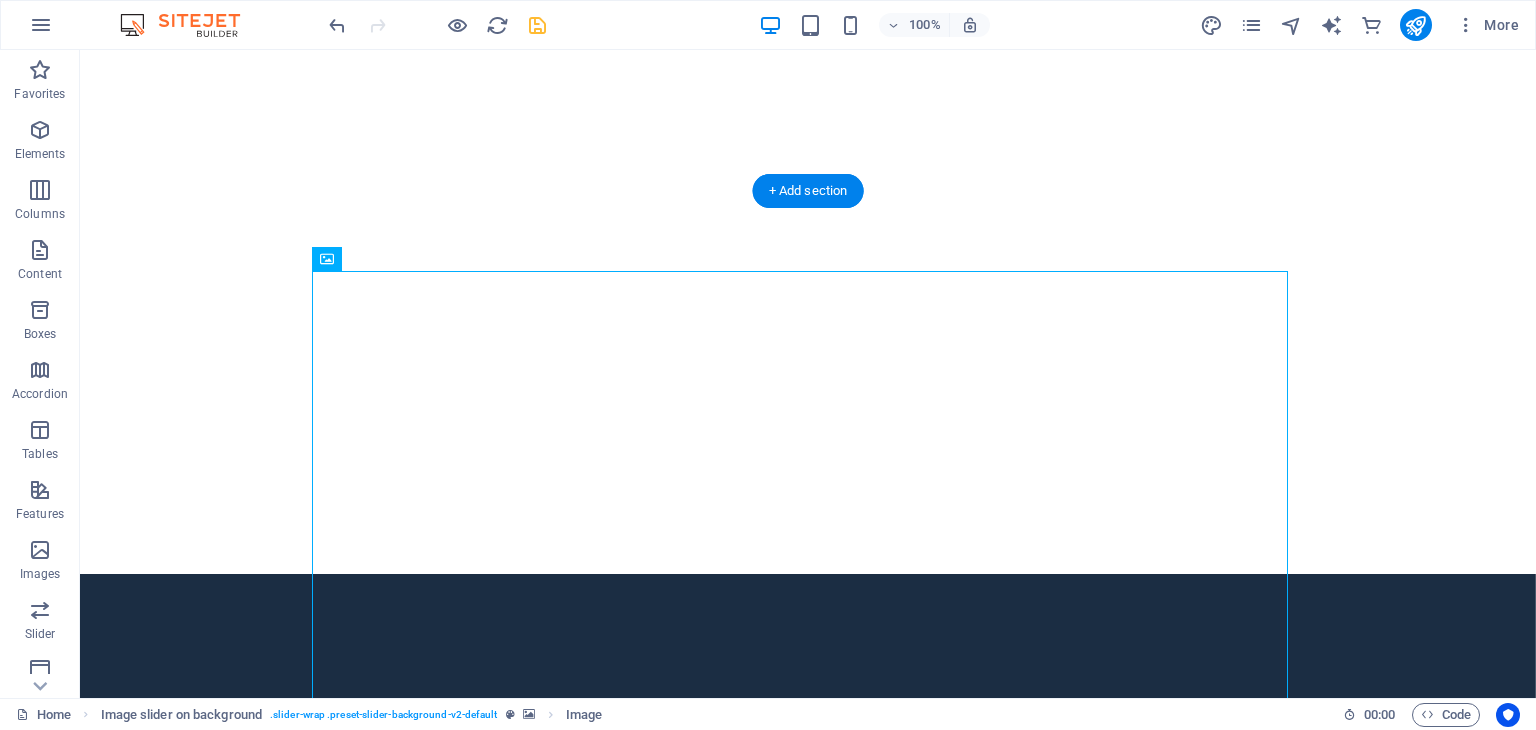 scroll, scrollTop: 384, scrollLeft: 0, axis: vertical 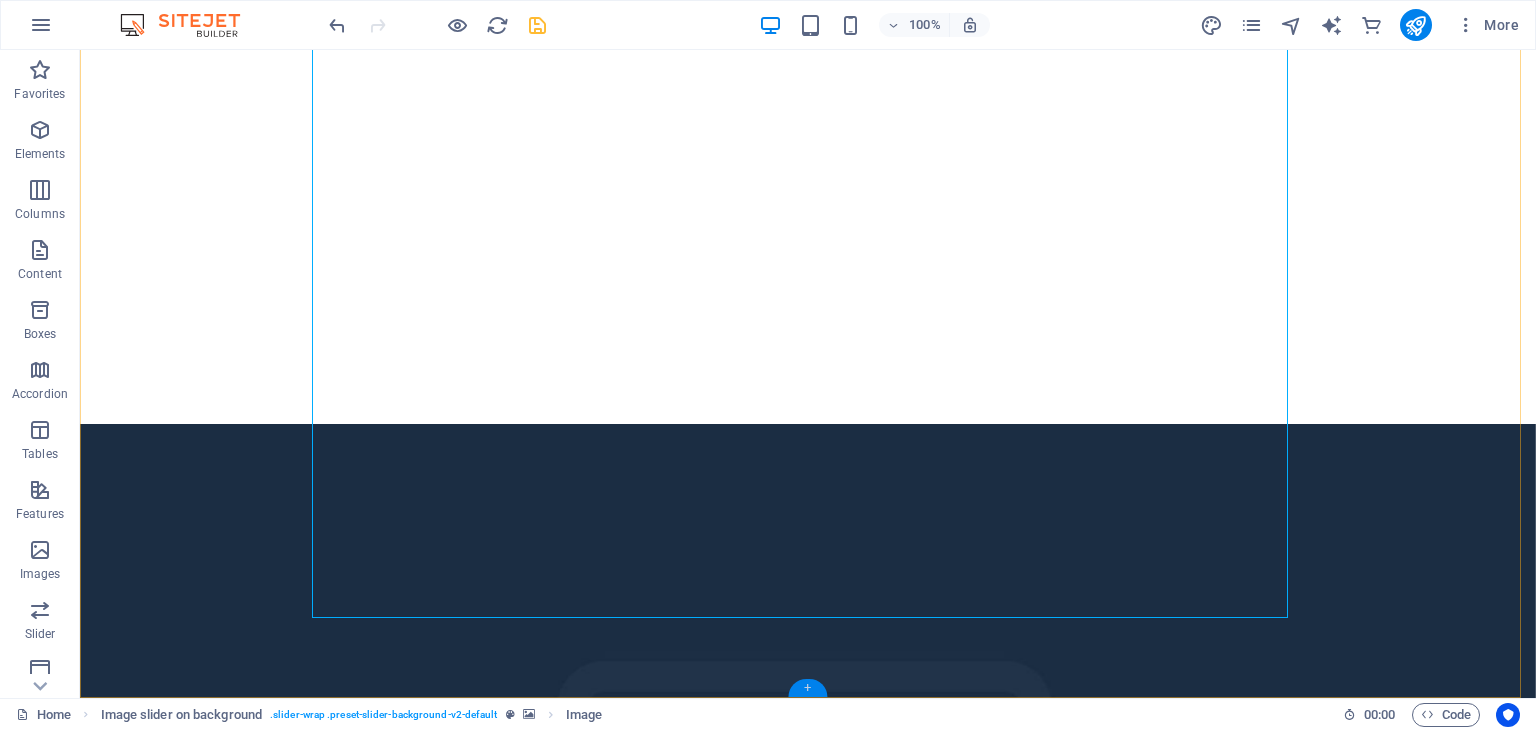 click on "+" at bounding box center [807, 688] 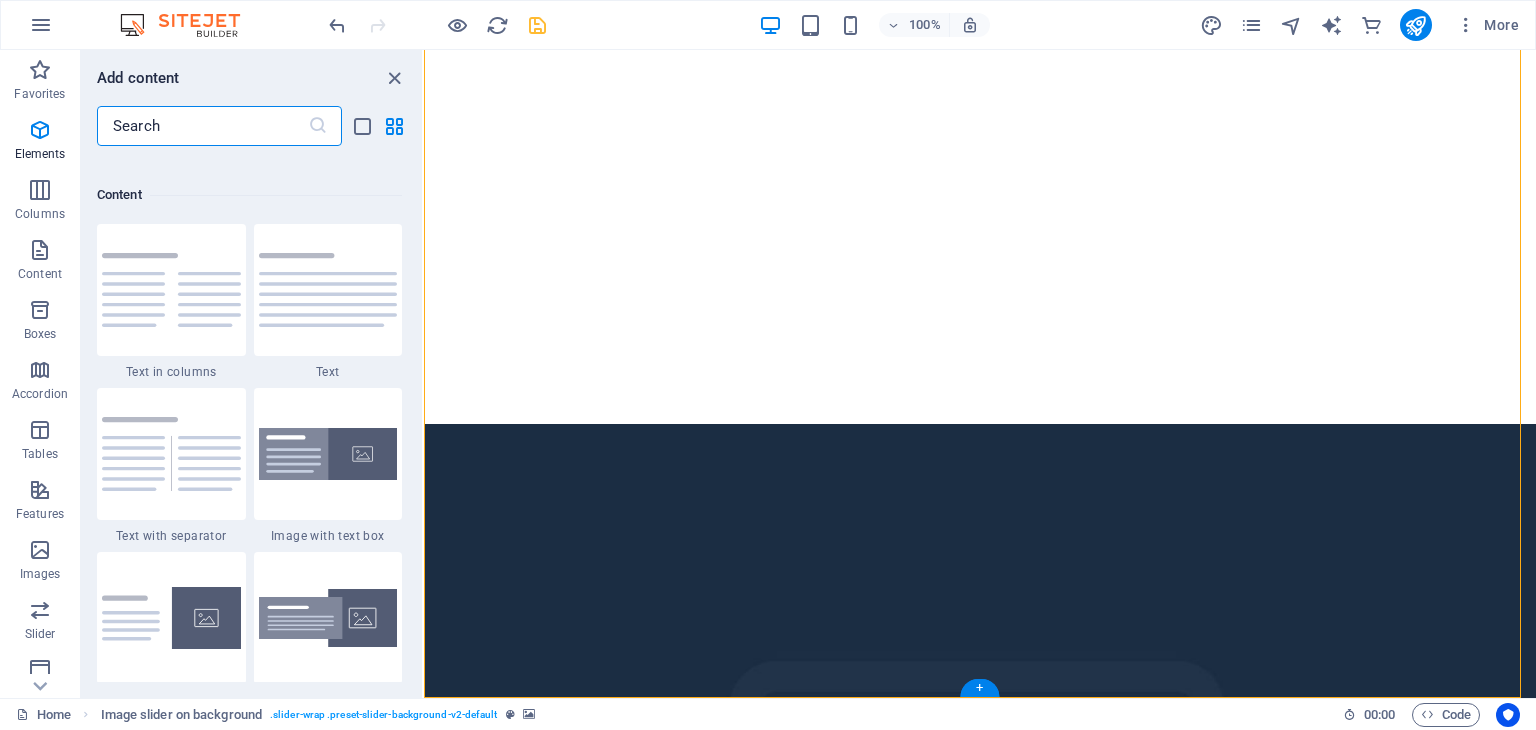 scroll, scrollTop: 3499, scrollLeft: 0, axis: vertical 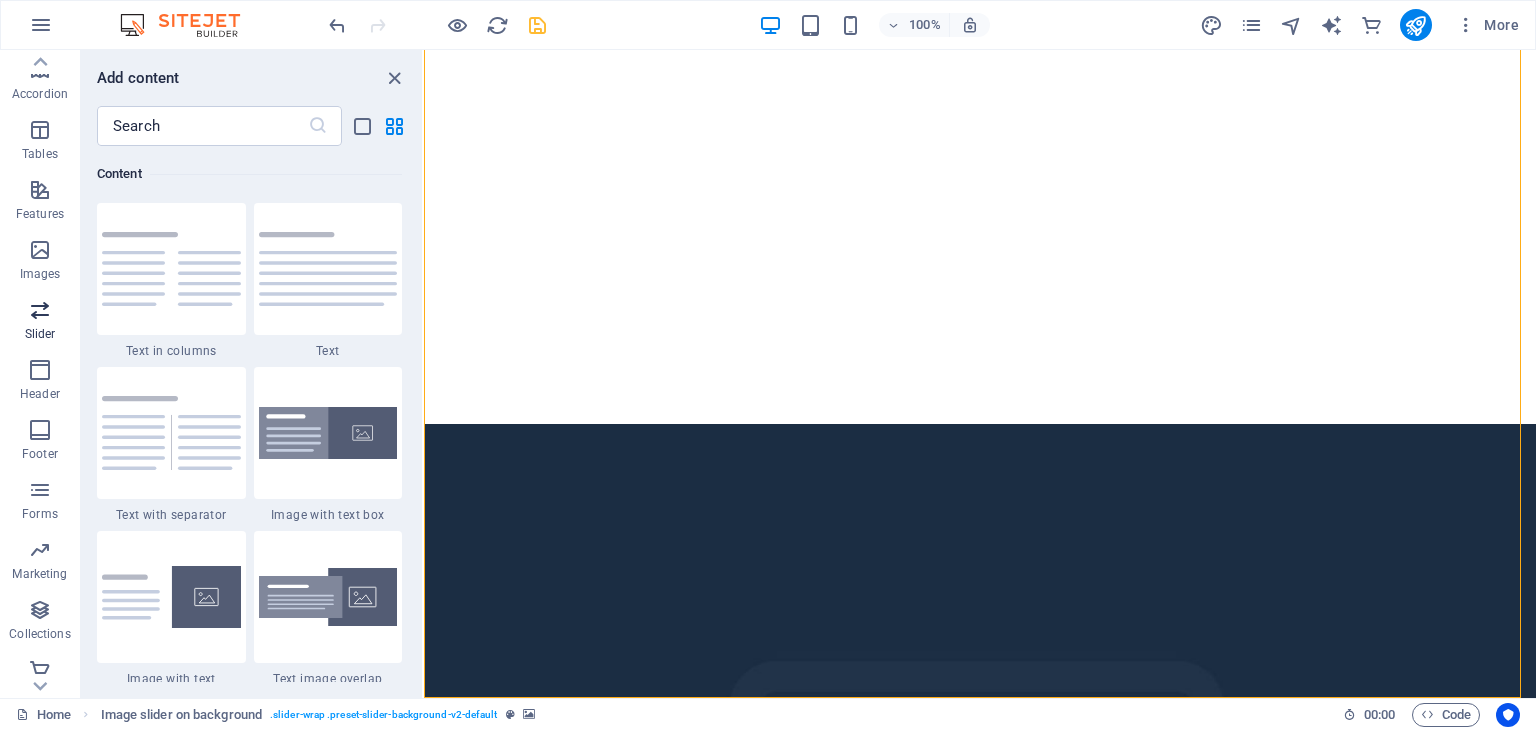 click at bounding box center (40, 310) 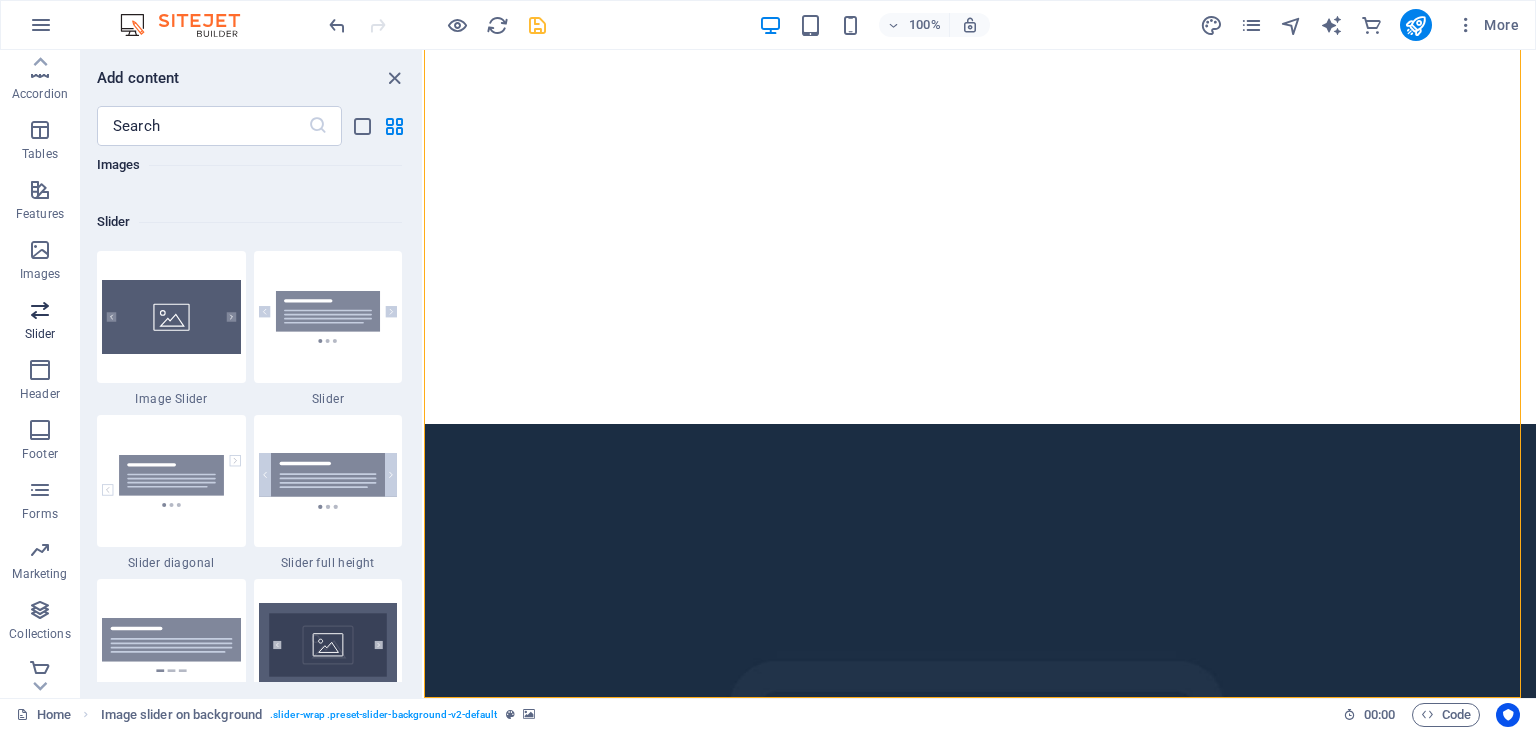 scroll, scrollTop: 11337, scrollLeft: 0, axis: vertical 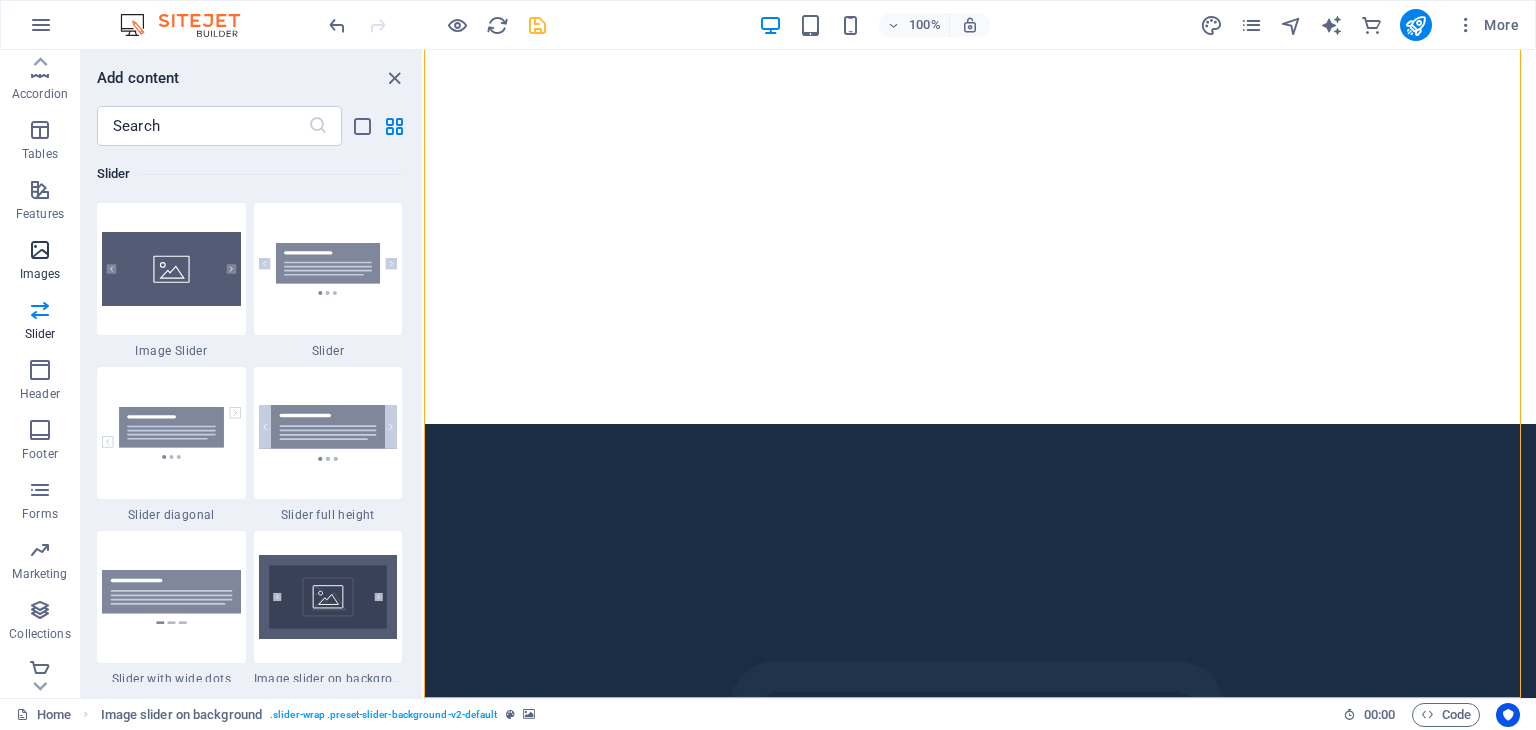 click at bounding box center [40, 250] 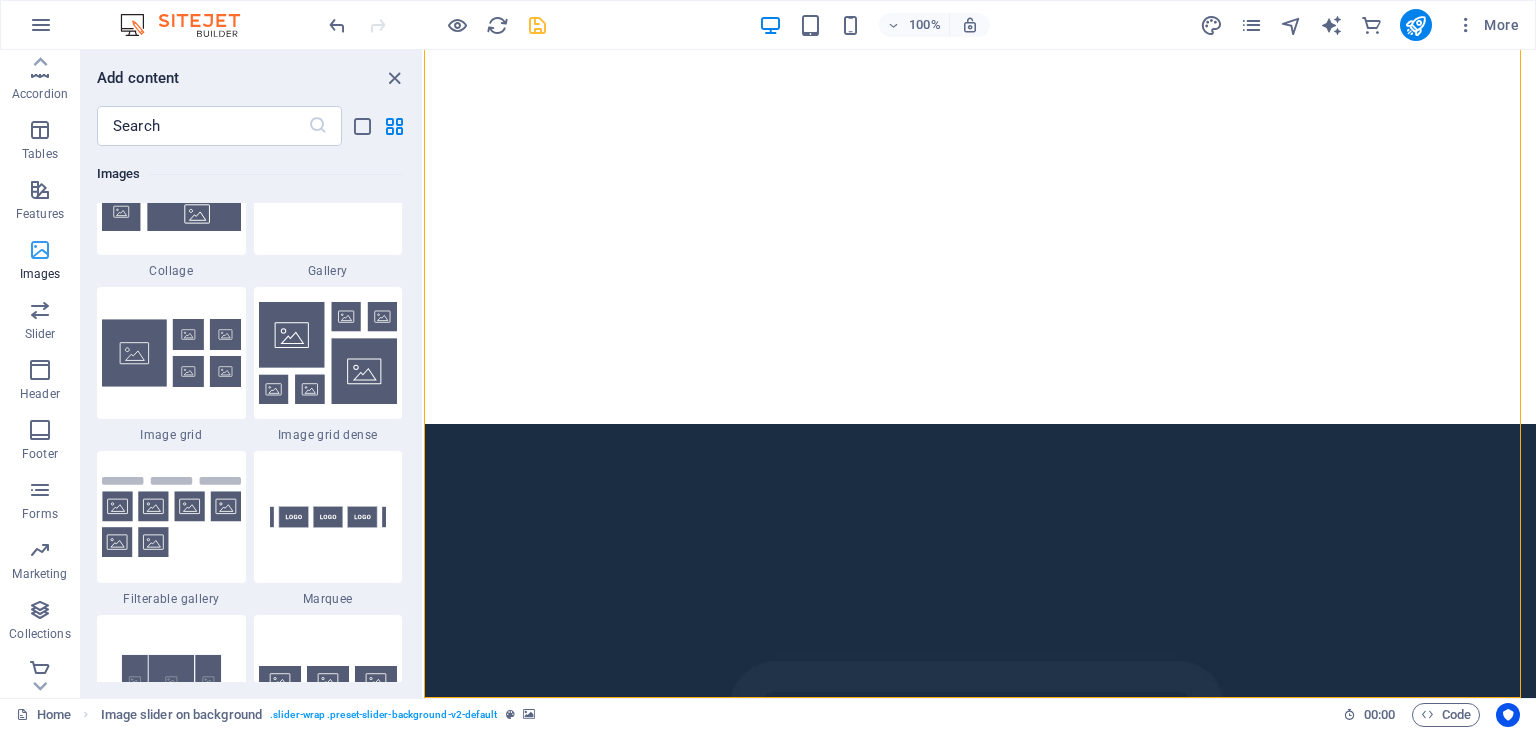 scroll, scrollTop: 10140, scrollLeft: 0, axis: vertical 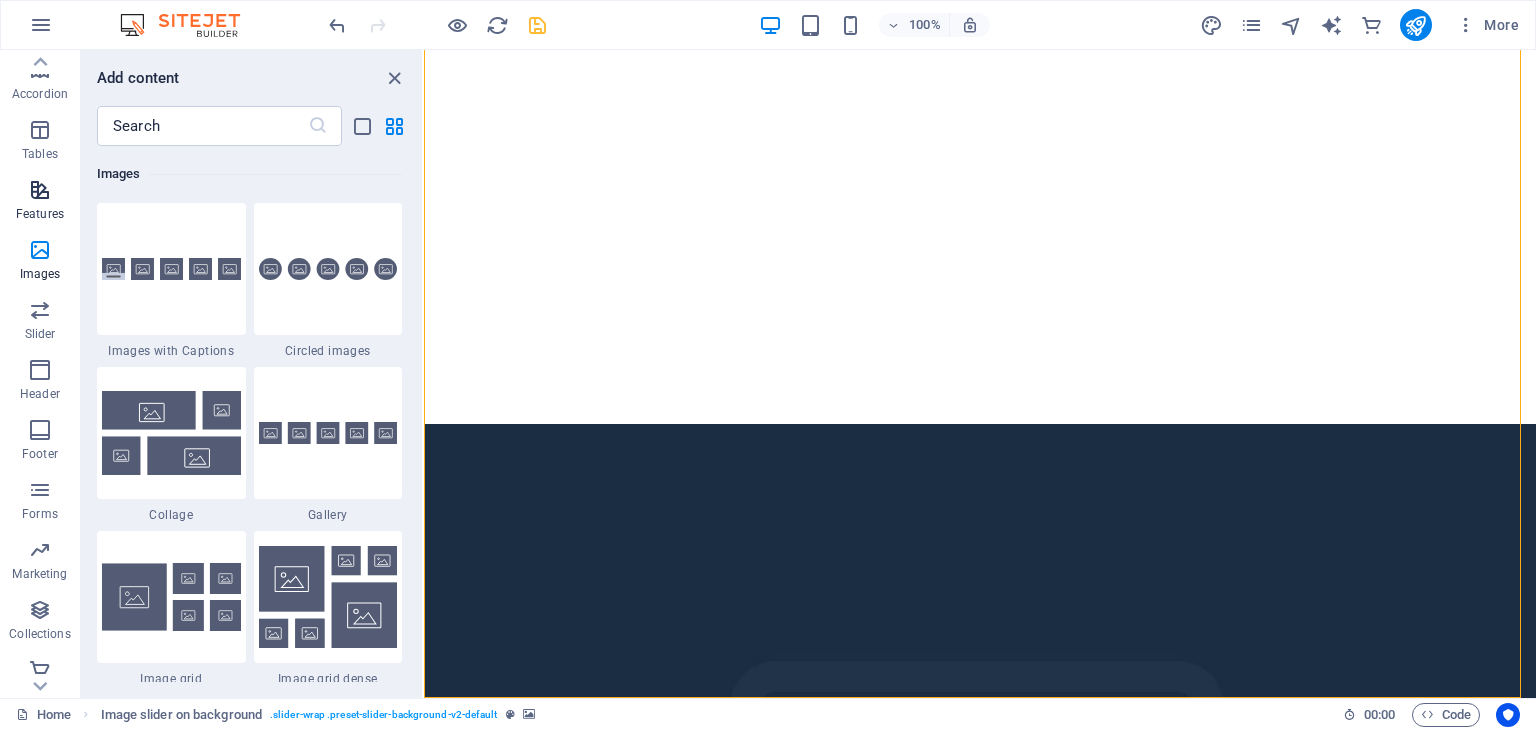 click on "Features" at bounding box center (40, 214) 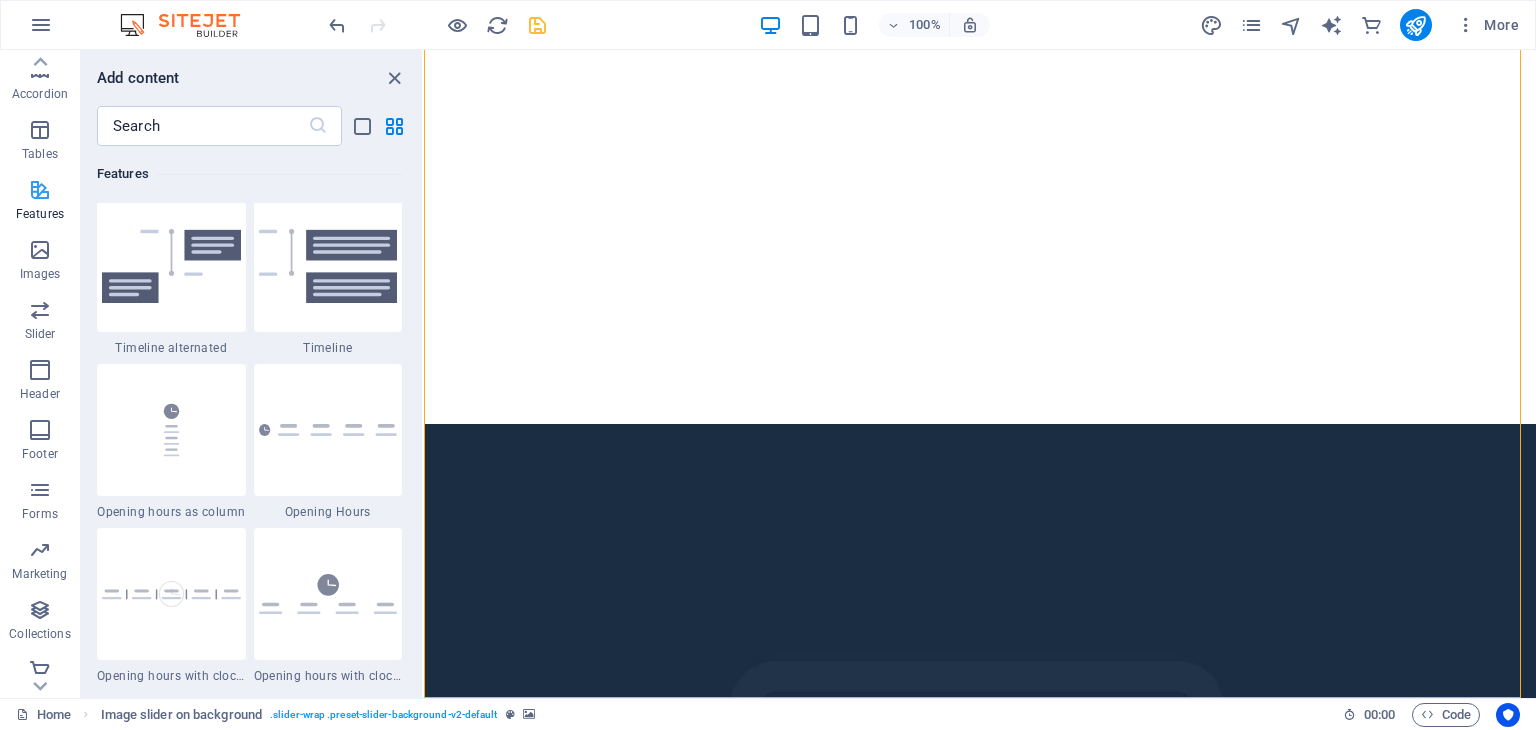 scroll, scrollTop: 7795, scrollLeft: 0, axis: vertical 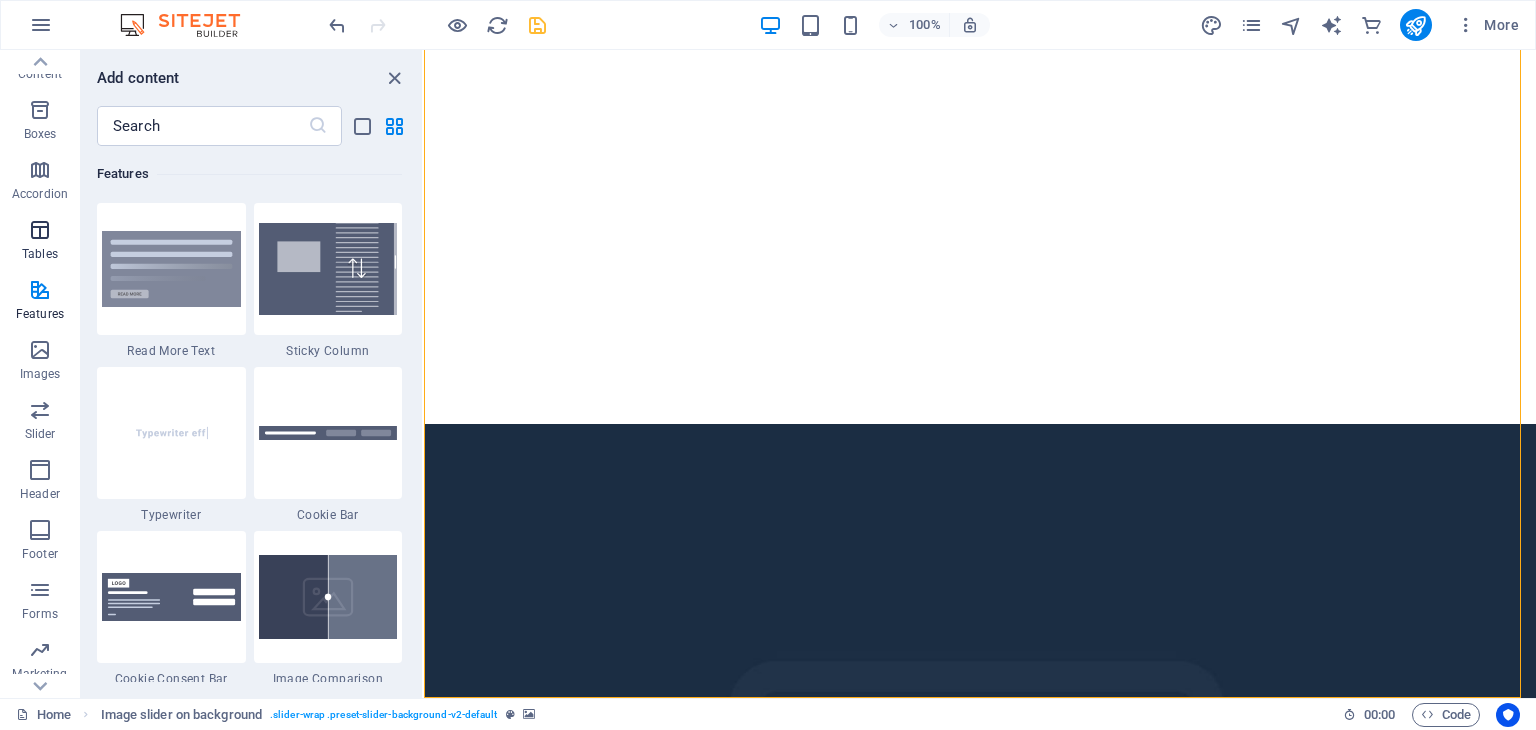 click at bounding box center (40, 230) 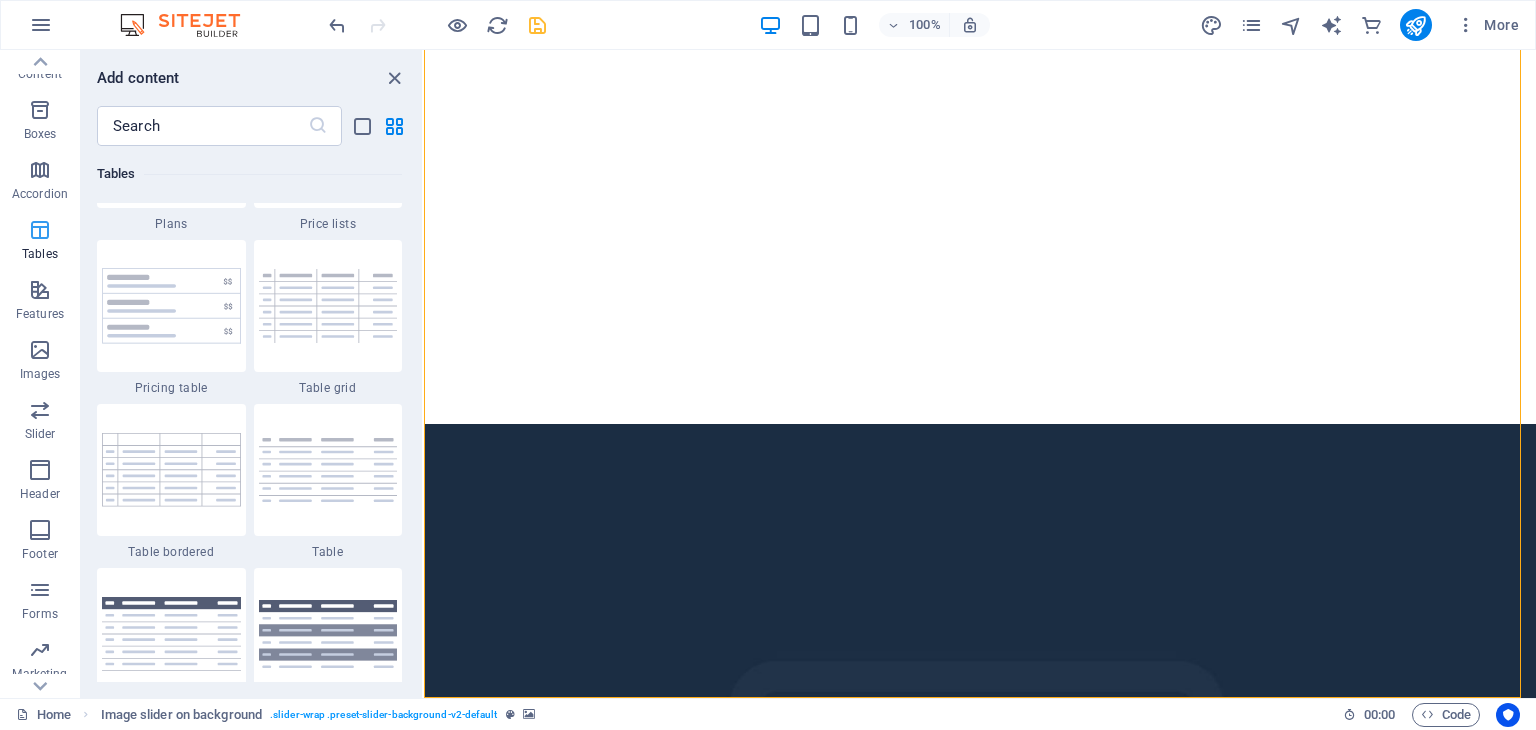 scroll, scrollTop: 6926, scrollLeft: 0, axis: vertical 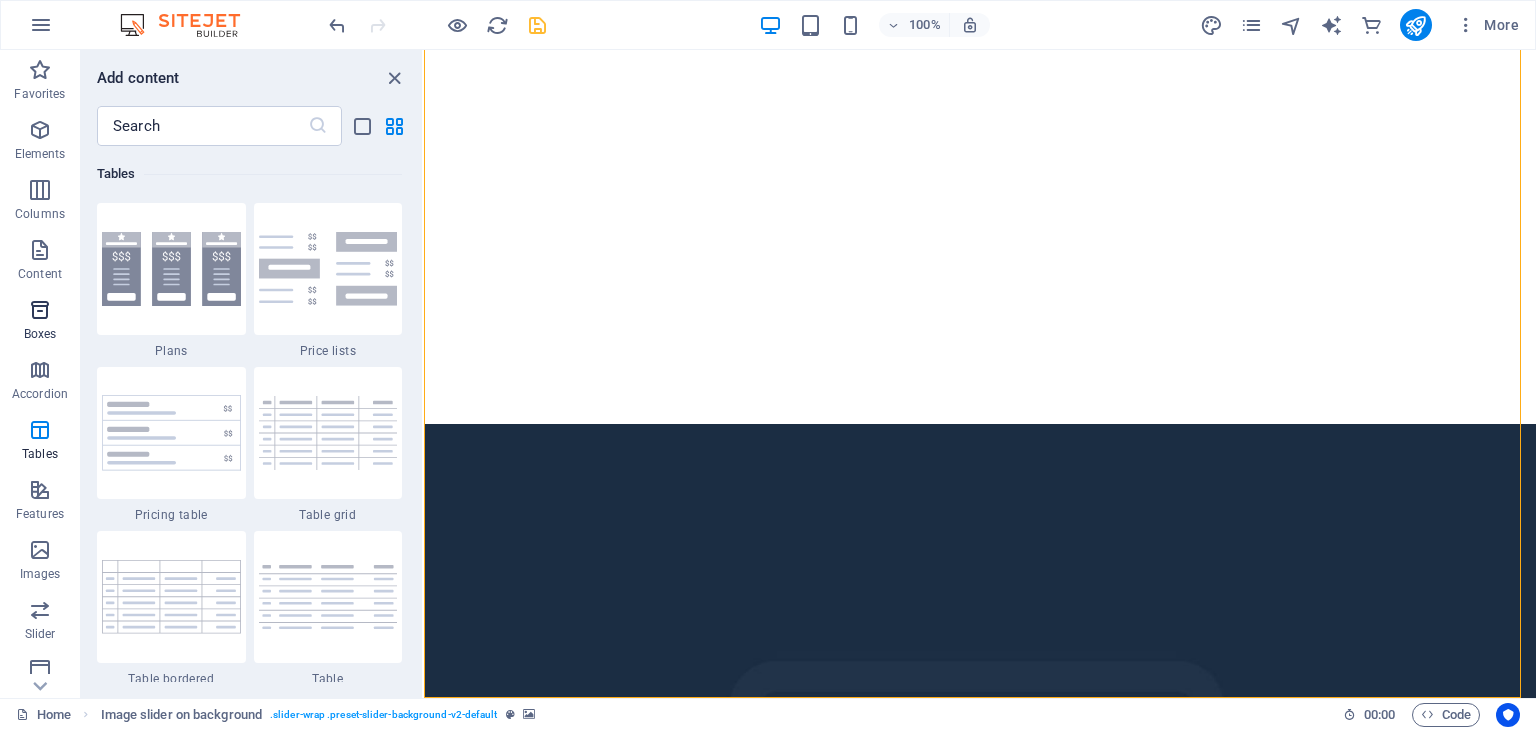 click on "Boxes" at bounding box center [40, 322] 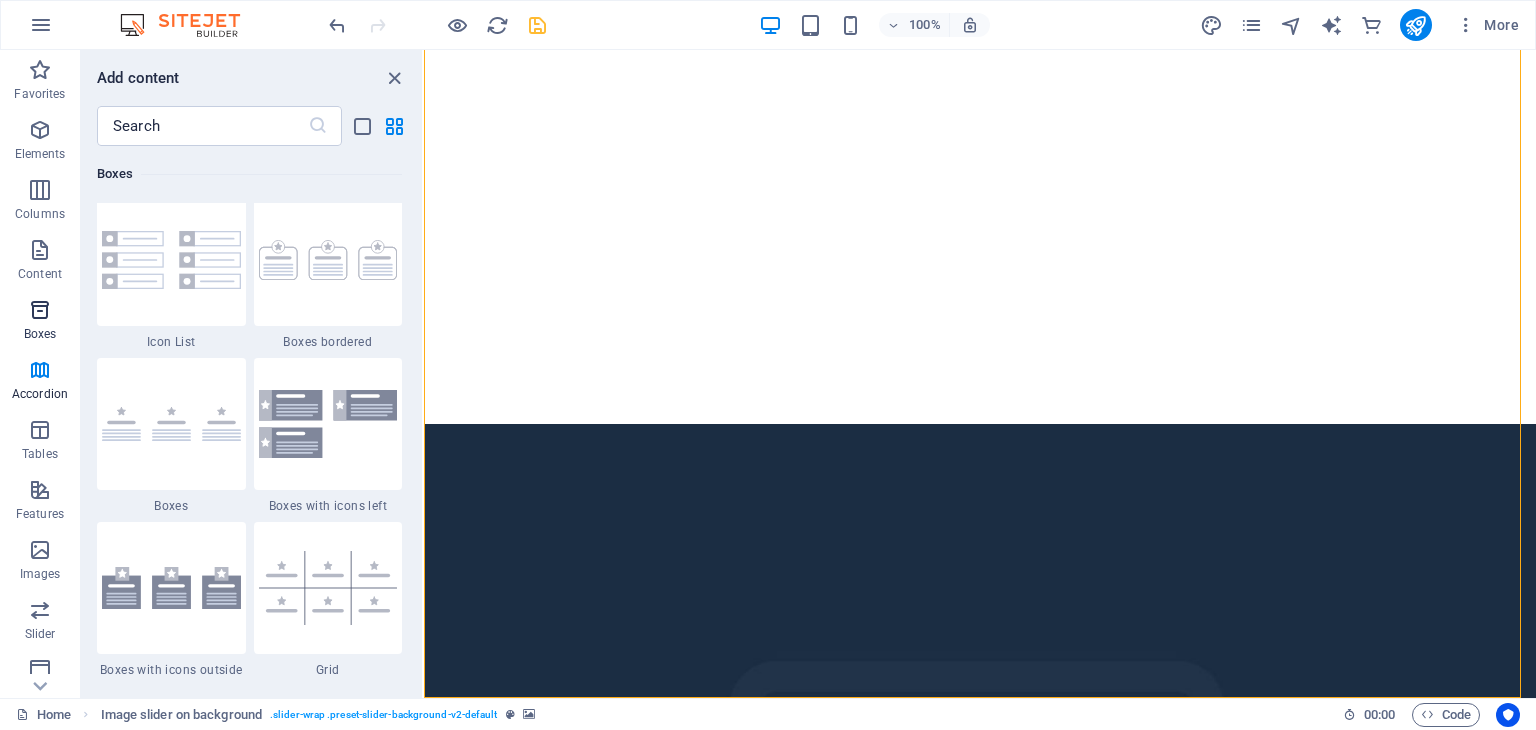 scroll, scrollTop: 5516, scrollLeft: 0, axis: vertical 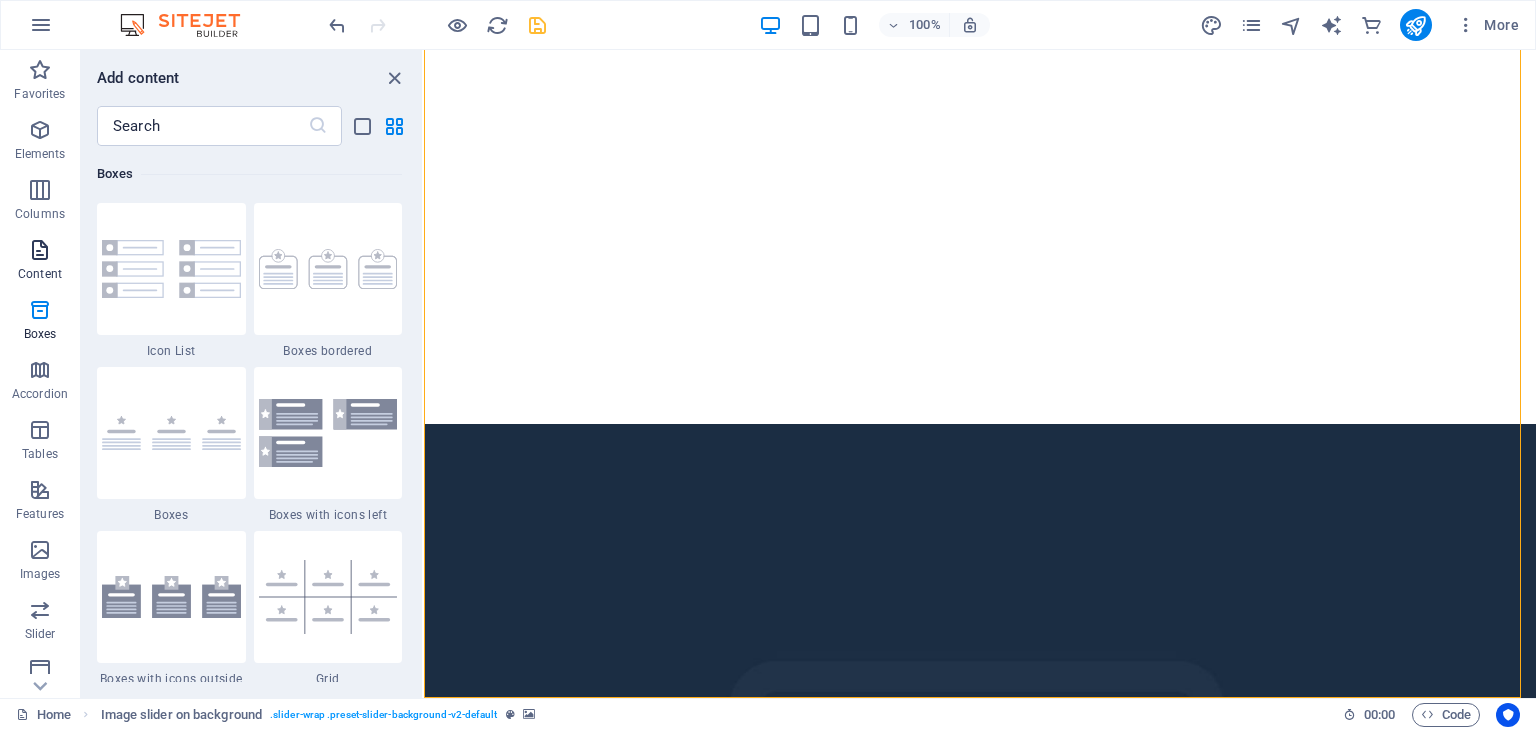 click at bounding box center [40, 250] 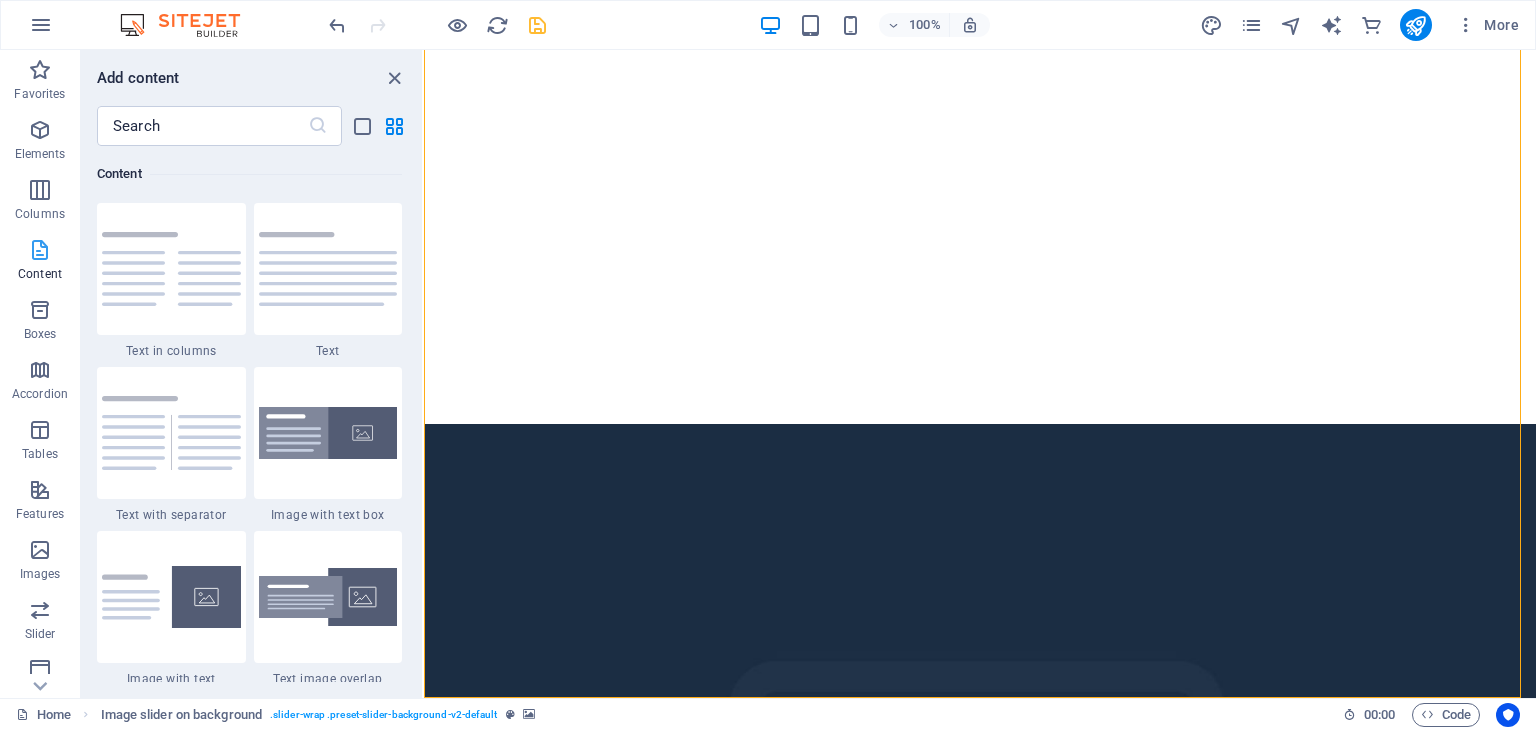 scroll, scrollTop: 3499, scrollLeft: 0, axis: vertical 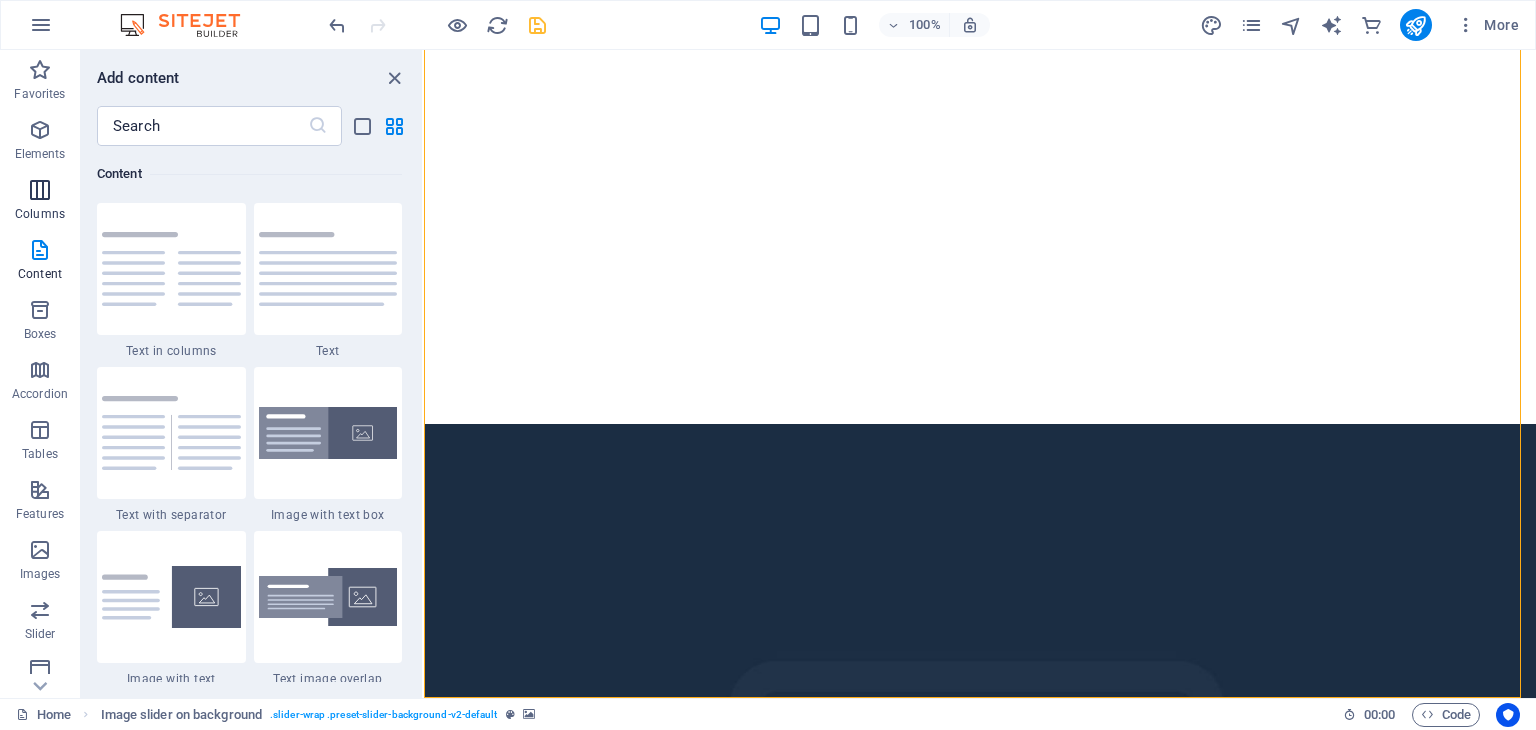 click on "Columns" at bounding box center [40, 202] 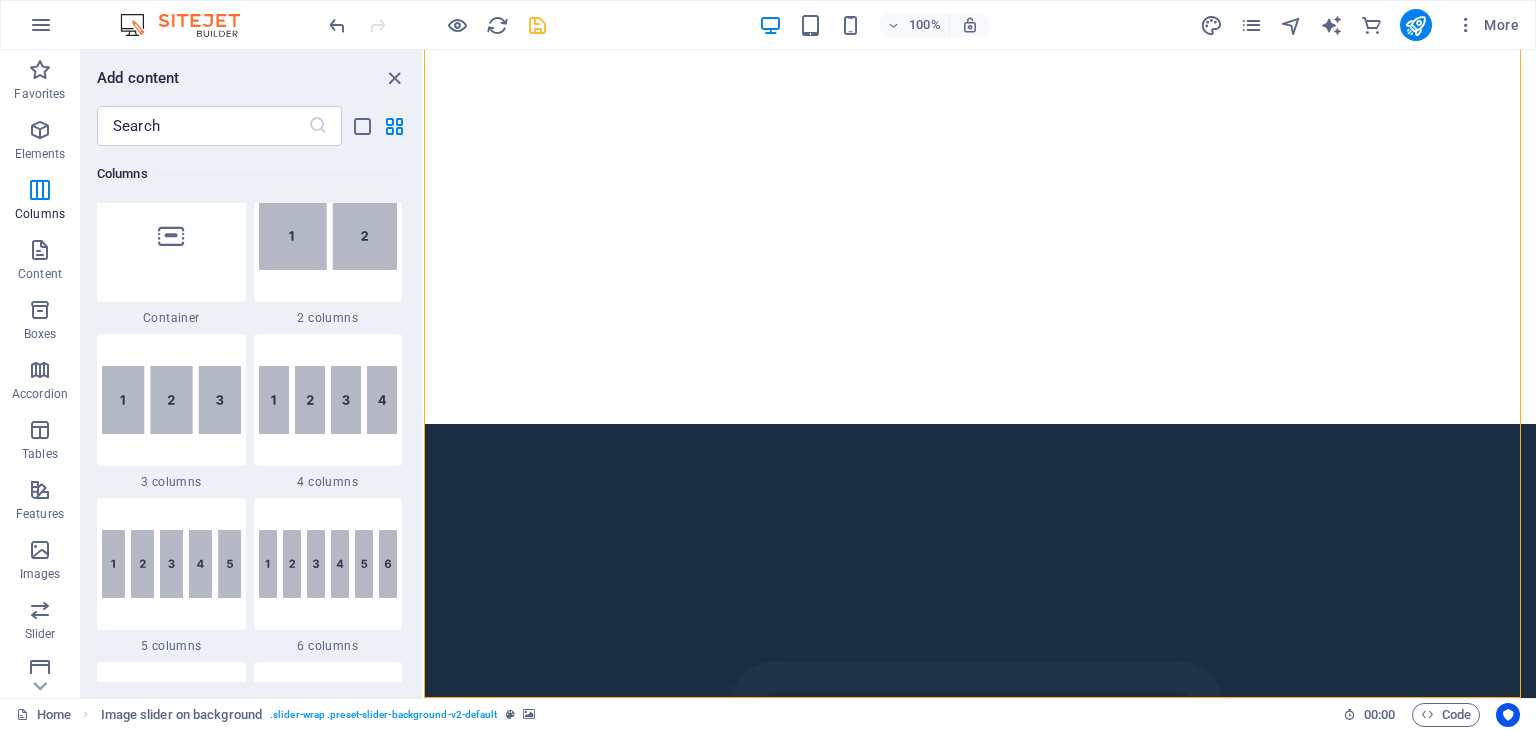 scroll, scrollTop: 990, scrollLeft: 0, axis: vertical 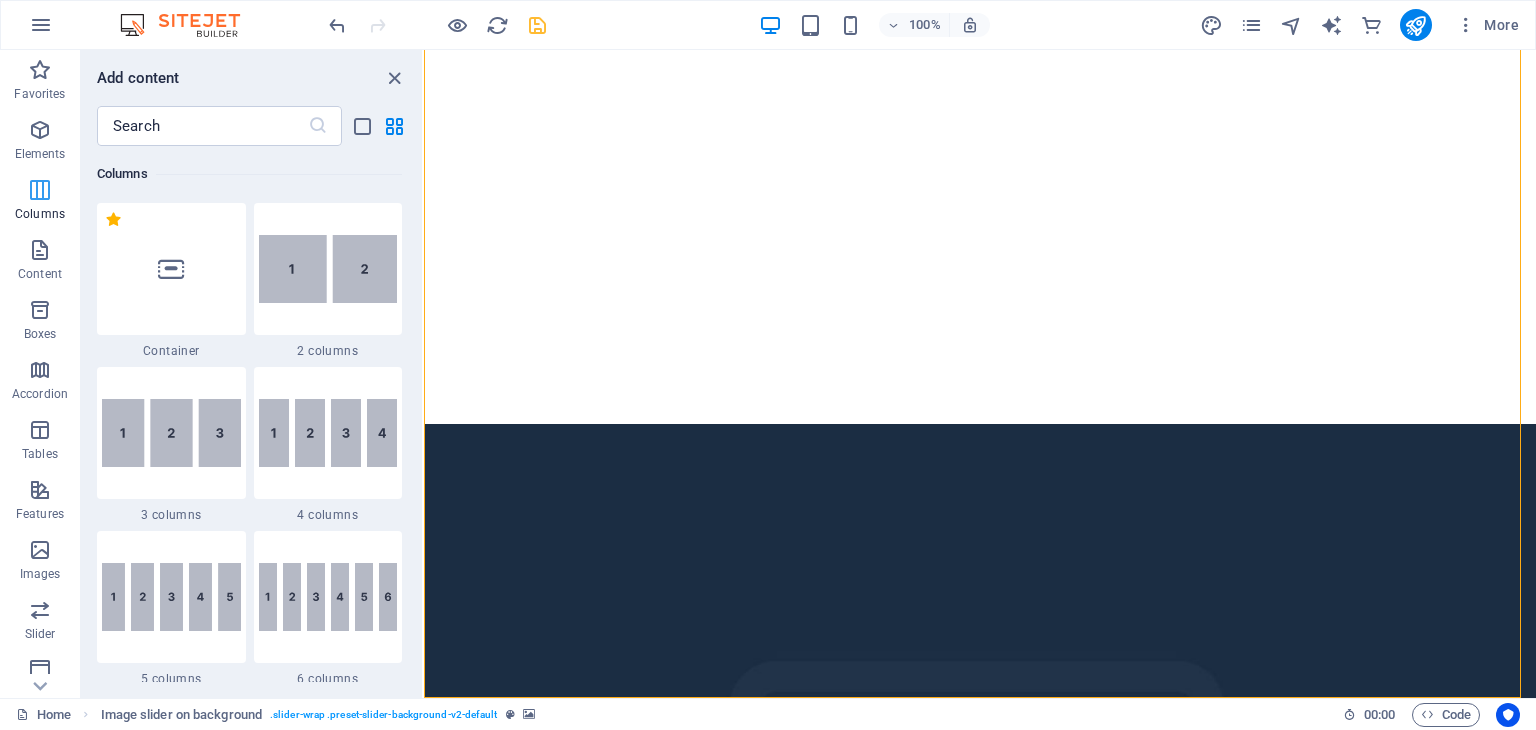 click at bounding box center (40, 190) 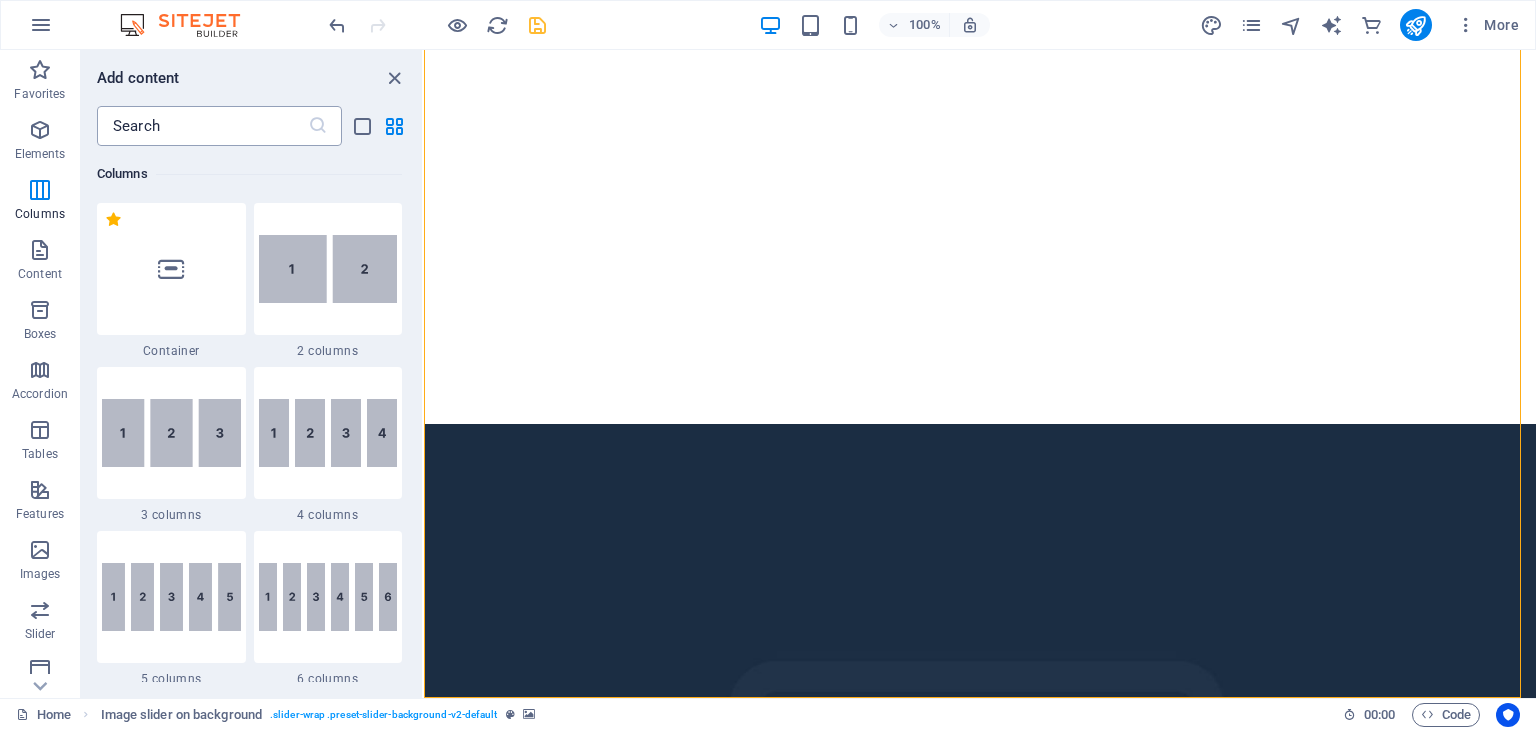 click at bounding box center [202, 126] 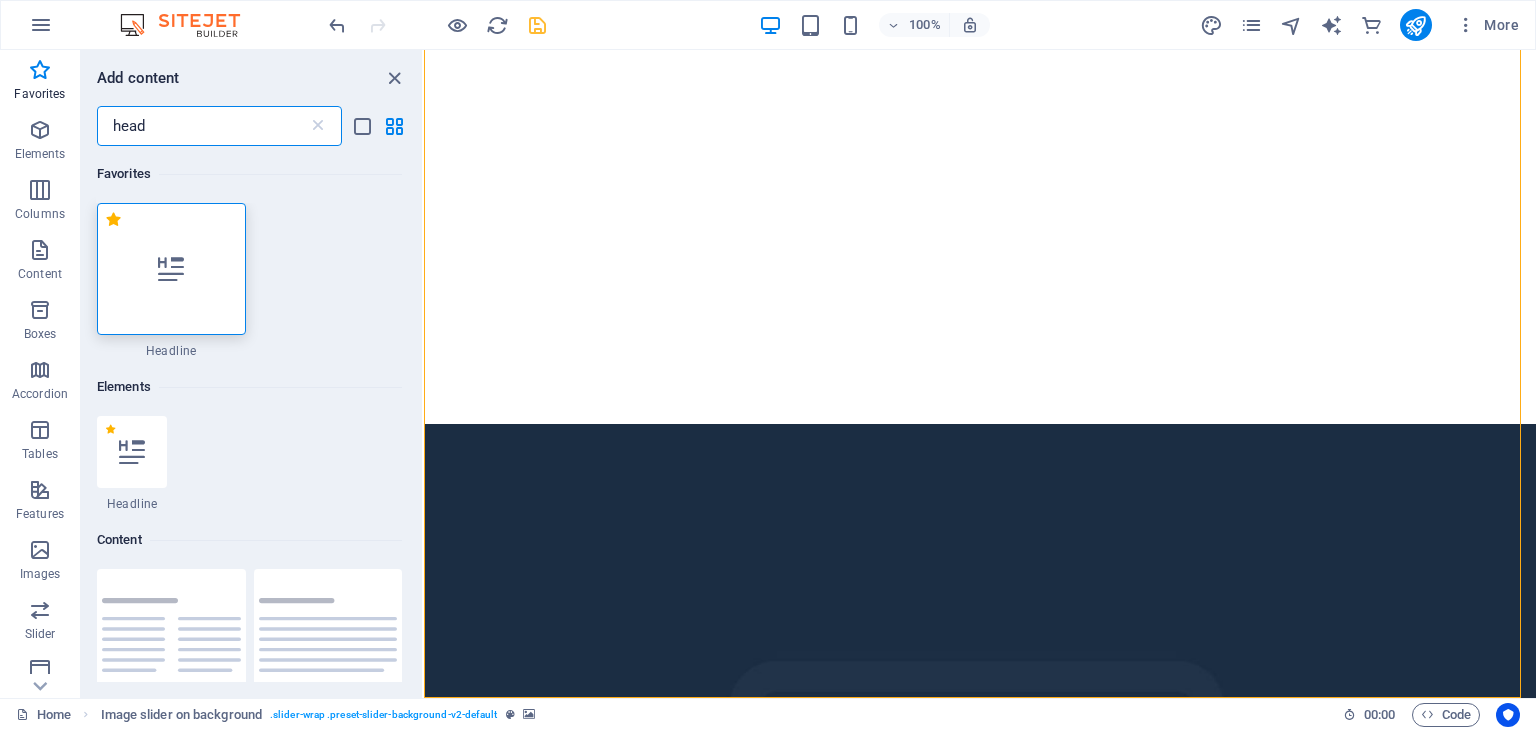 scroll, scrollTop: 0, scrollLeft: 0, axis: both 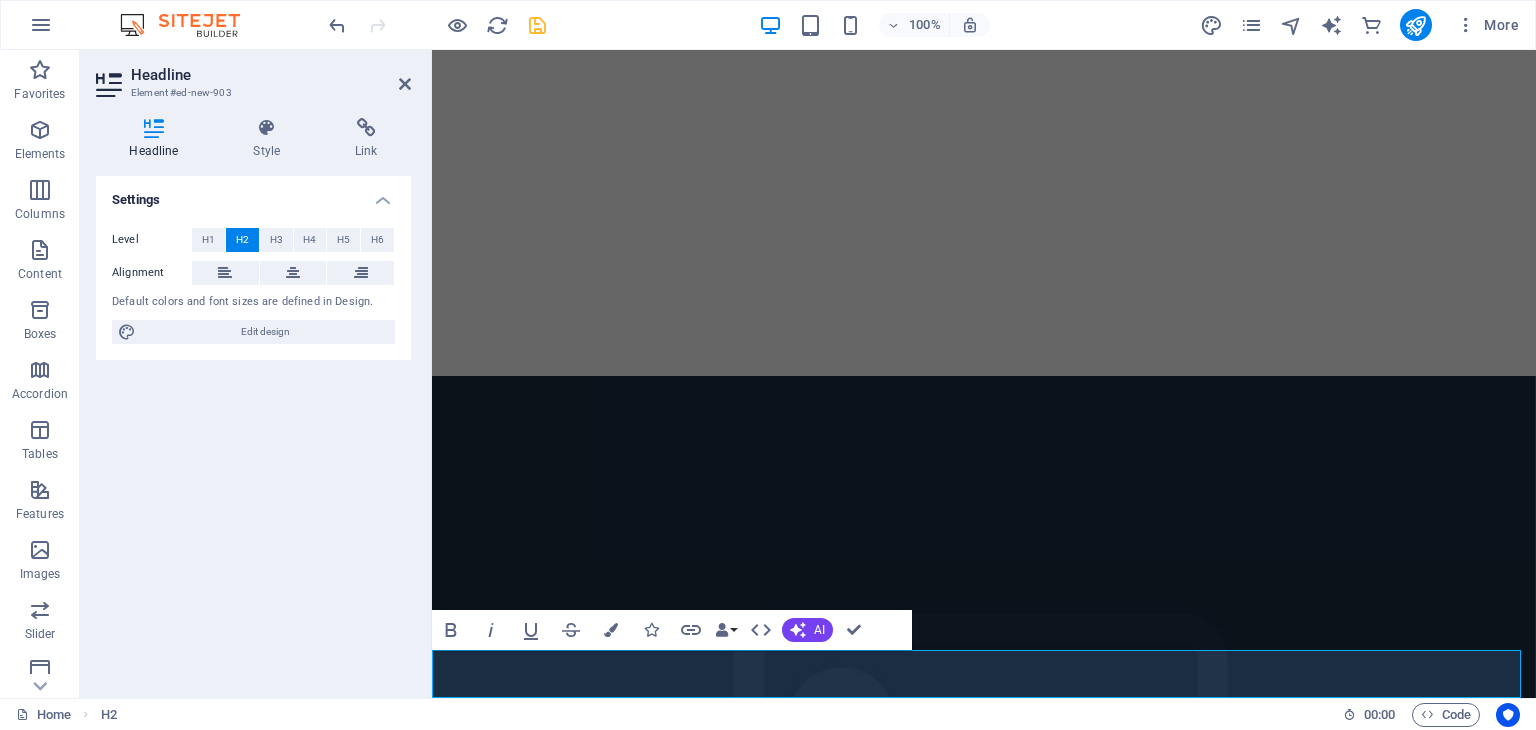 type 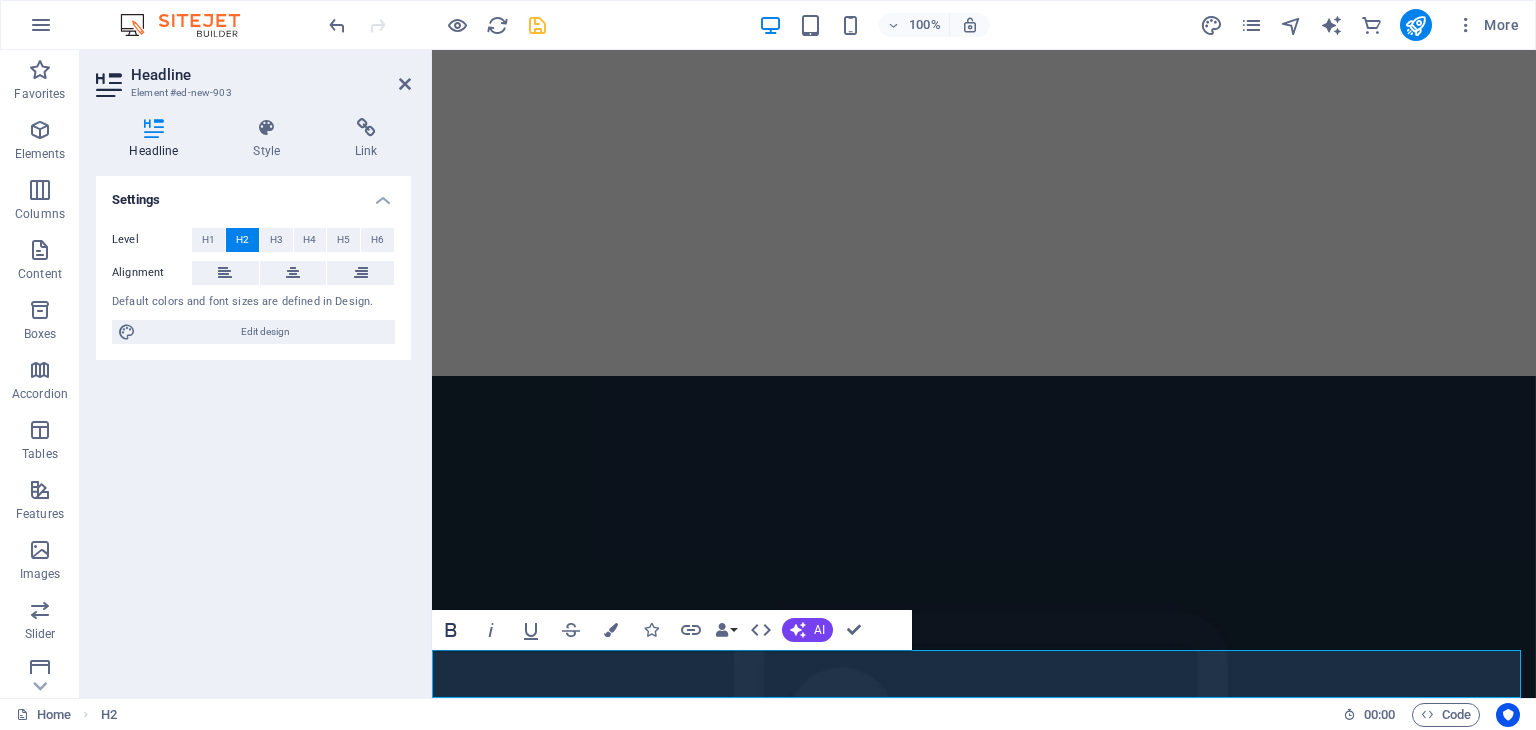 click 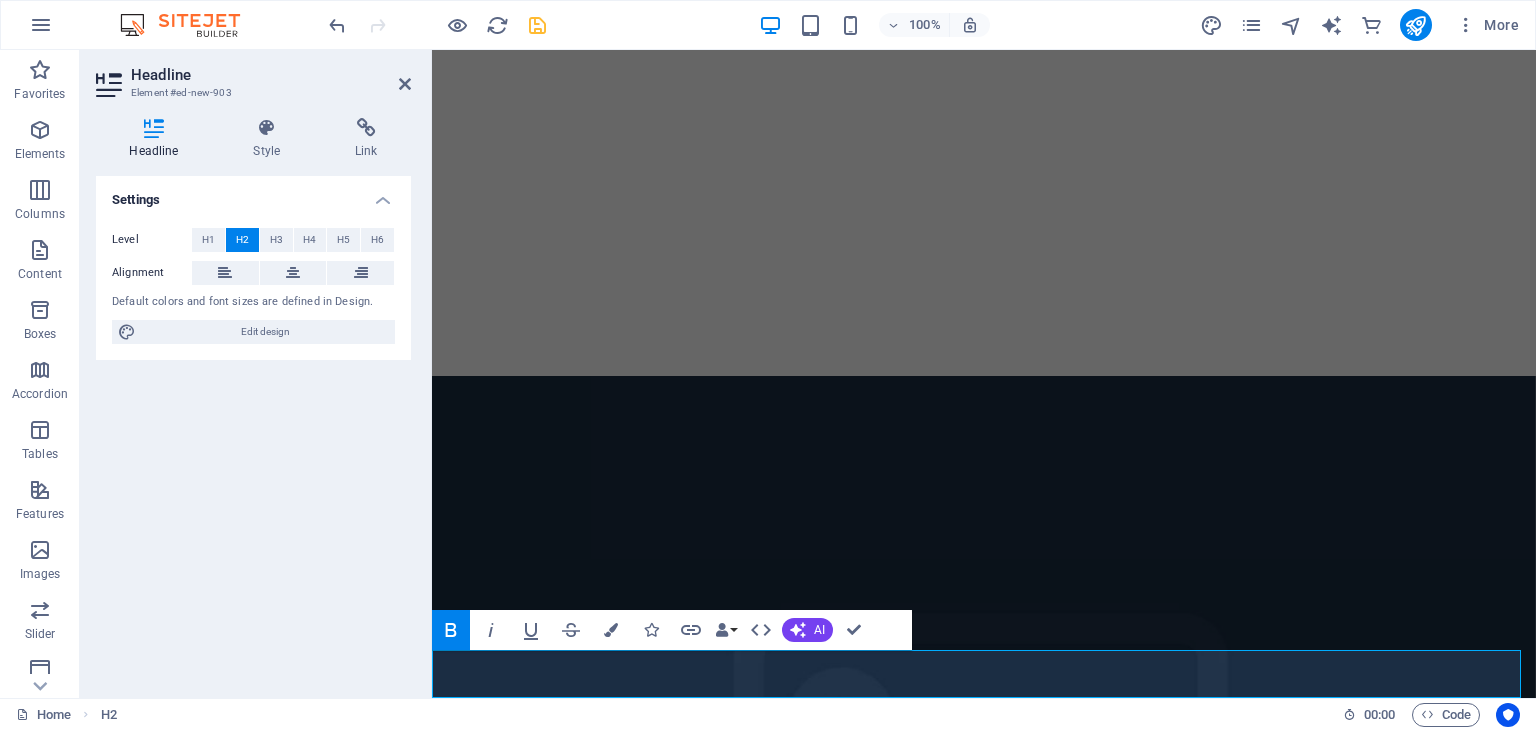 click 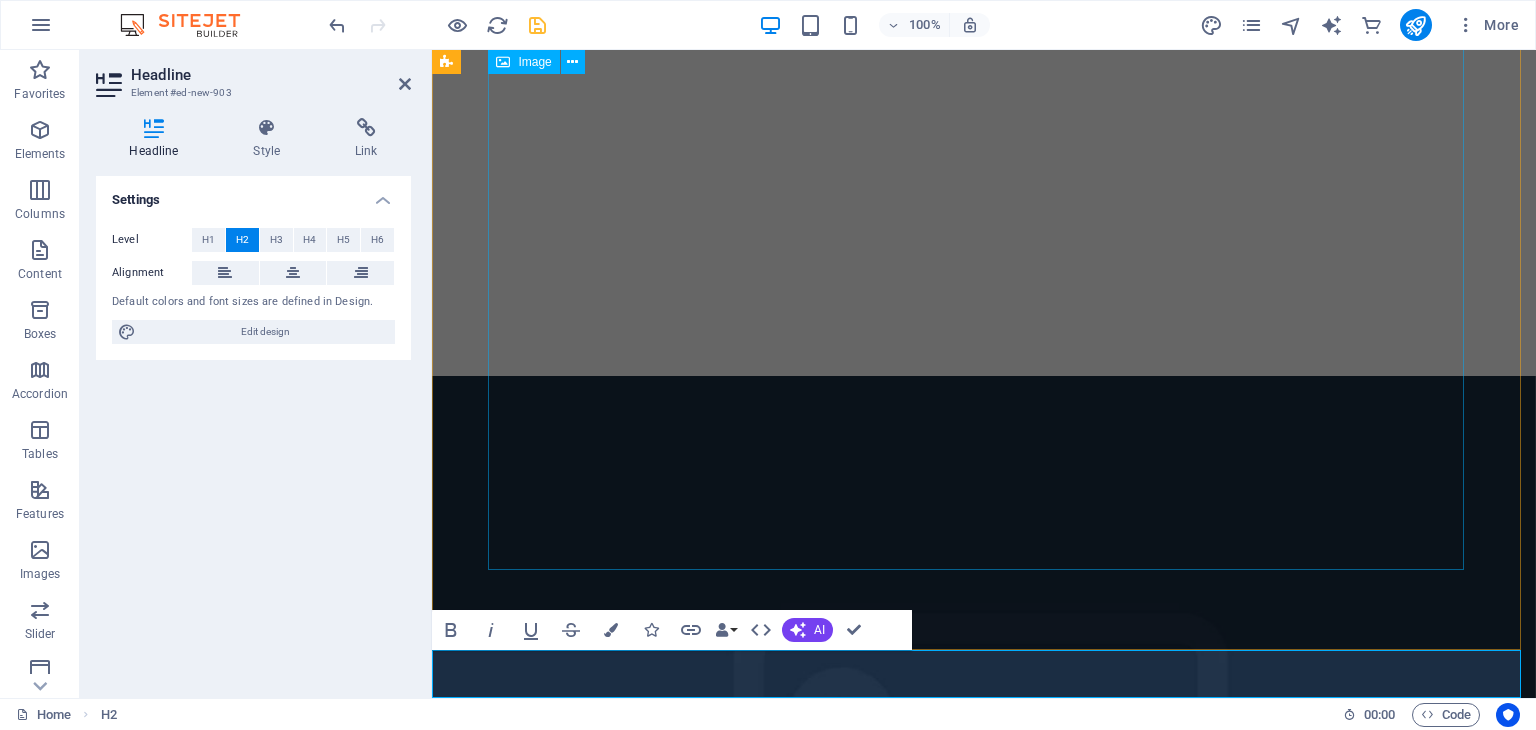 scroll, scrollTop: 0, scrollLeft: 0, axis: both 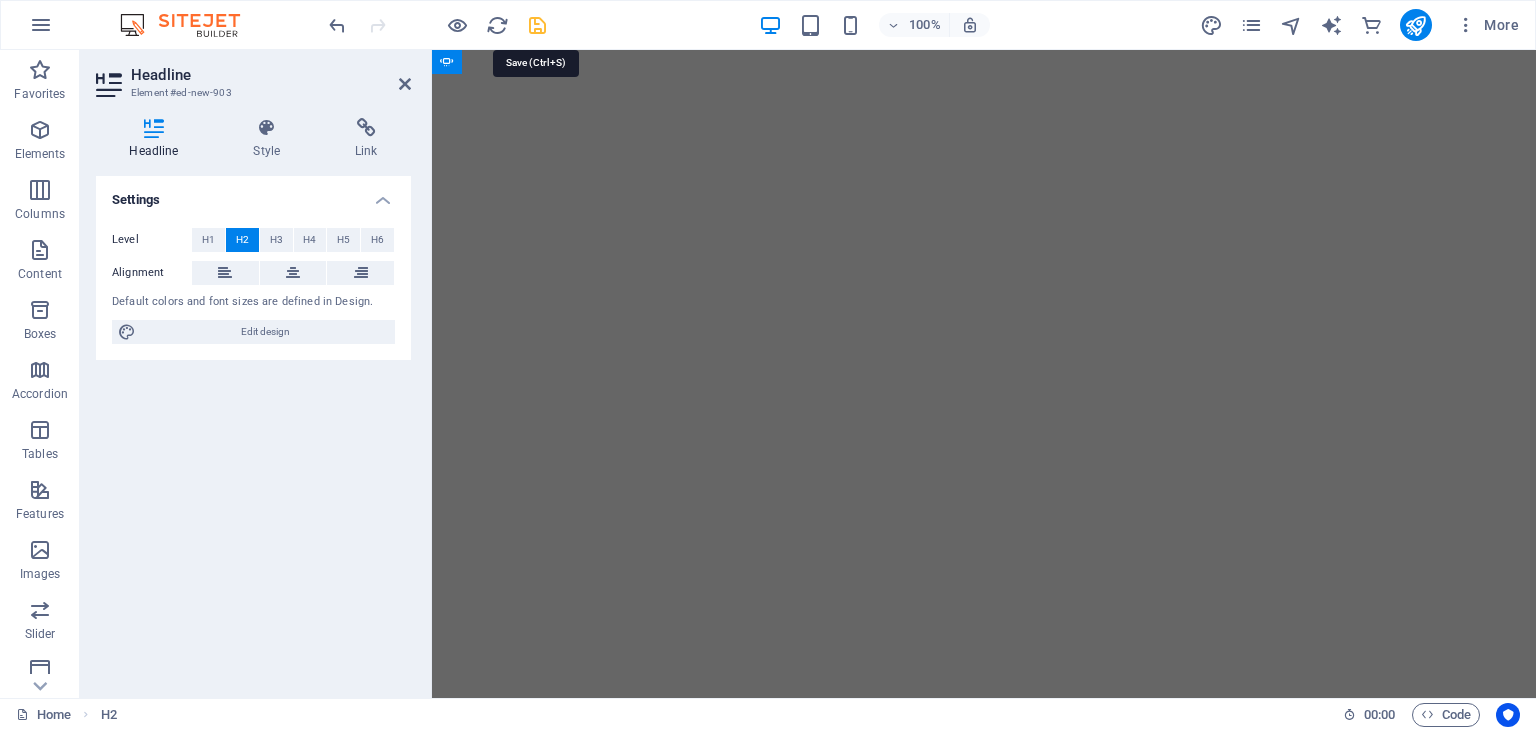 click at bounding box center [537, 25] 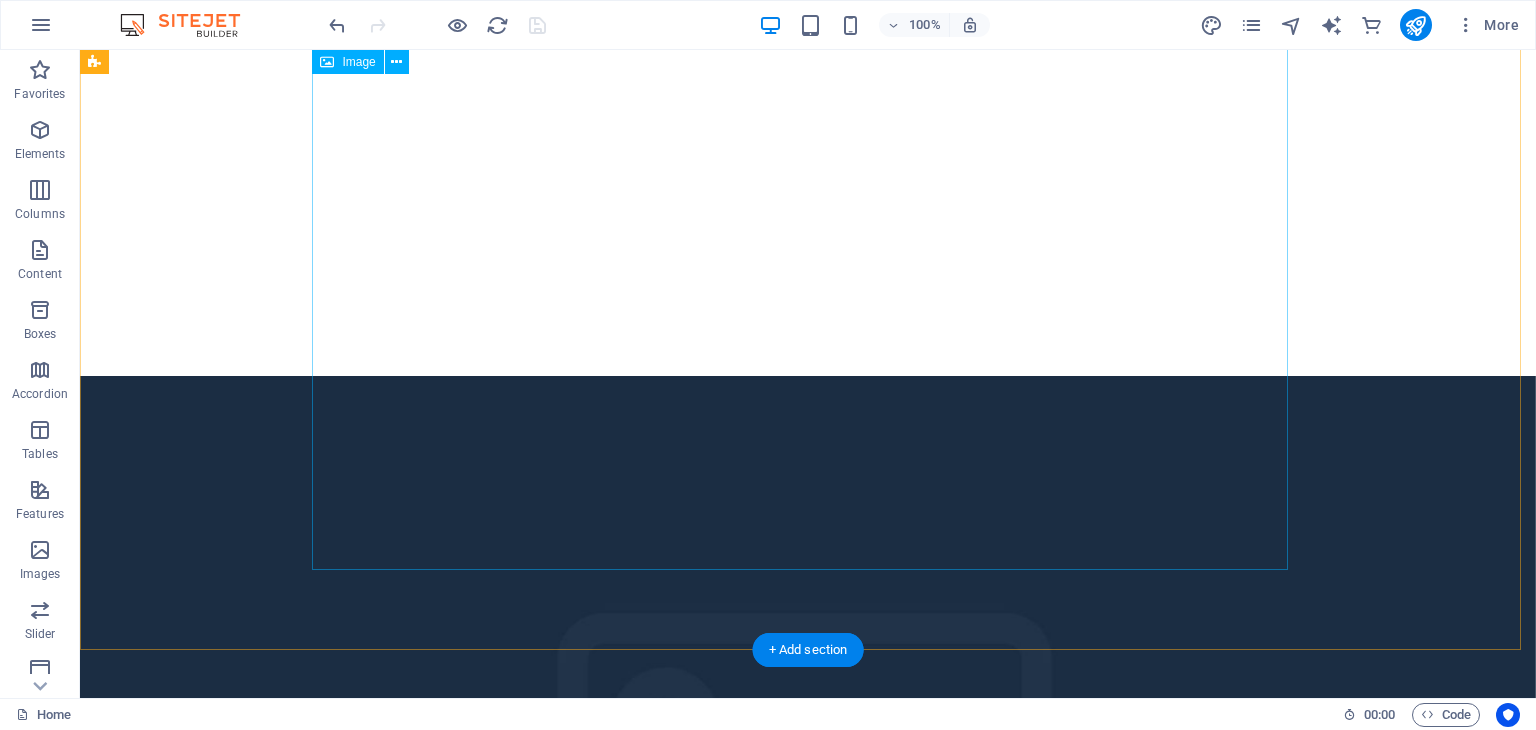 scroll, scrollTop: 0, scrollLeft: 0, axis: both 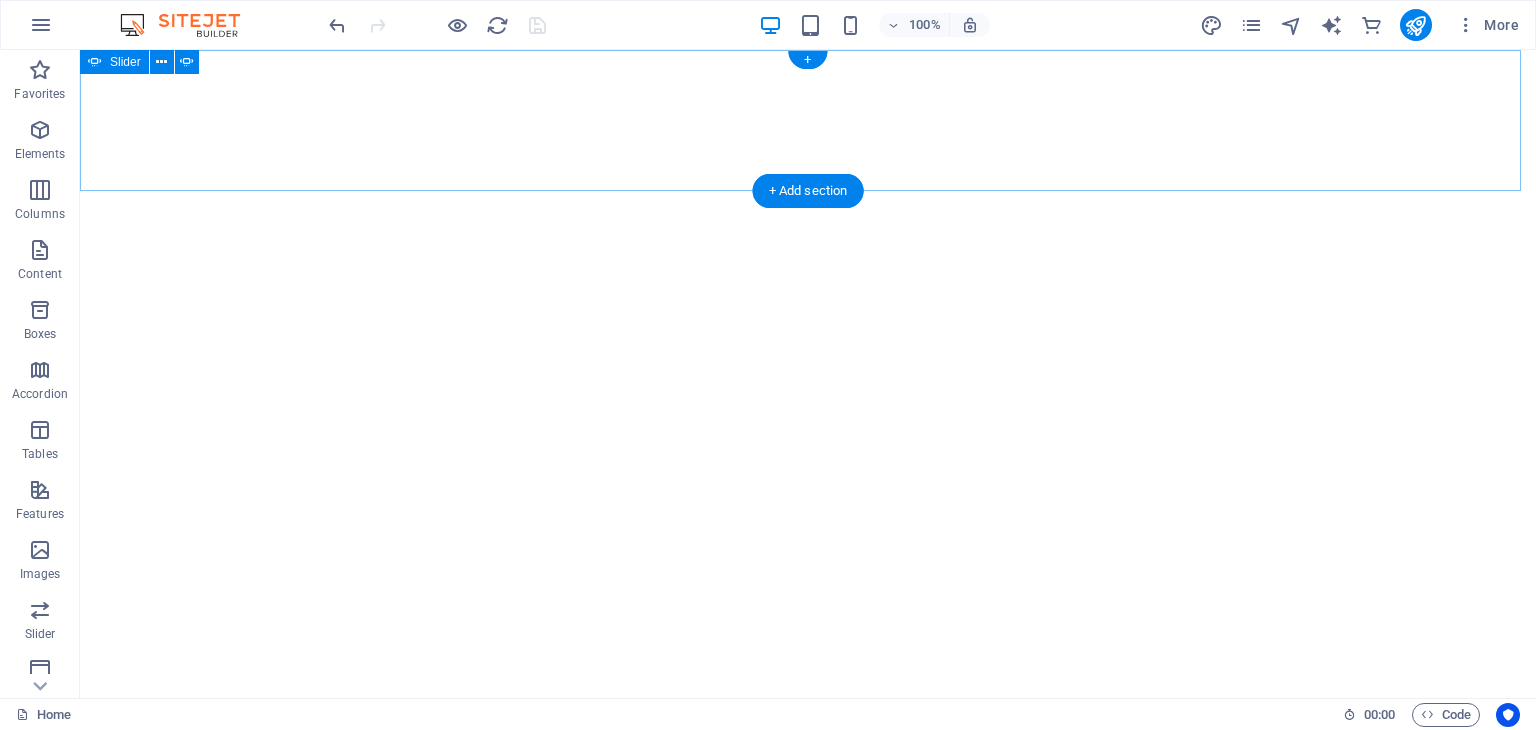 click on "Add elements" at bounding box center [-2141, 459] 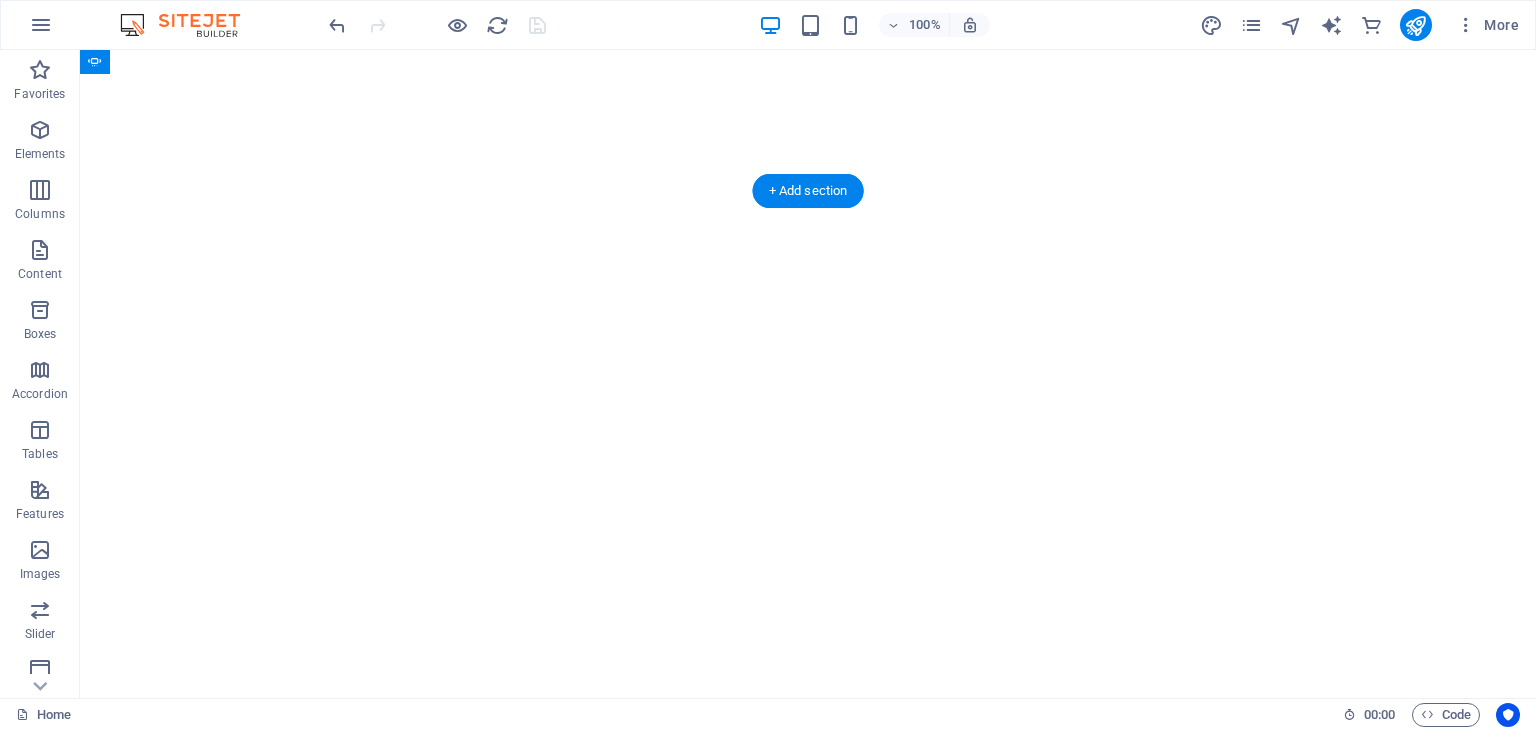 click at bounding box center (808, 1254) 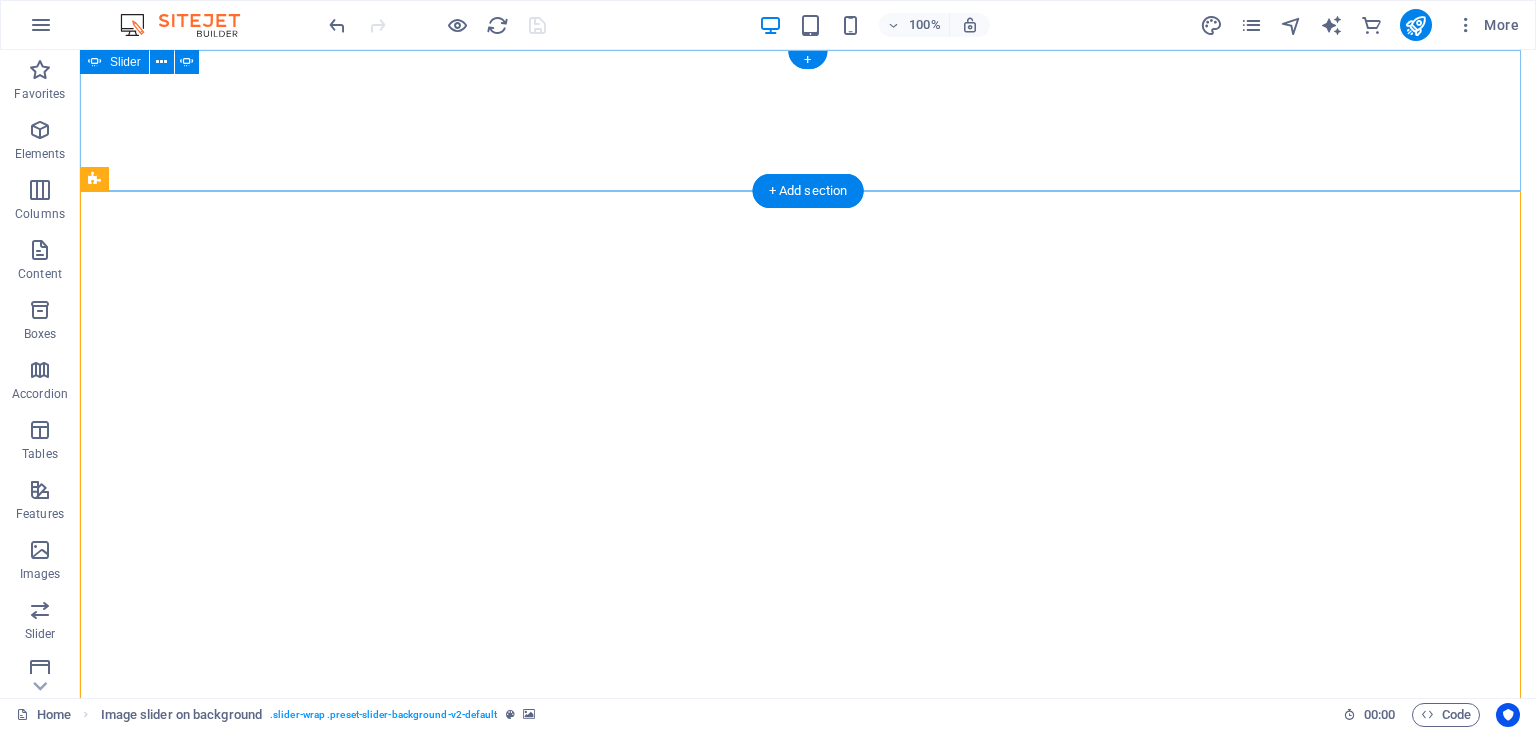 click at bounding box center (80, 801) 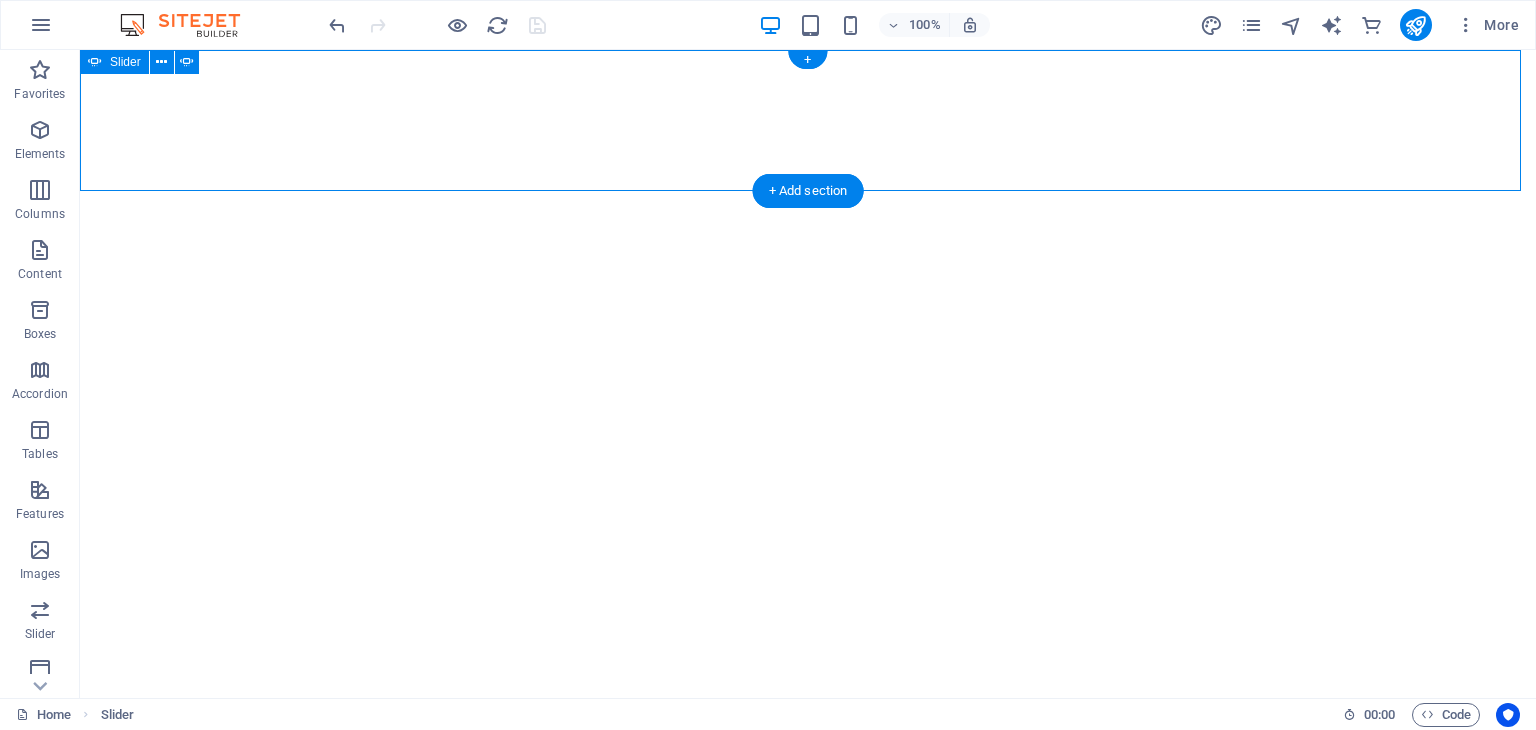 click at bounding box center (80, 801) 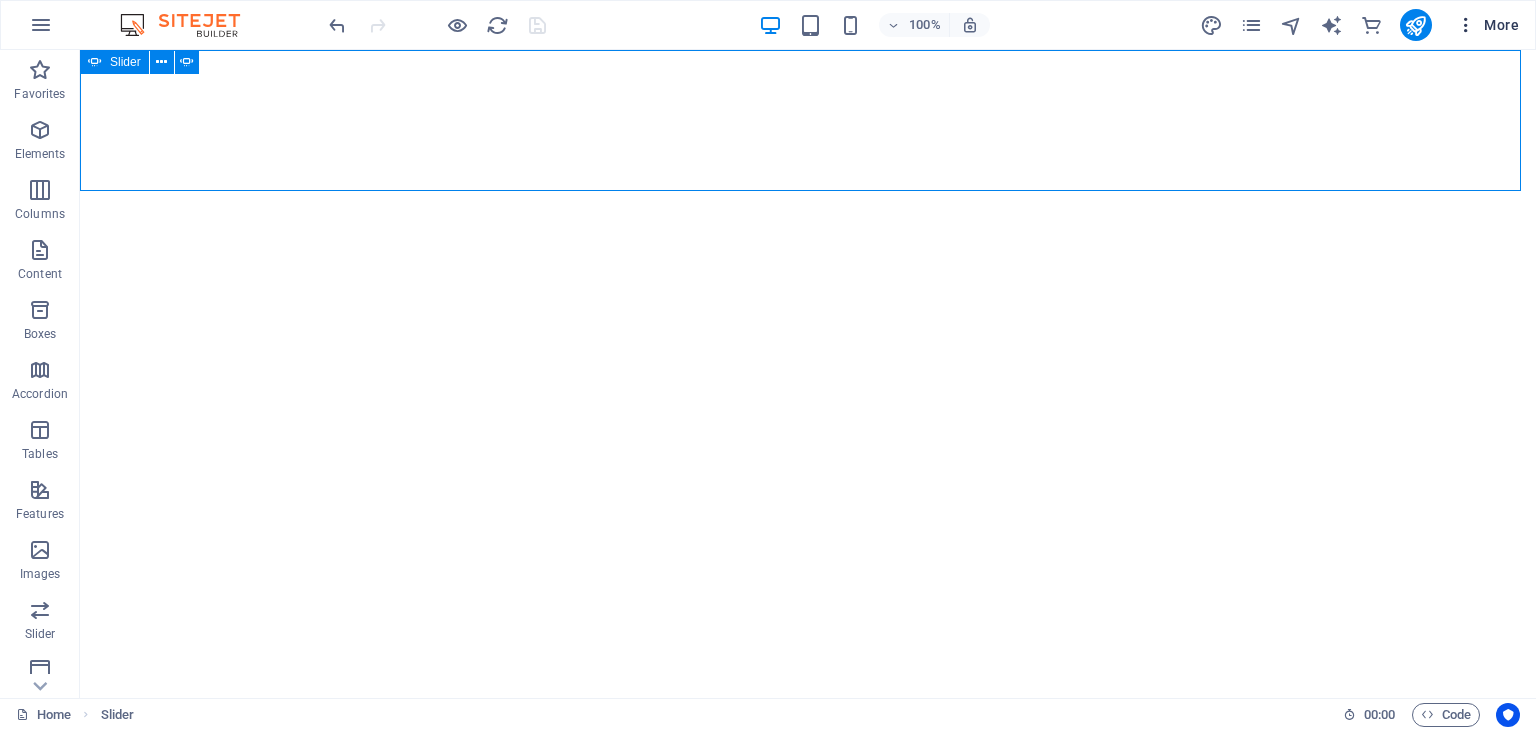click on "More" at bounding box center (1487, 25) 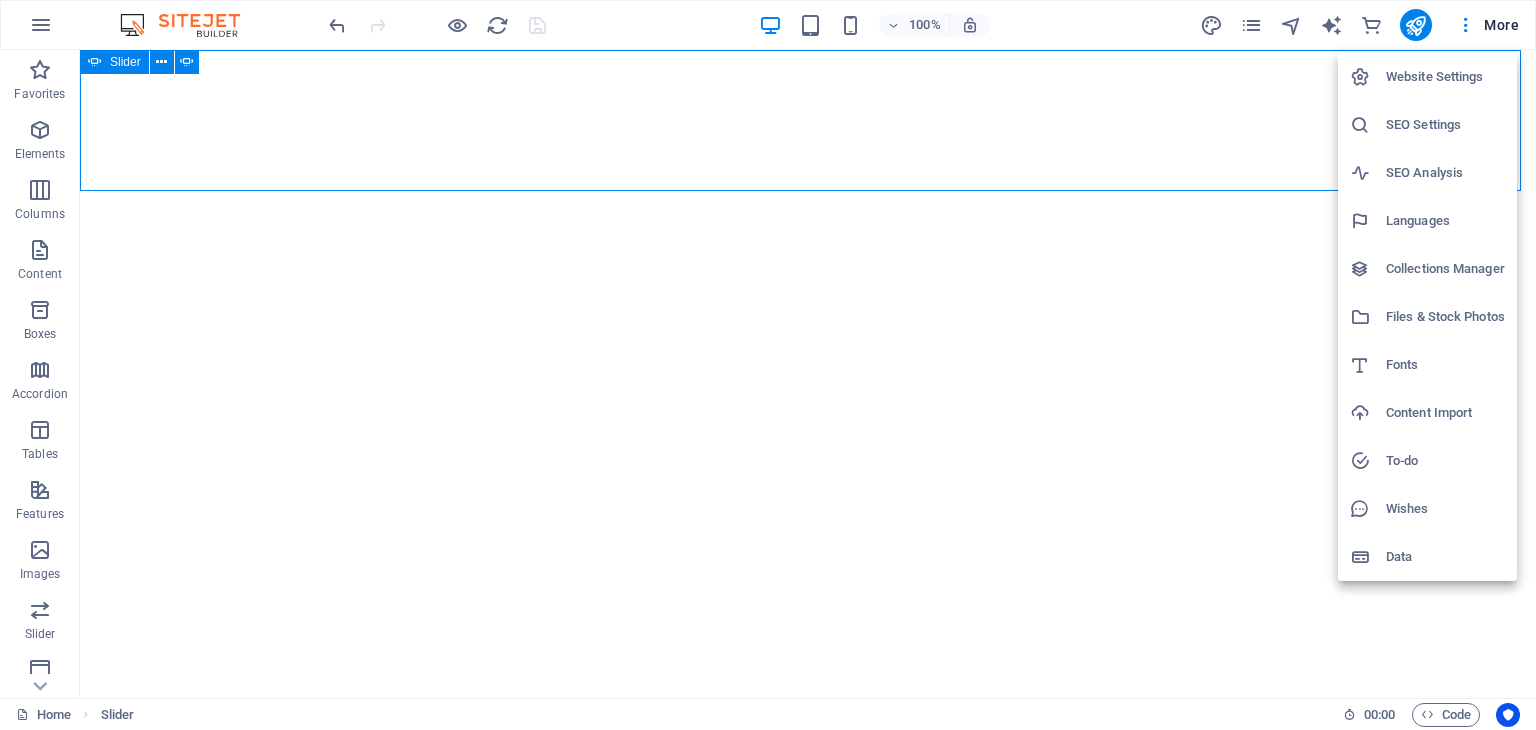 click at bounding box center (768, 365) 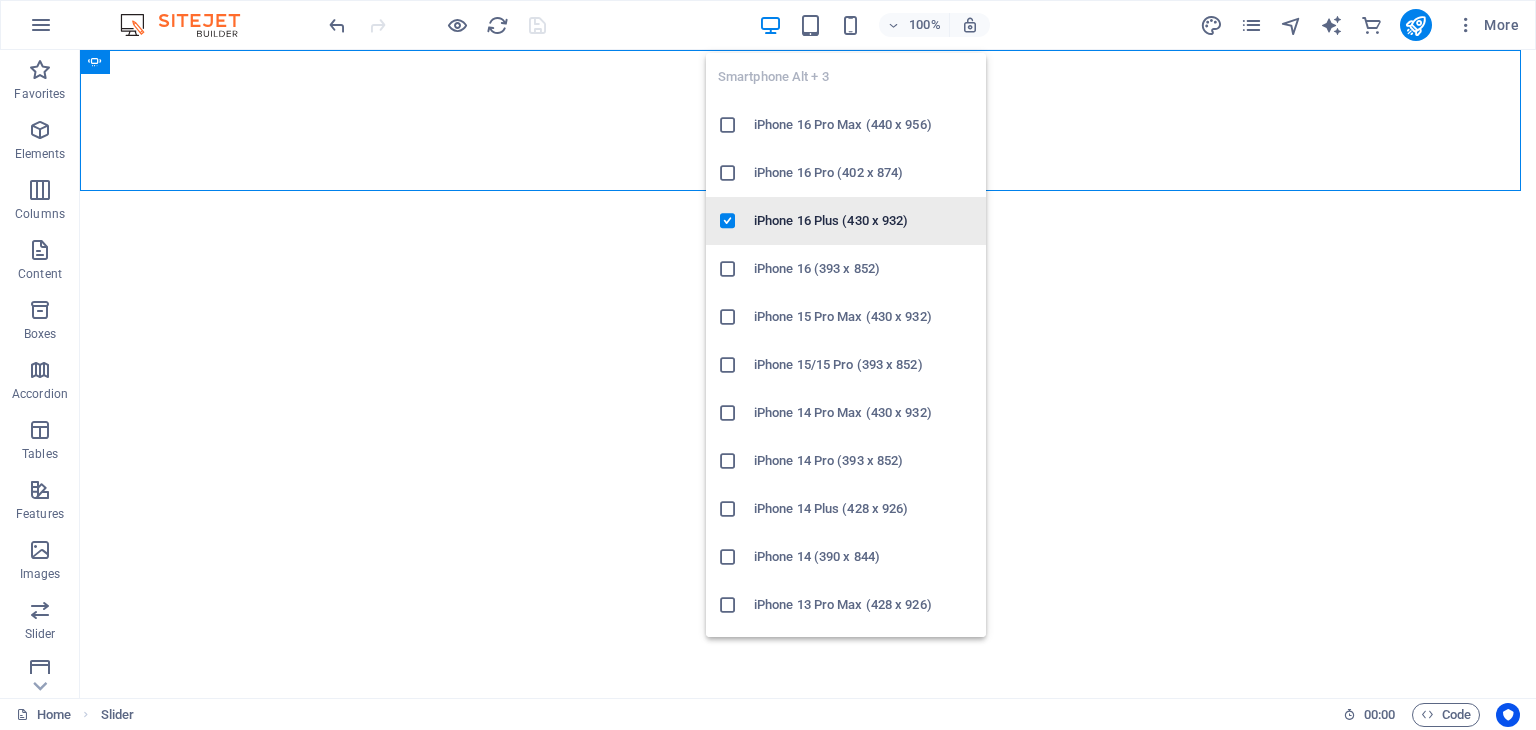 click at bounding box center (736, 221) 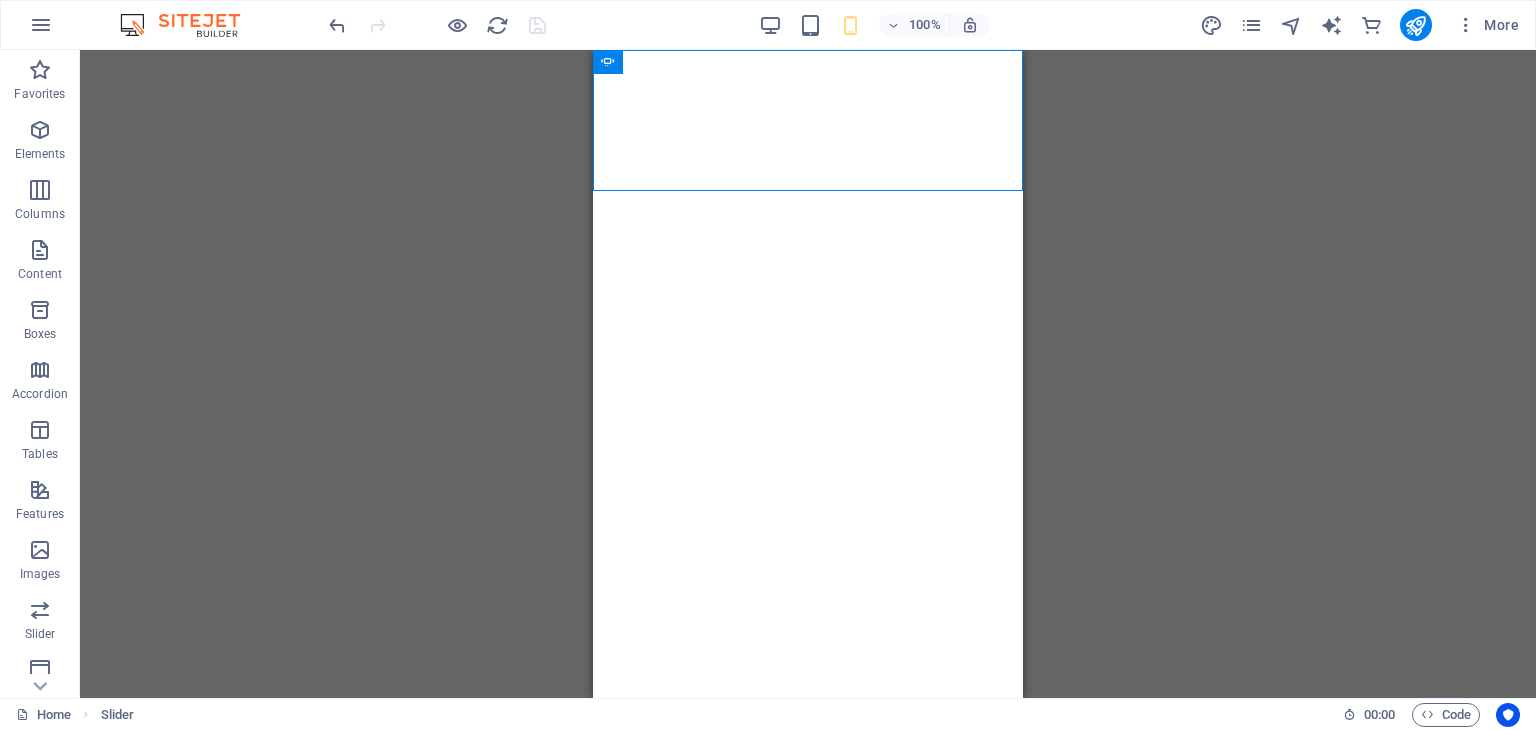 click on "Image   Placeholder   Logo   Slider   Placeholder   Image slider on background   Image slider   Image   Placeholder   Placeholder   Logo   Slider   Image   Image slider on background   H2" at bounding box center [808, 374] 